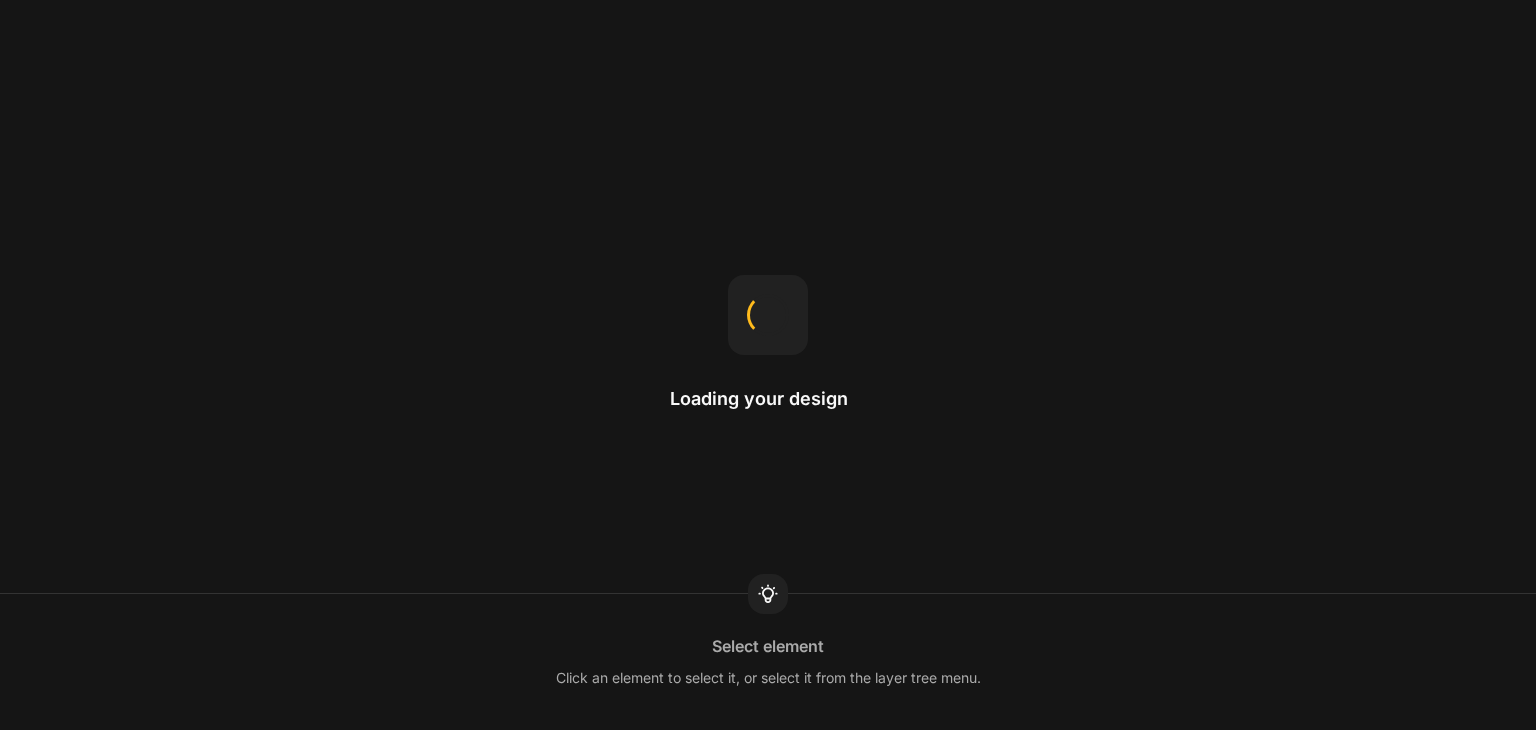 scroll, scrollTop: 0, scrollLeft: 0, axis: both 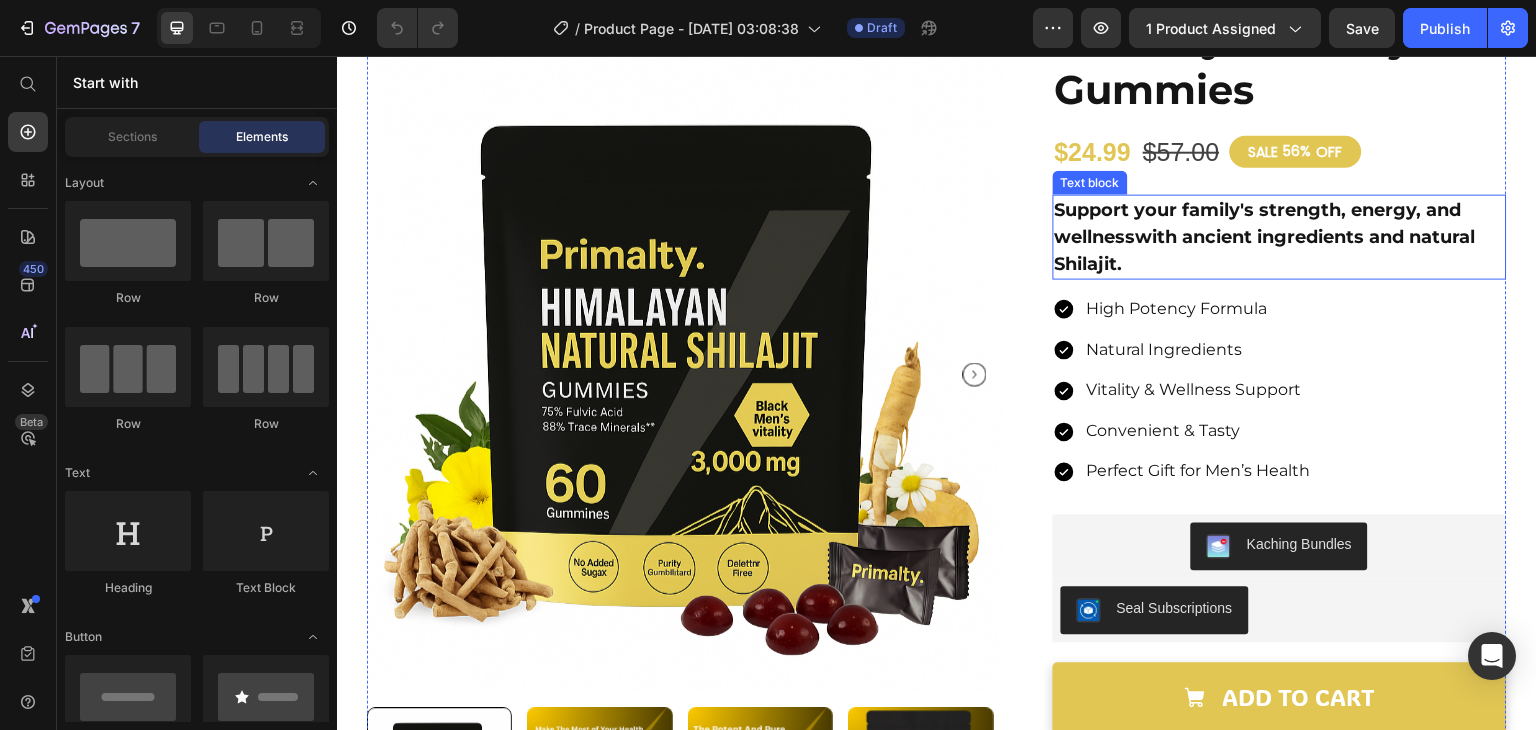 click on "Support your family's strength, energy, and wellness  with ancient ingredients and natural Shilajit." at bounding box center [1280, 236] 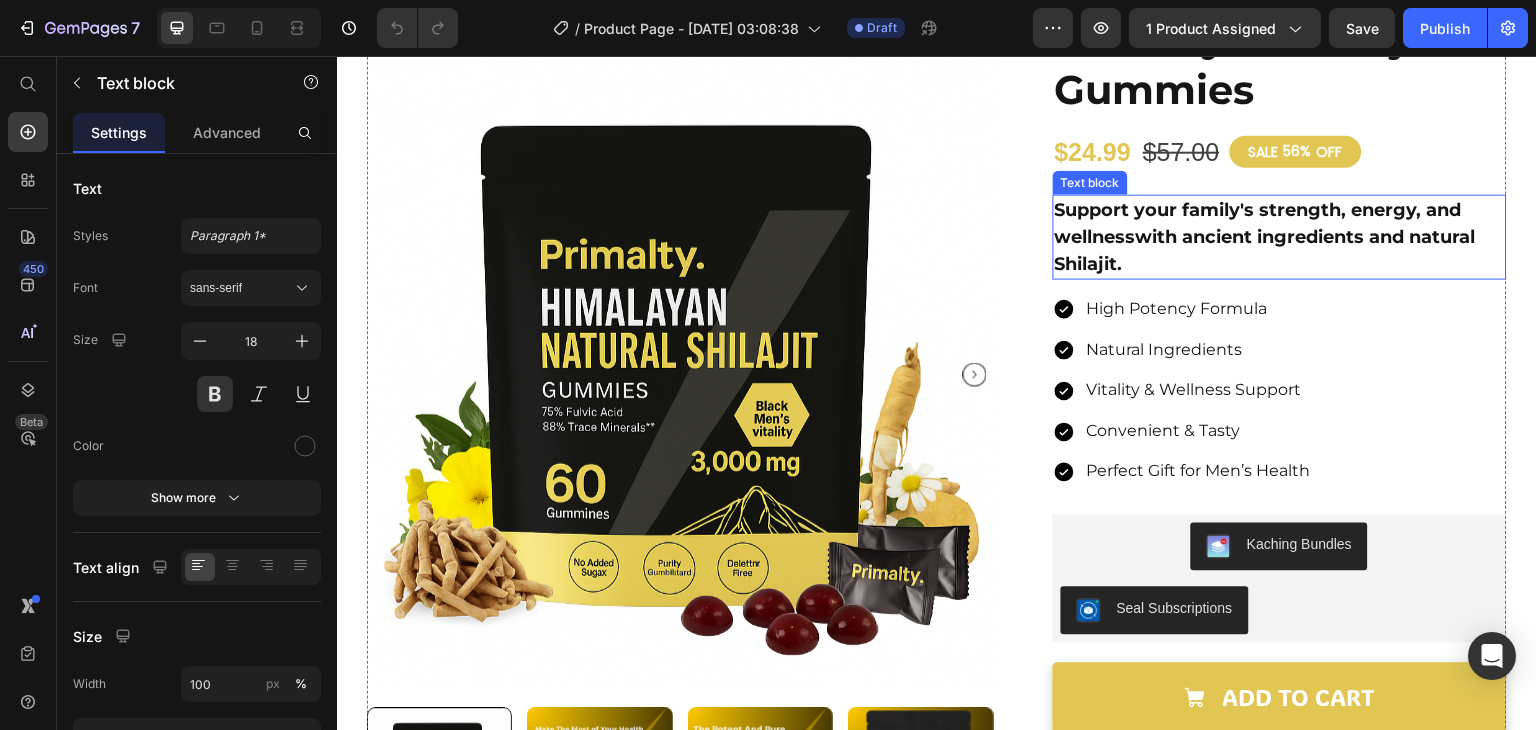 click on "Support your family's strength, energy, and wellness  with ancient ingredients and natural Shilajit." at bounding box center [1280, 236] 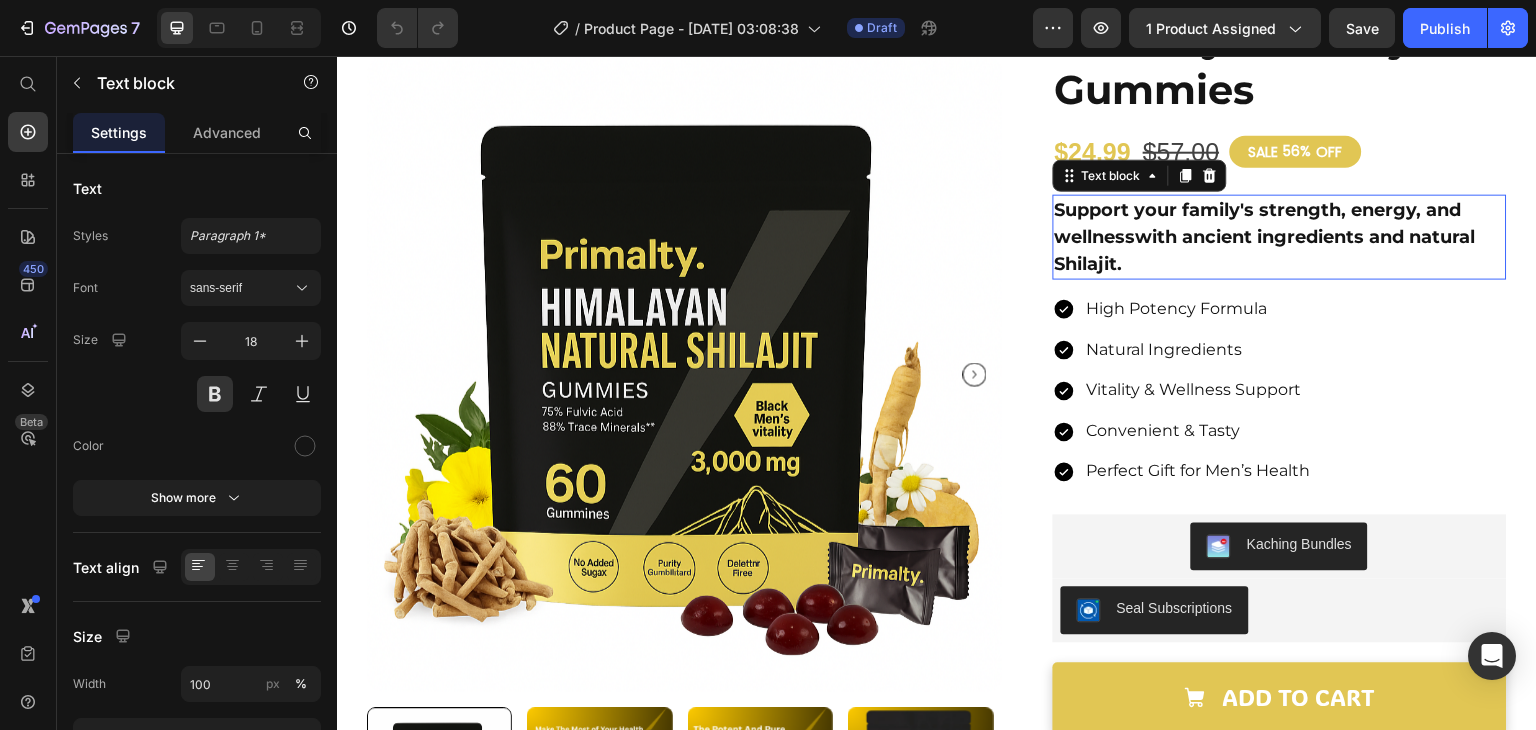 click on "Support your family's strength, energy, and wellness  with ancient ingredients and natural Shilajit." at bounding box center (1280, 236) 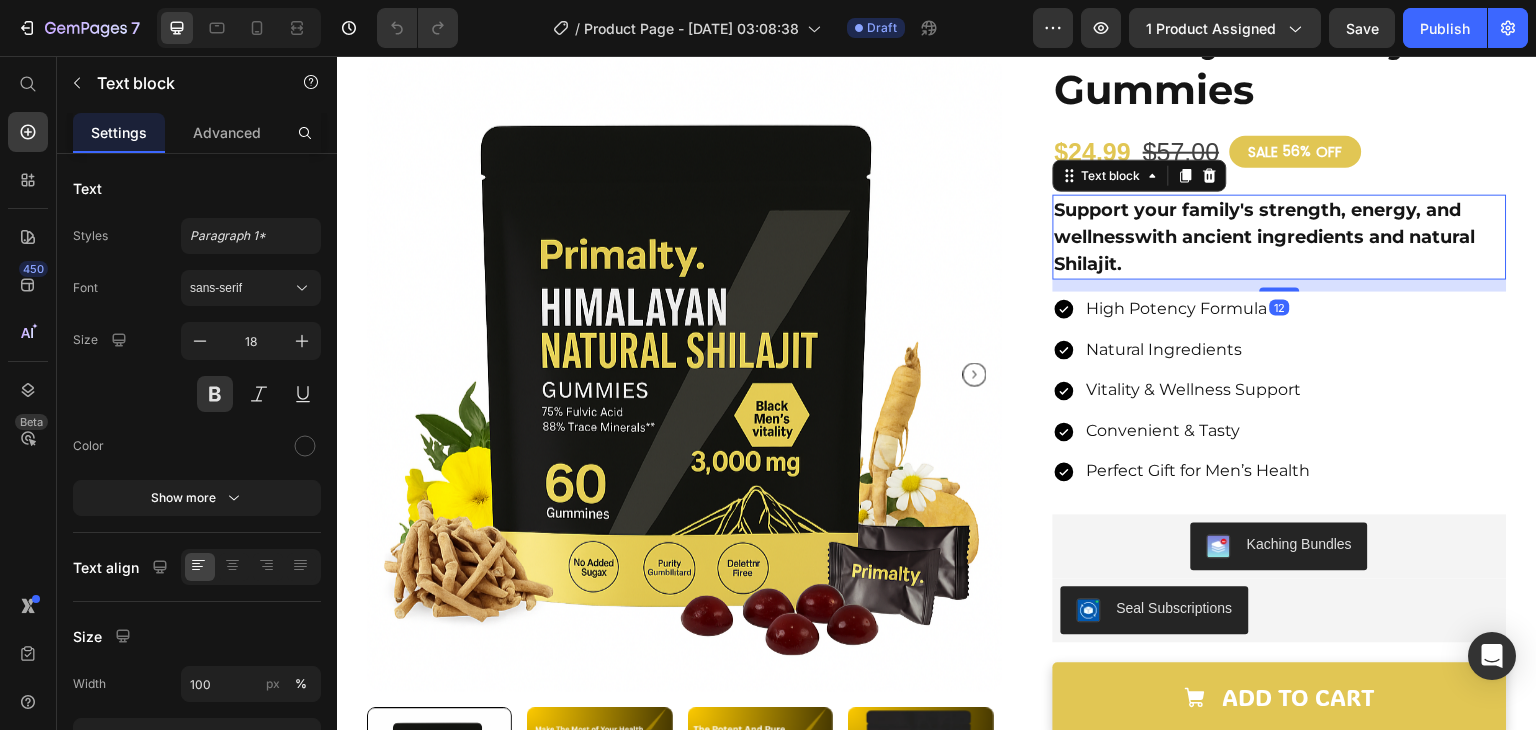 click on "Support your family's strength, energy, and wellness  with ancient ingredients and natural Shilajit." at bounding box center [1280, 236] 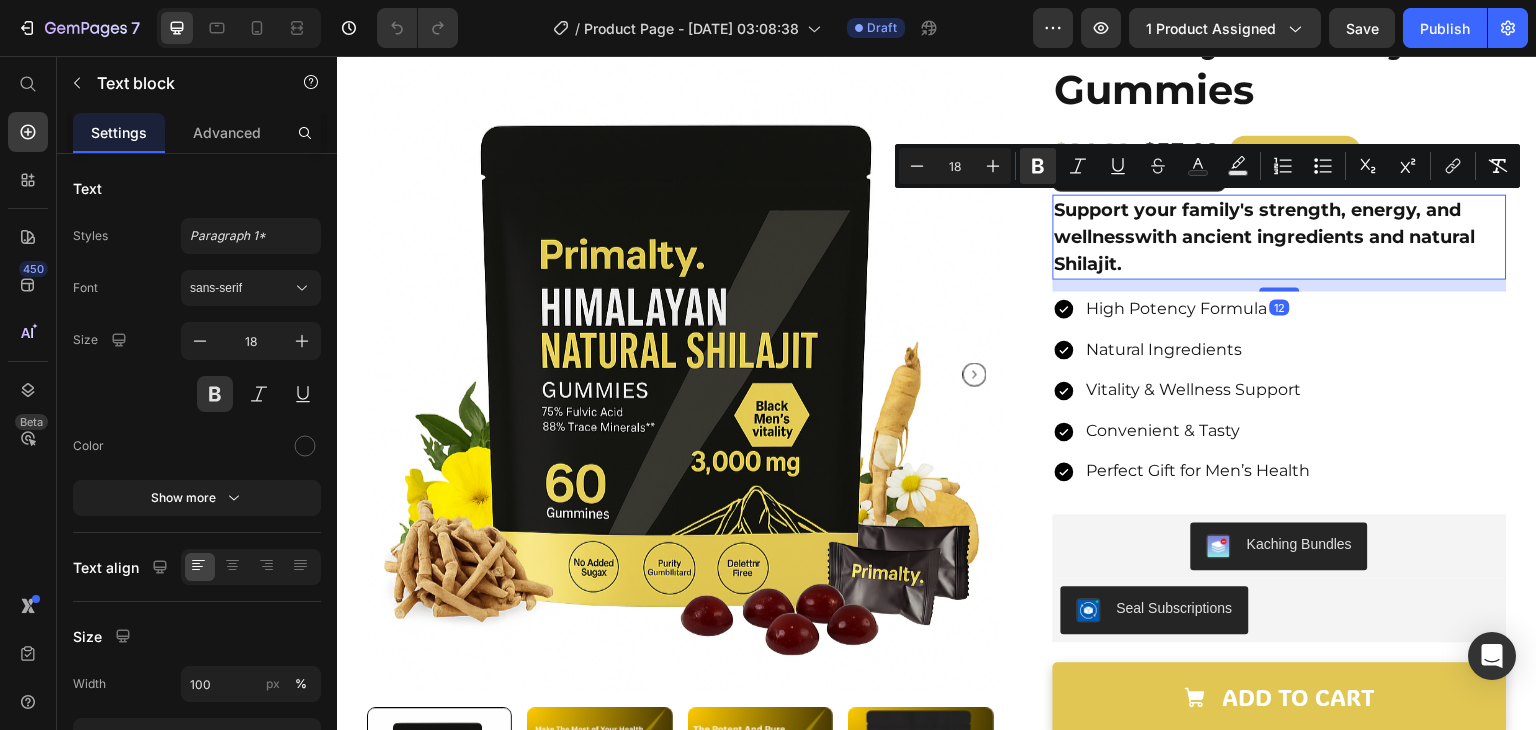 click on "Support your family's strength, energy, and wellness  with ancient ingredients and natural Shilajit." at bounding box center (1280, 236) 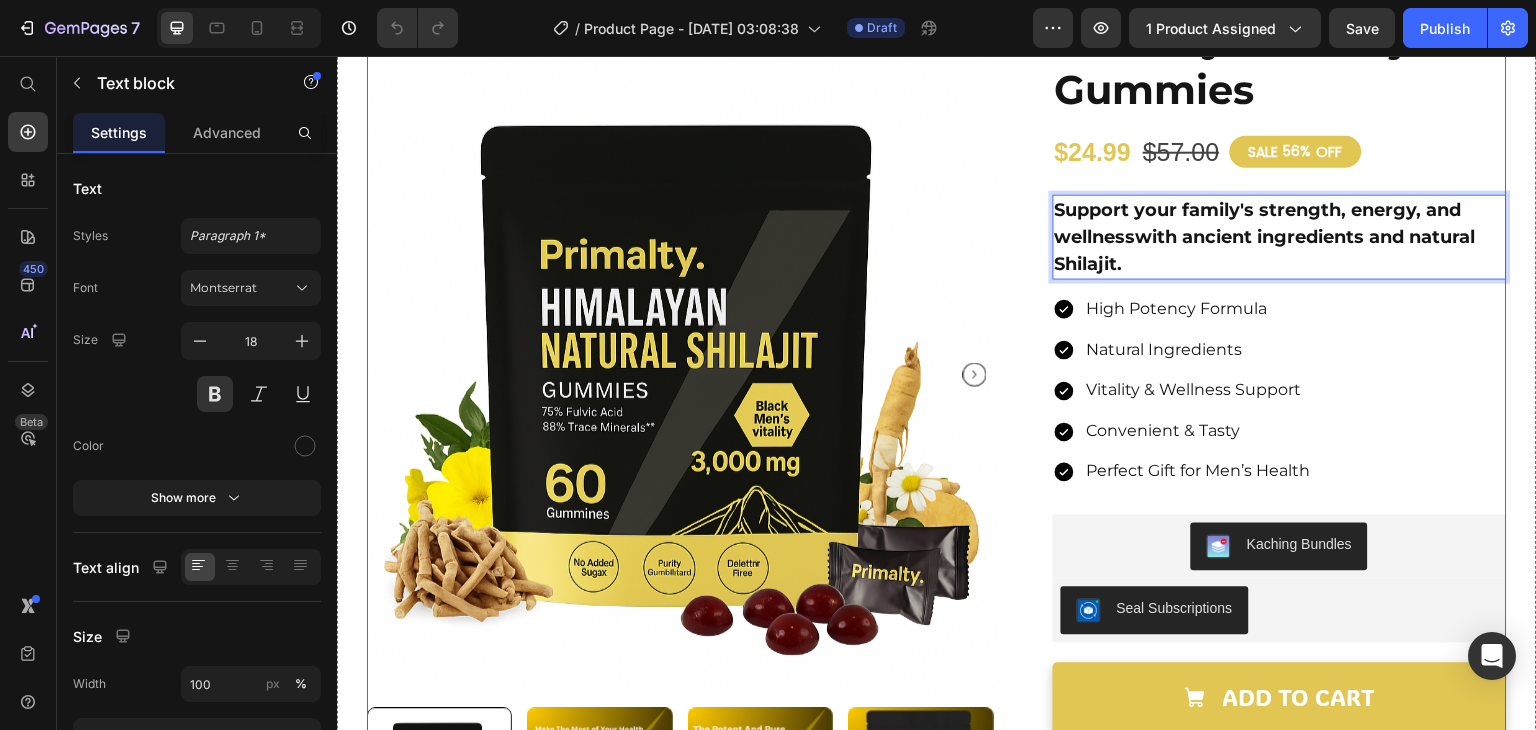 scroll, scrollTop: 0, scrollLeft: 0, axis: both 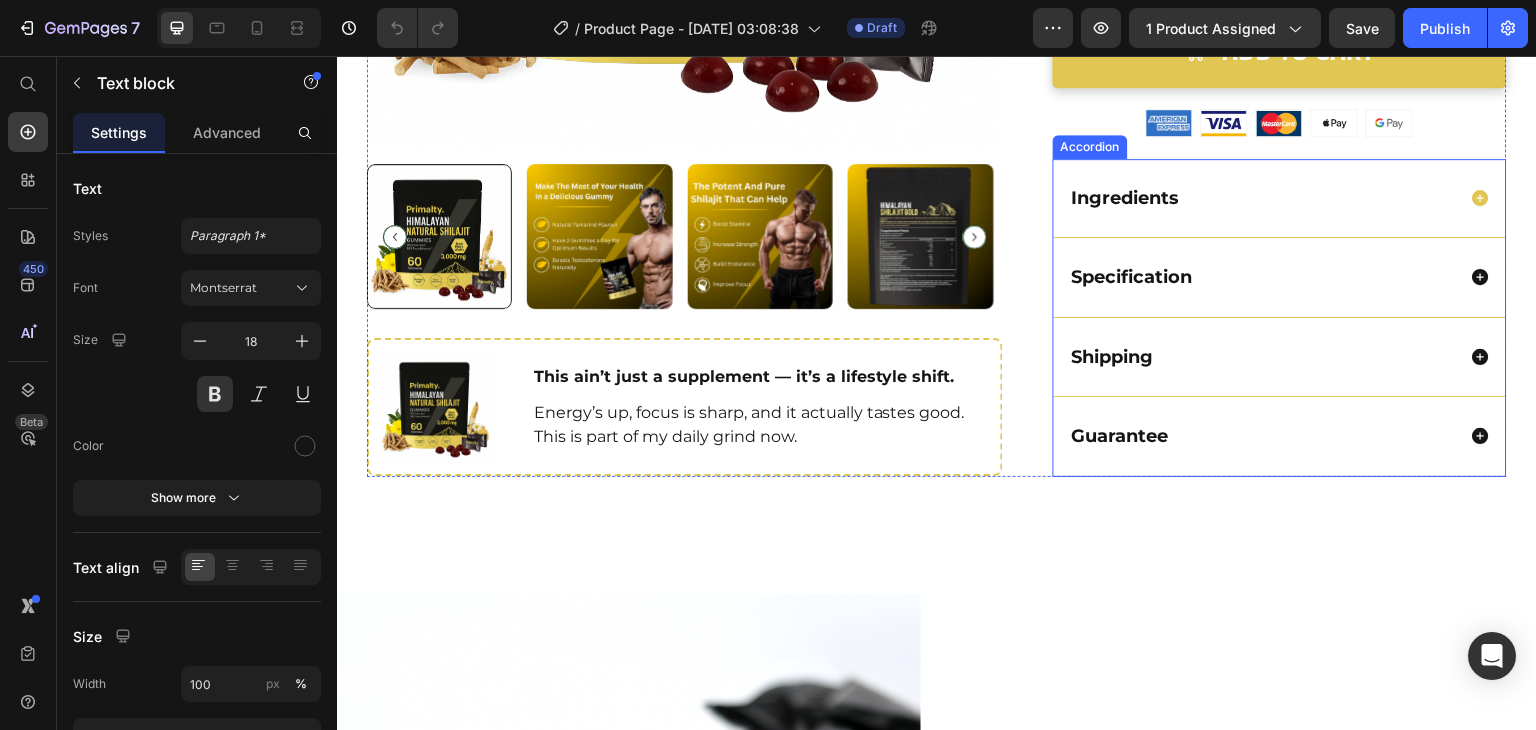 click on "Ingredients" at bounding box center [1262, 198] 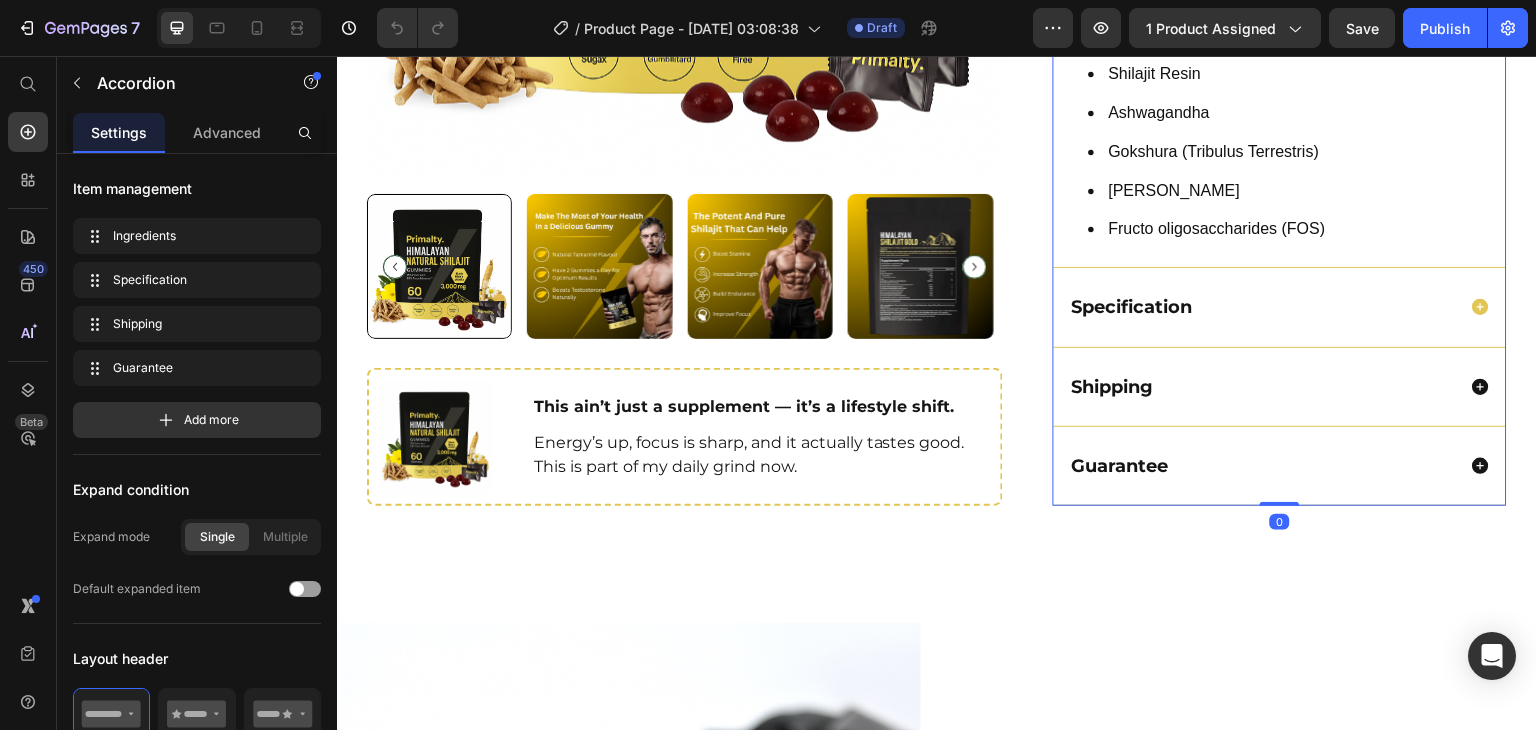 scroll, scrollTop: 1112, scrollLeft: 0, axis: vertical 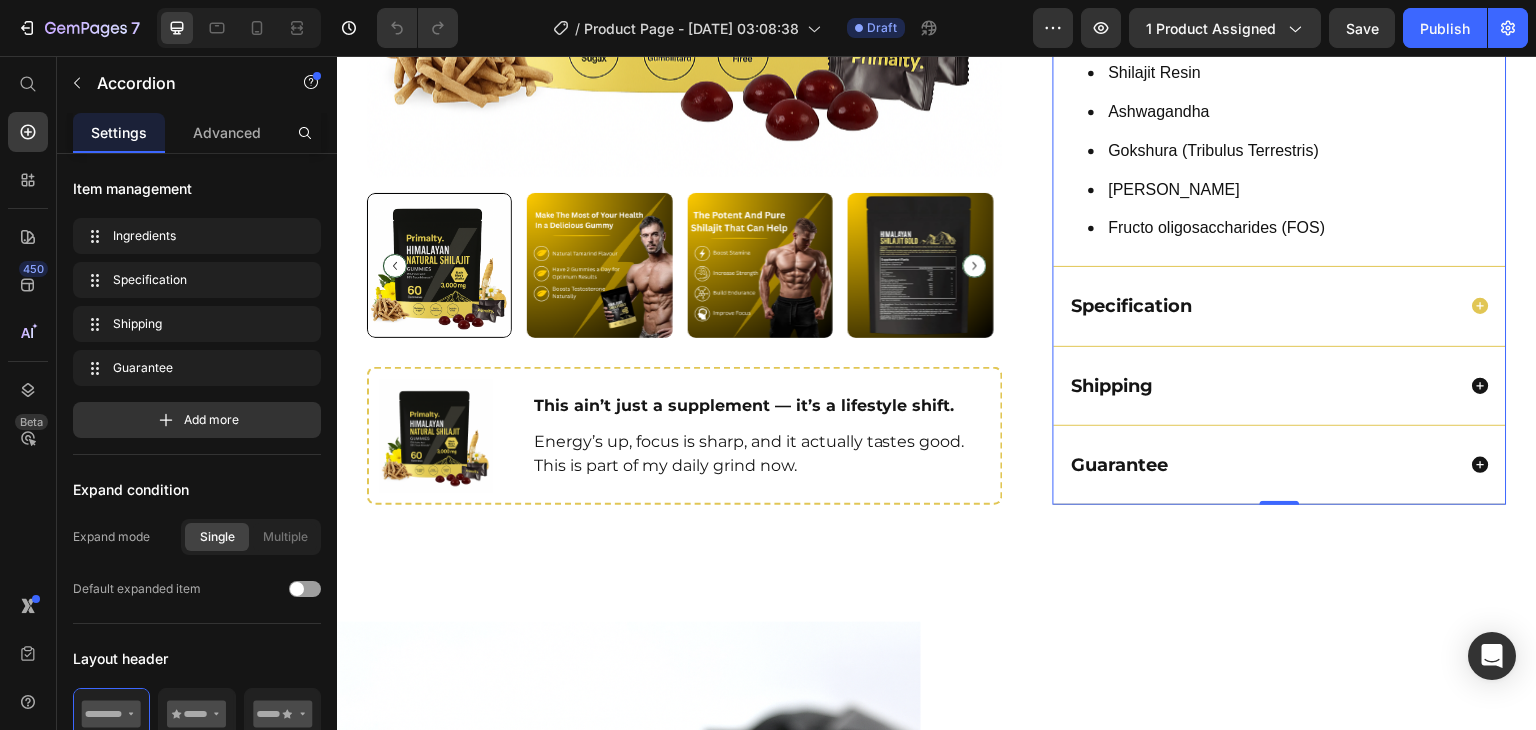 click on "Specification" at bounding box center [1262, 306] 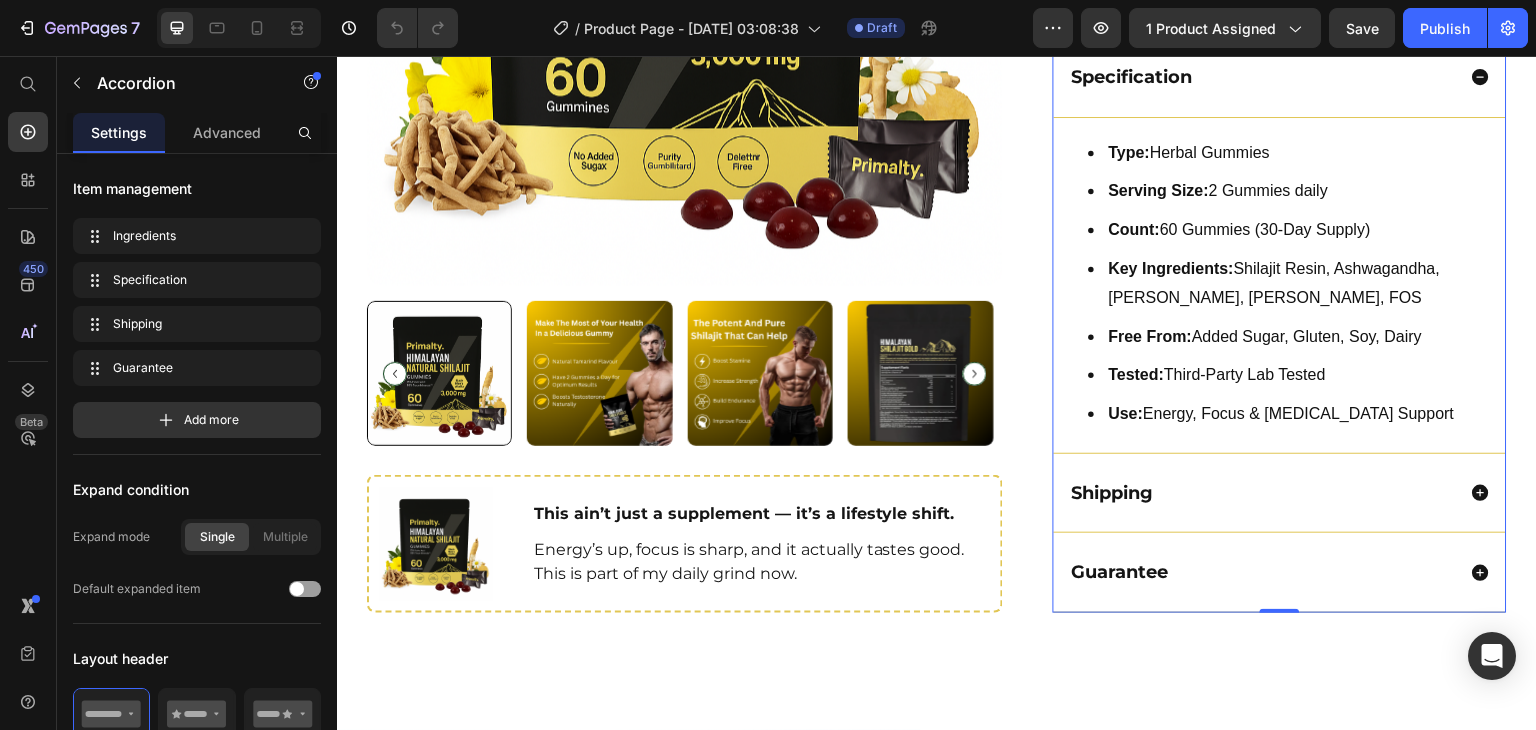 click on "Specification" at bounding box center [1280, 77] 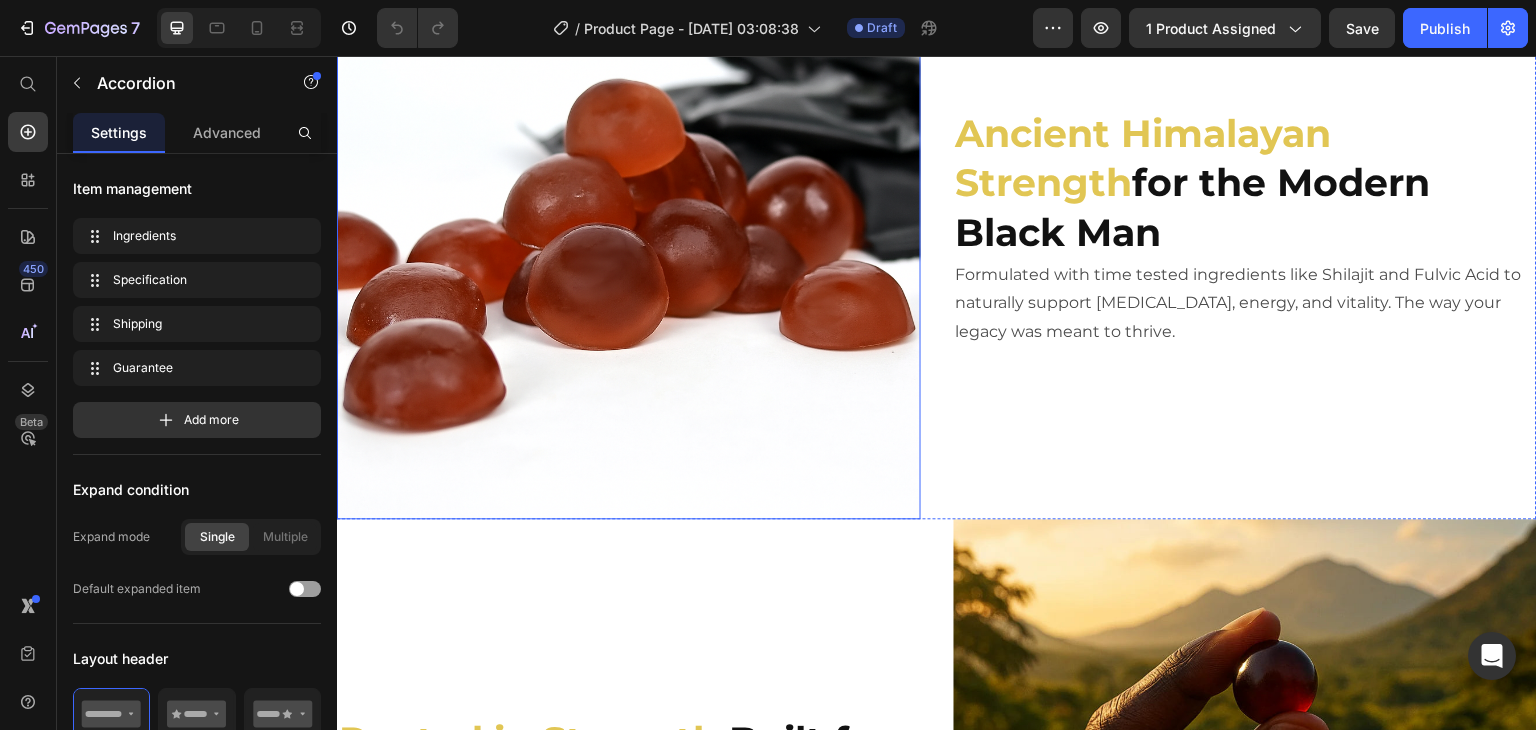 scroll, scrollTop: 1571, scrollLeft: 0, axis: vertical 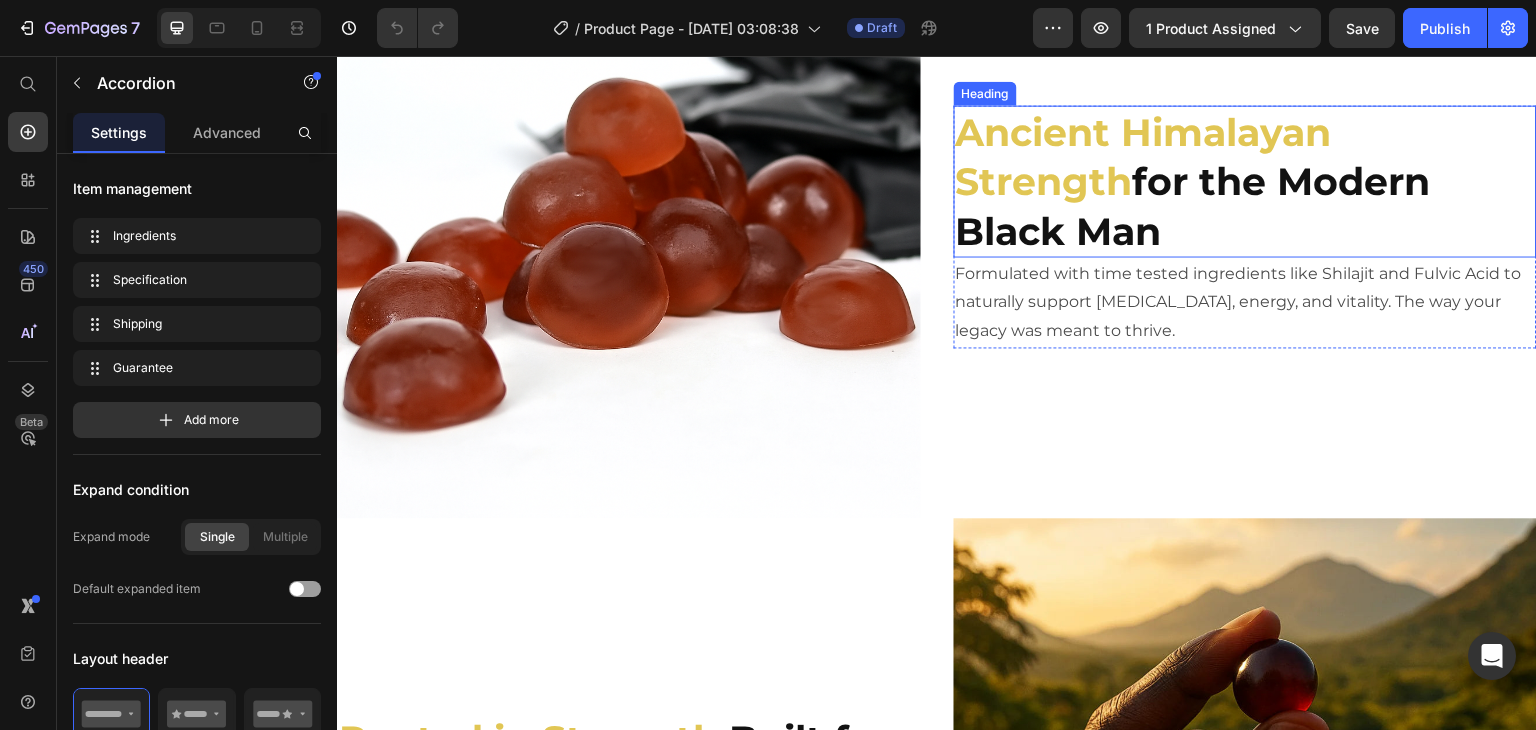 click on "Ancient Himalayan Strength" at bounding box center (1144, 156) 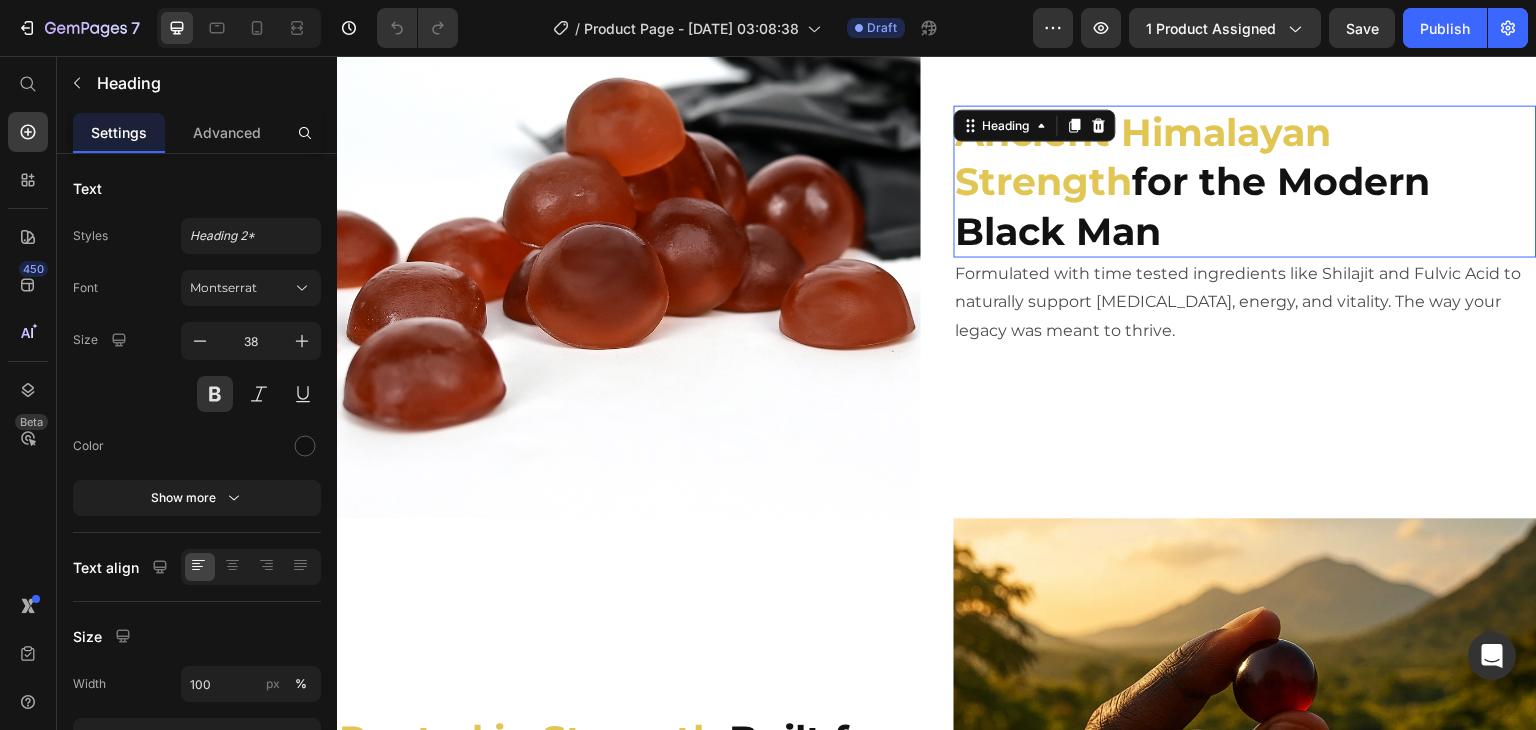 click on "Ancient Himalayan Strength" at bounding box center [1144, 156] 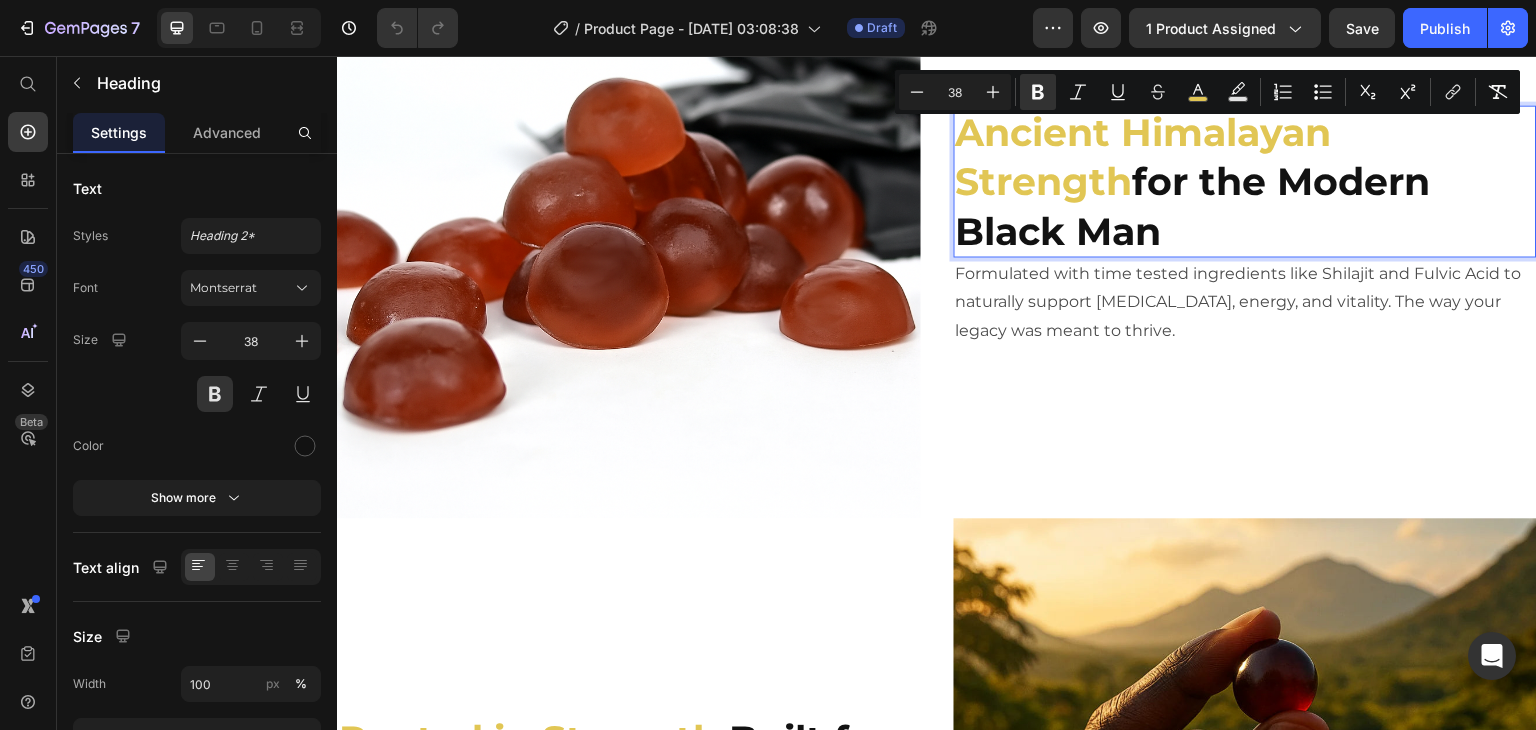 click on "Ancient Himalayan Strength" at bounding box center (1144, 156) 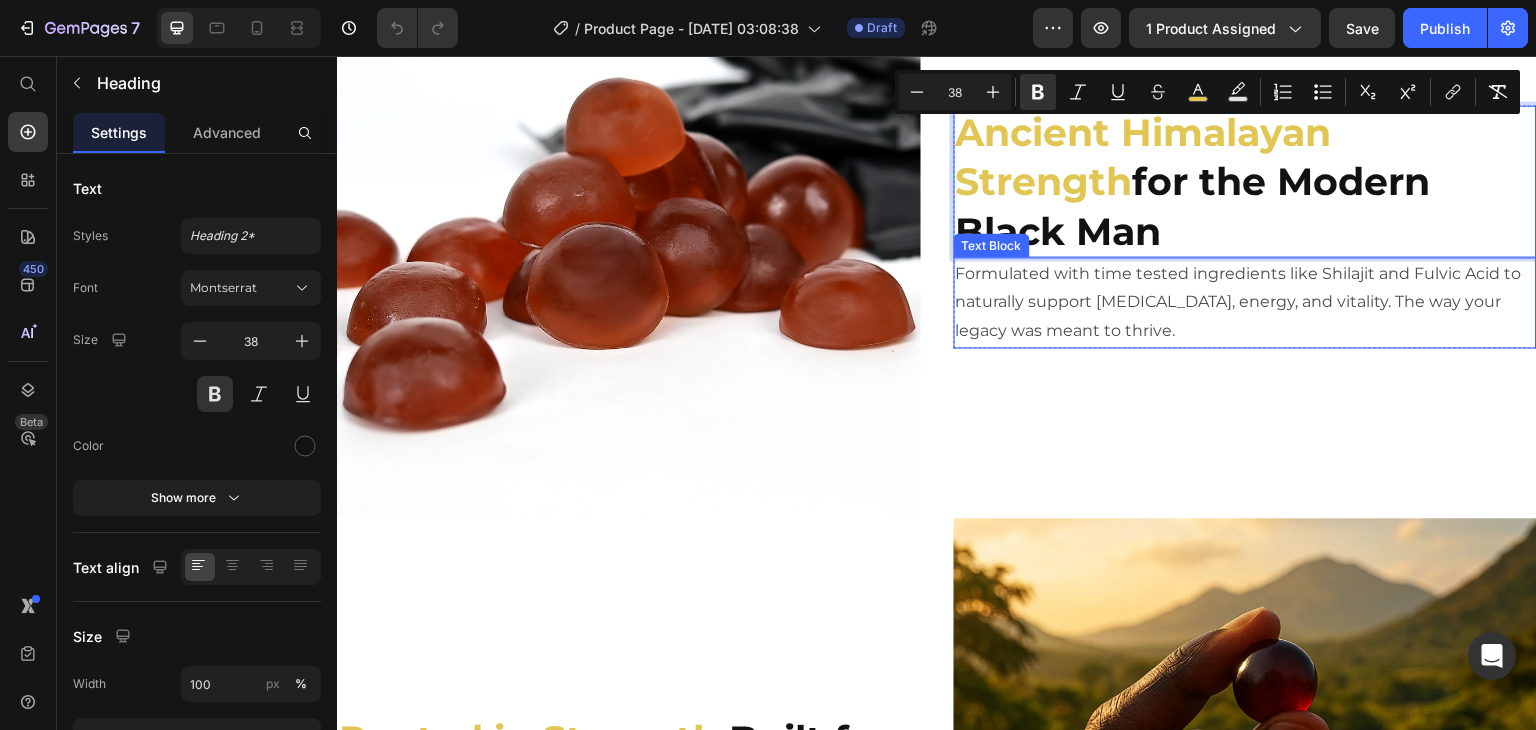click on "Formulated with time tested ingredients like Shilajit and Fulvic Acid to naturally support testosterone, energy, and vitality. The way your legacy was meant to thrive." at bounding box center [1246, 302] 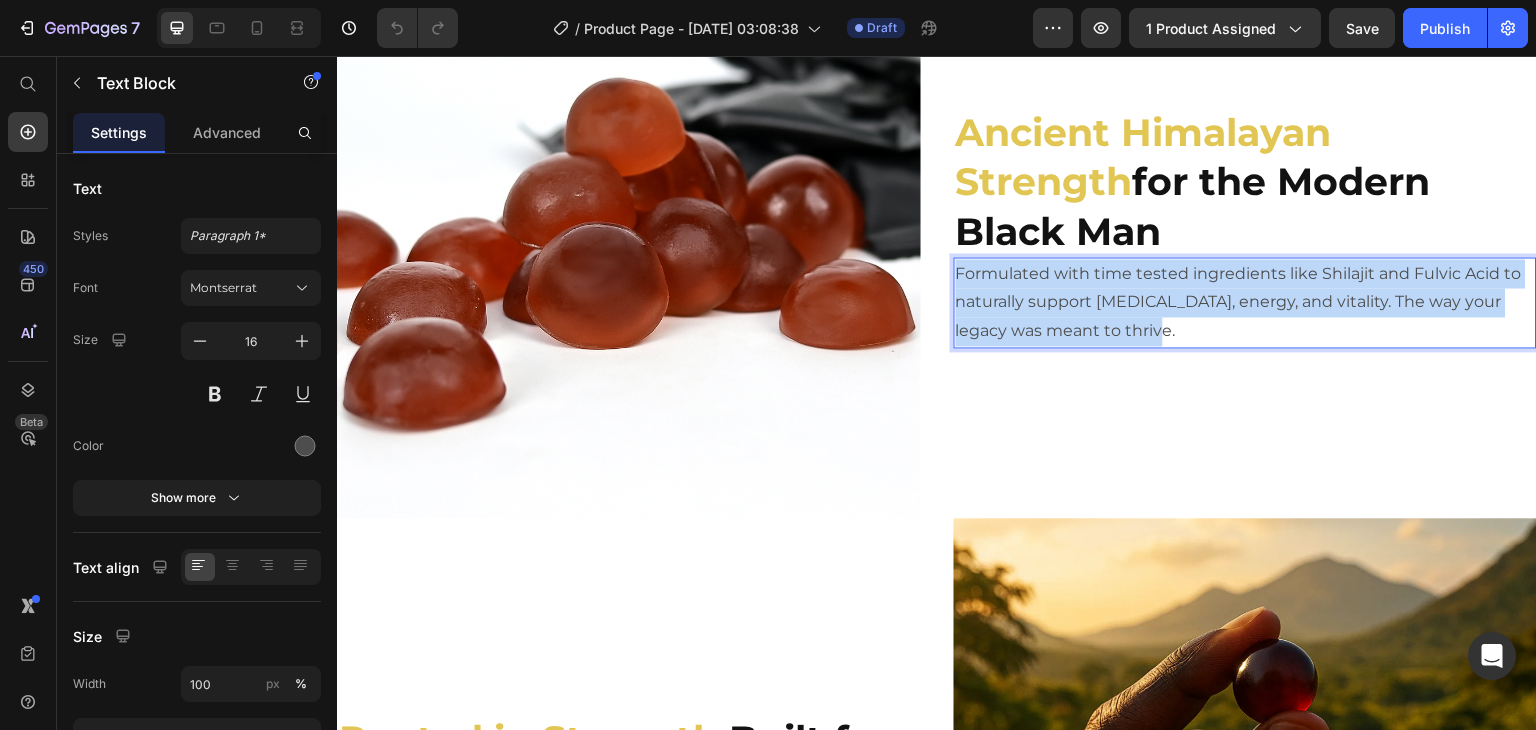 click on "Formulated with time tested ingredients like Shilajit and Fulvic Acid to naturally support testosterone, energy, and vitality. The way your legacy was meant to thrive." at bounding box center [1246, 302] 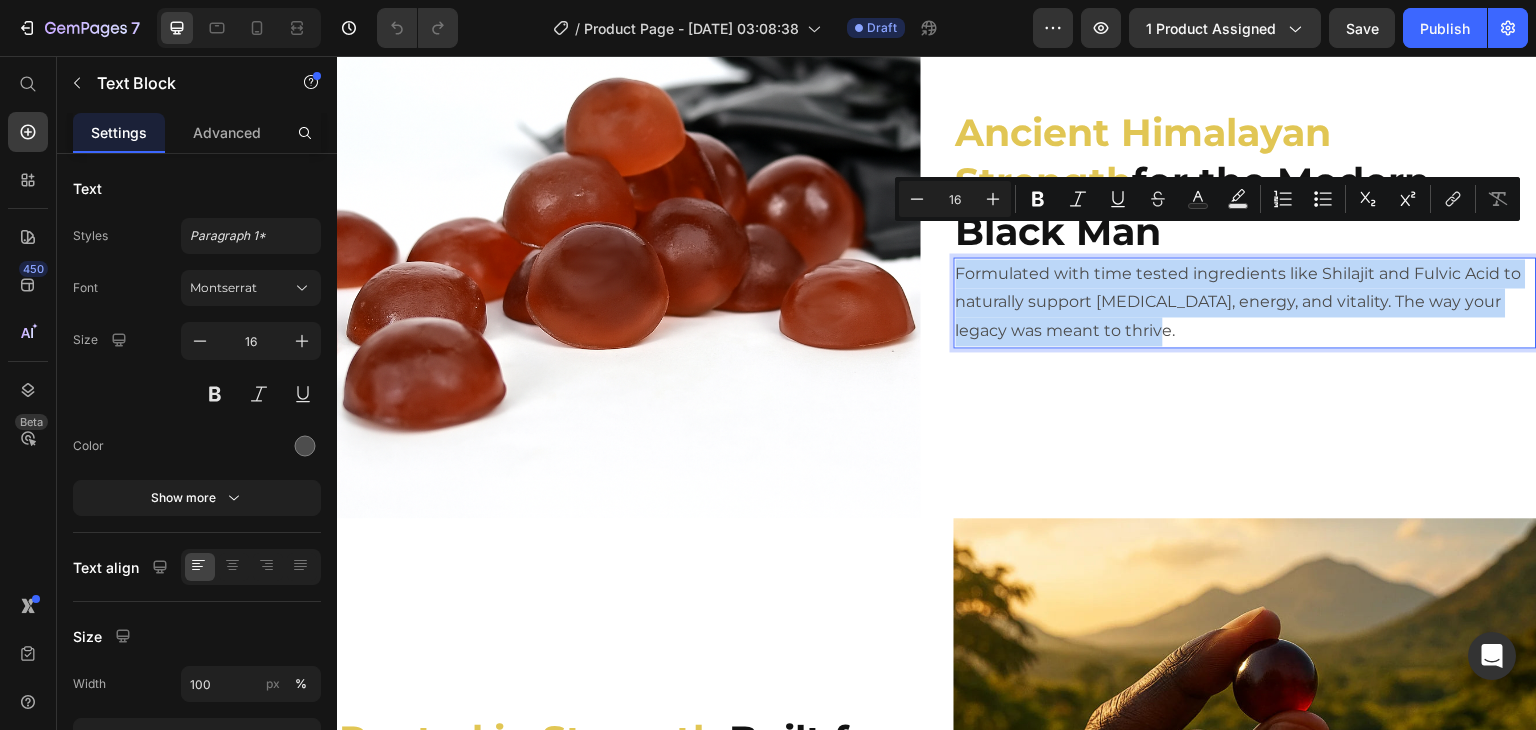 click on "Formulated with time tested ingredients like Shilajit and Fulvic Acid to naturally support testosterone, energy, and vitality. The way your legacy was meant to thrive." at bounding box center [1246, 302] 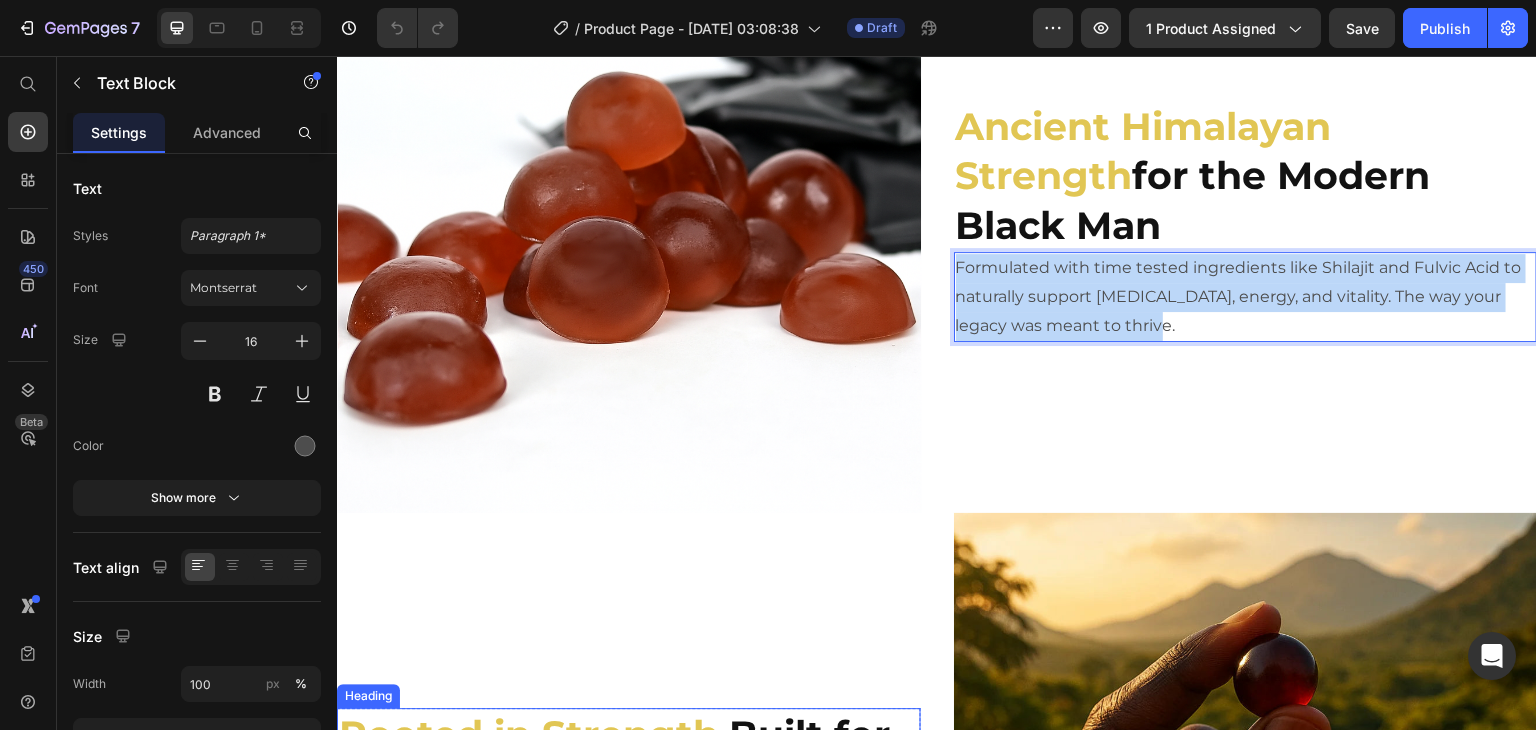 scroll, scrollTop: 1902, scrollLeft: 0, axis: vertical 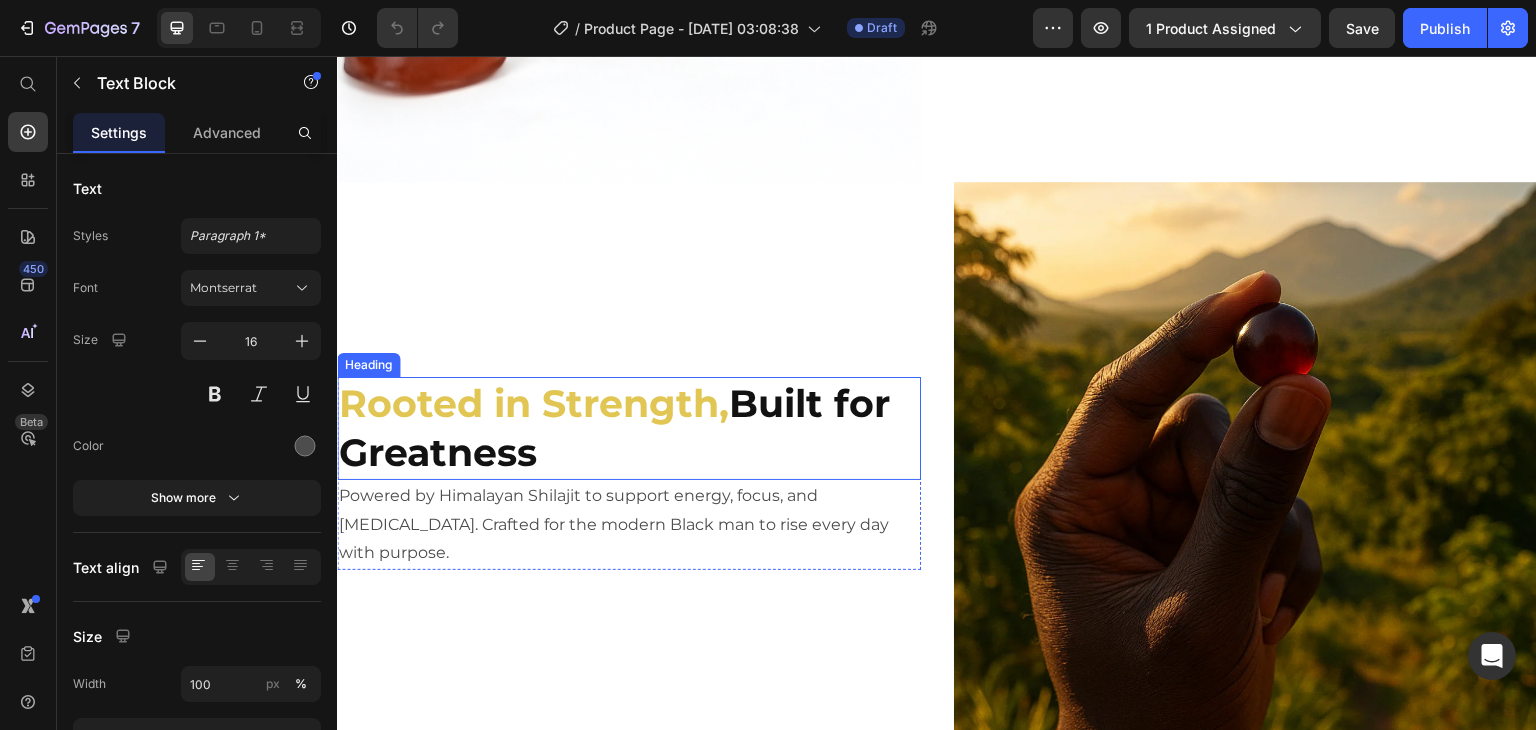 click on "Rooted in Strength," at bounding box center (534, 403) 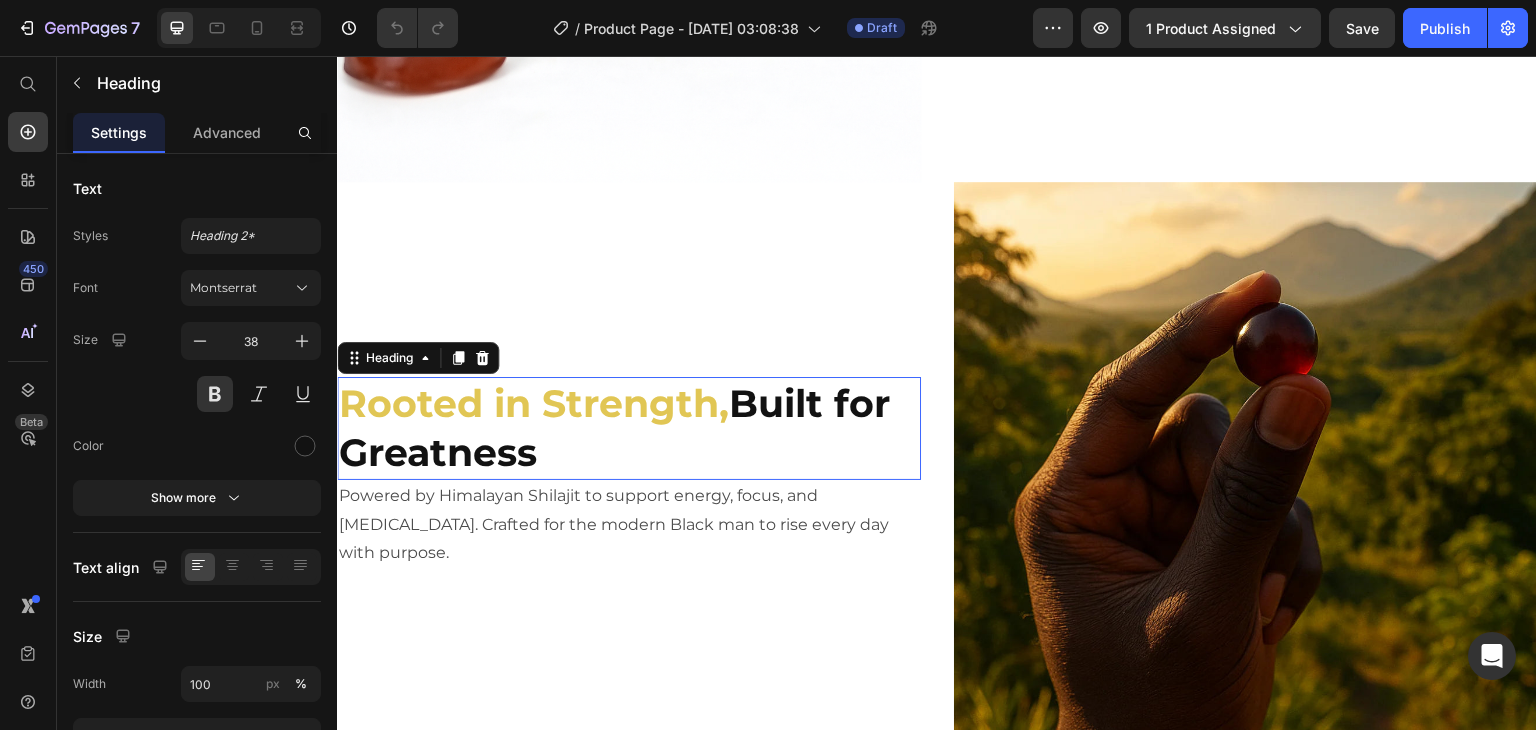 click on "Rooted in Strength," at bounding box center (534, 403) 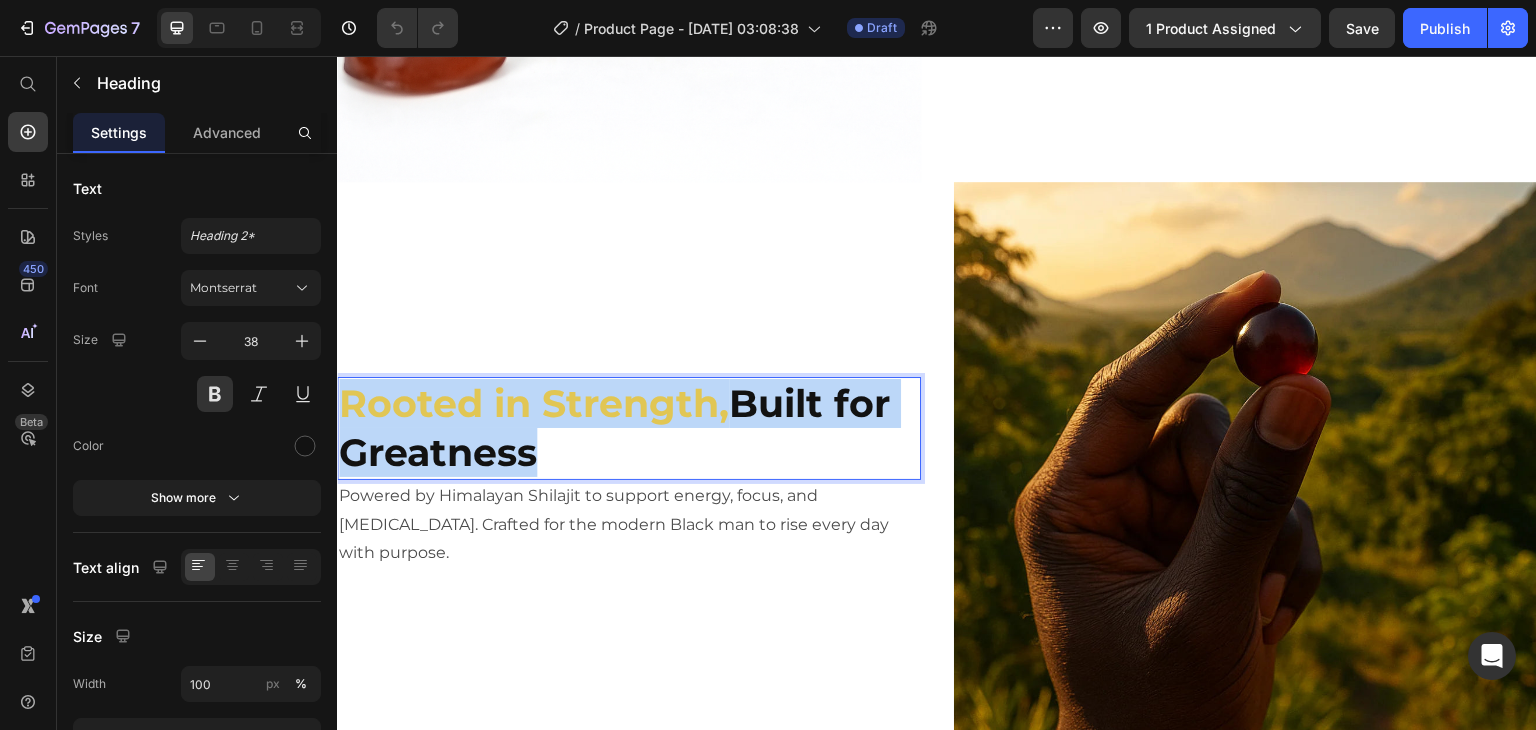 click on "Rooted in Strength," at bounding box center (534, 403) 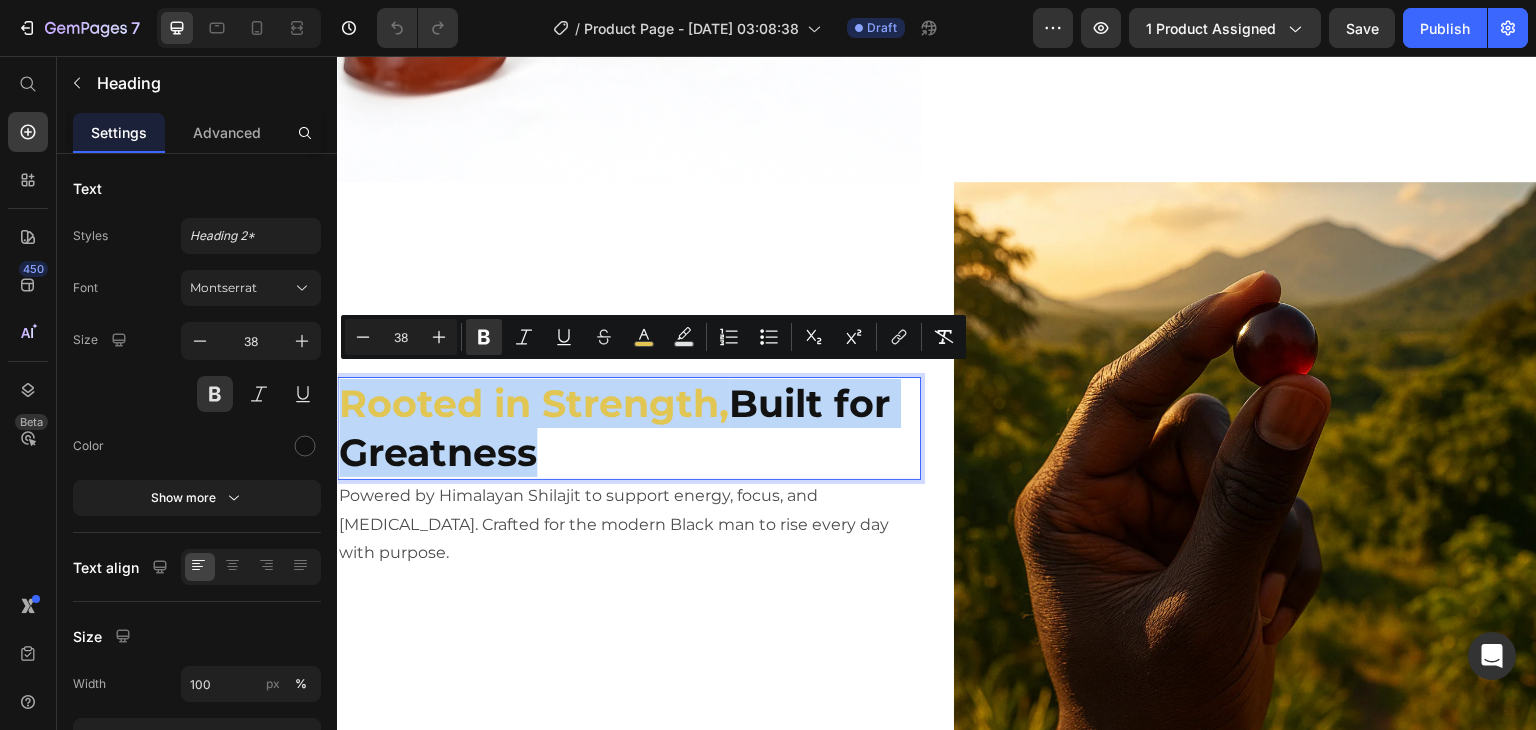 click on "Rooted in Strength," at bounding box center (534, 403) 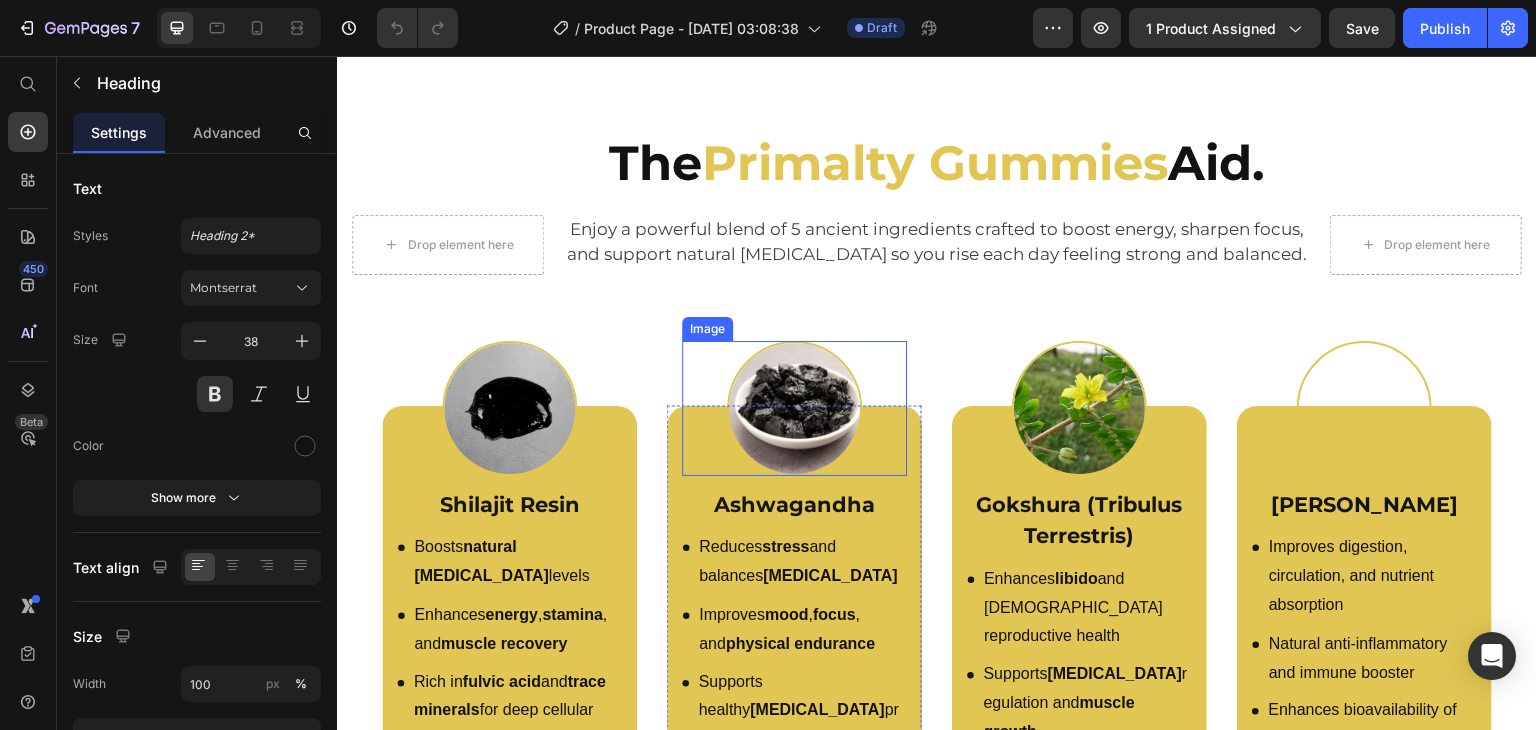 scroll, scrollTop: 2520, scrollLeft: 0, axis: vertical 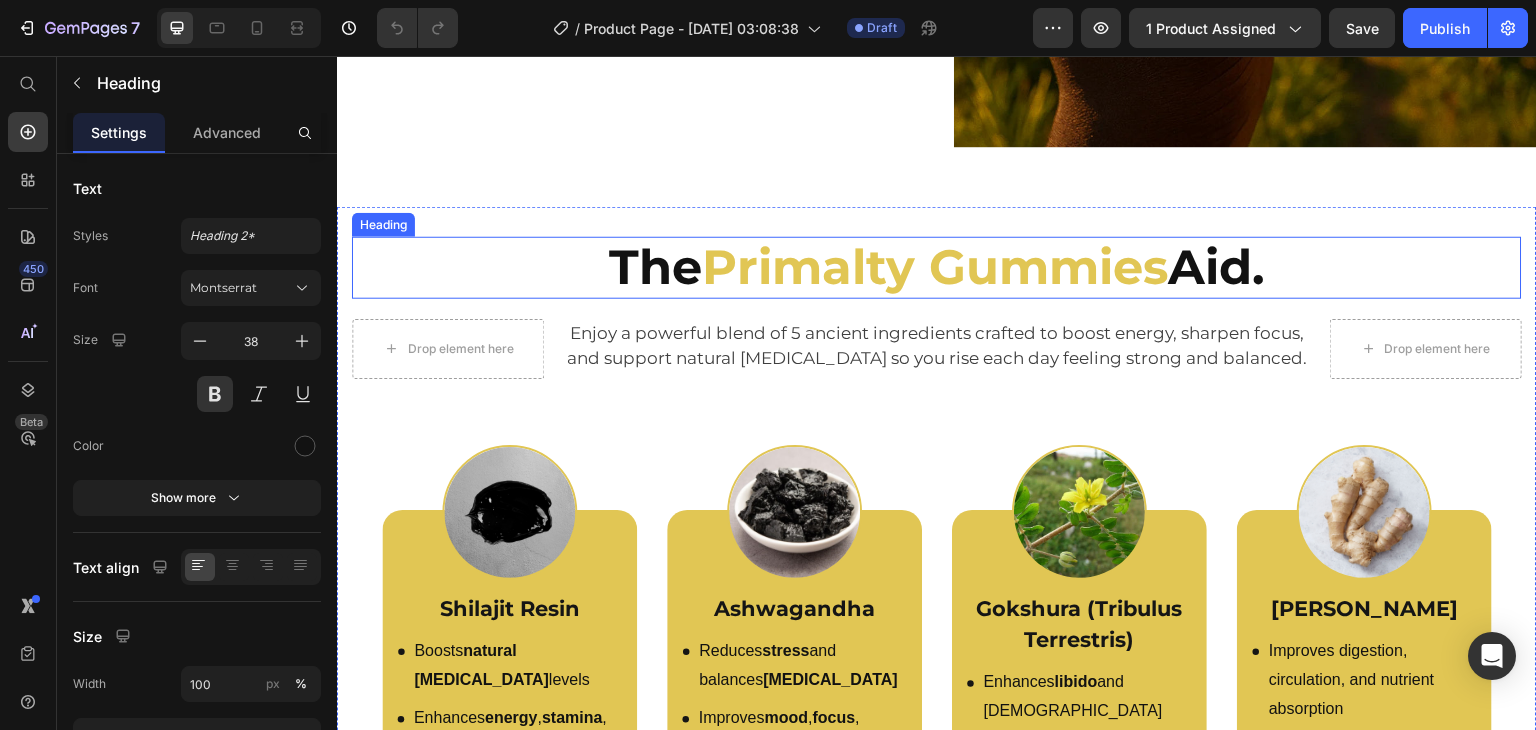 click on "Primalty Gummies" at bounding box center (935, 267) 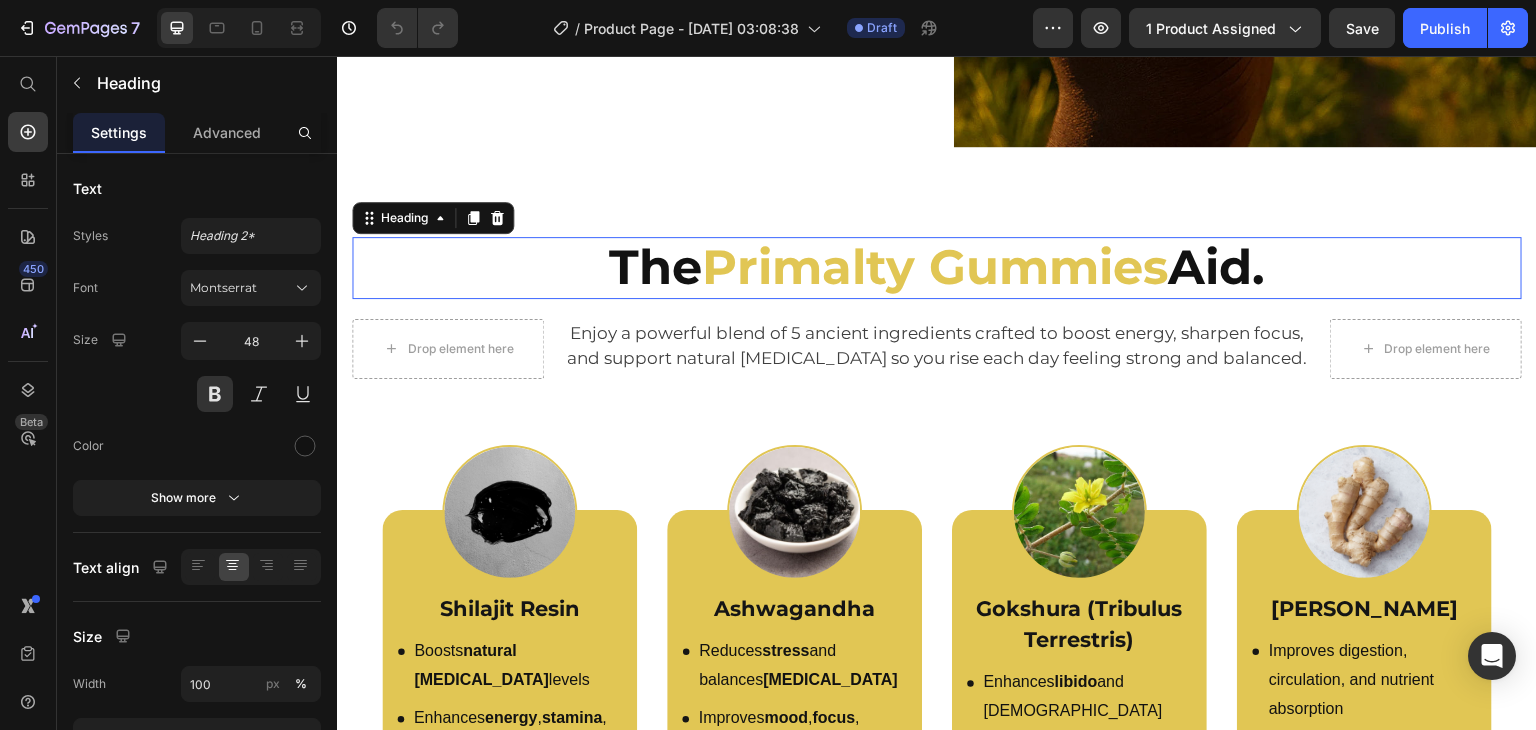 click on "Primalty Gummies" at bounding box center (935, 267) 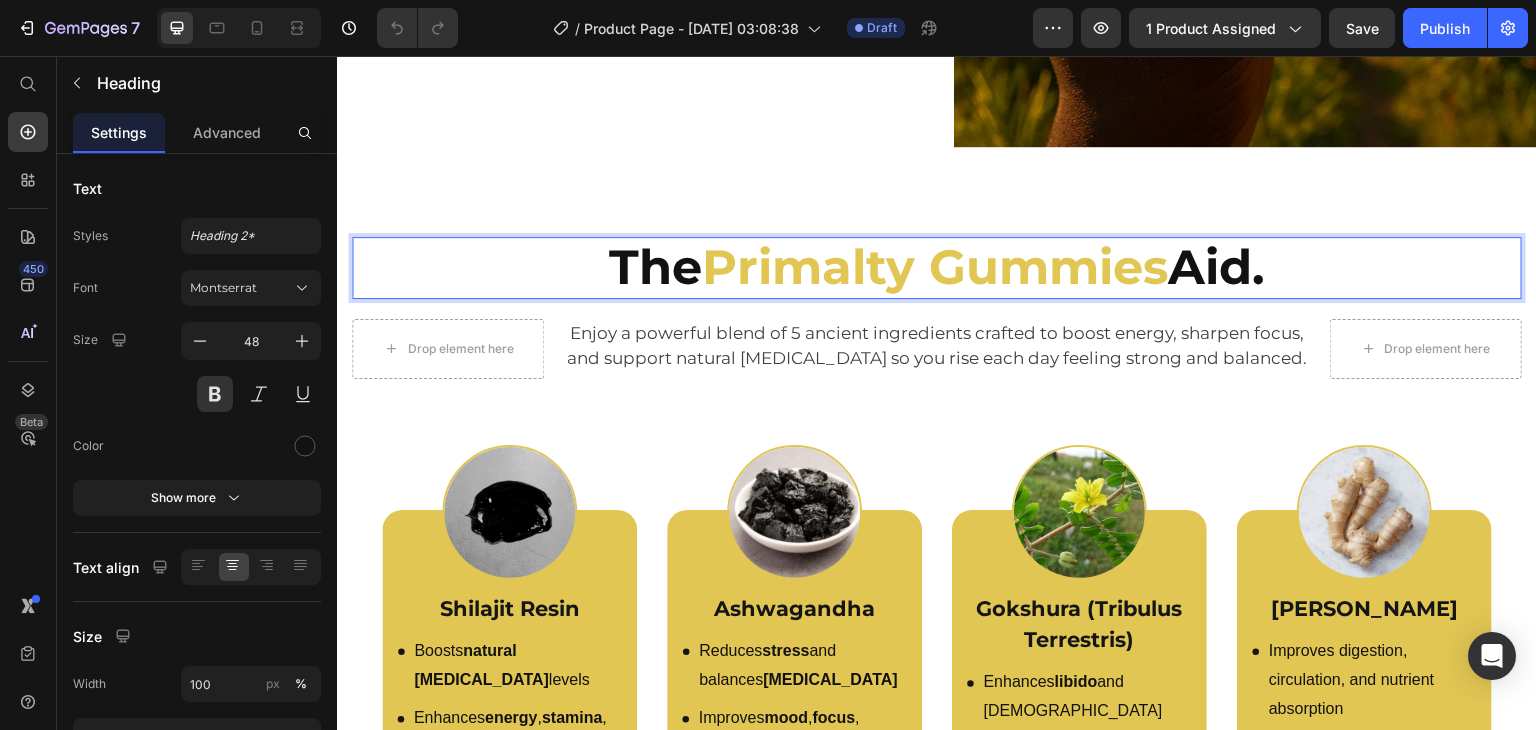 click on "Primalty Gummies" at bounding box center (935, 267) 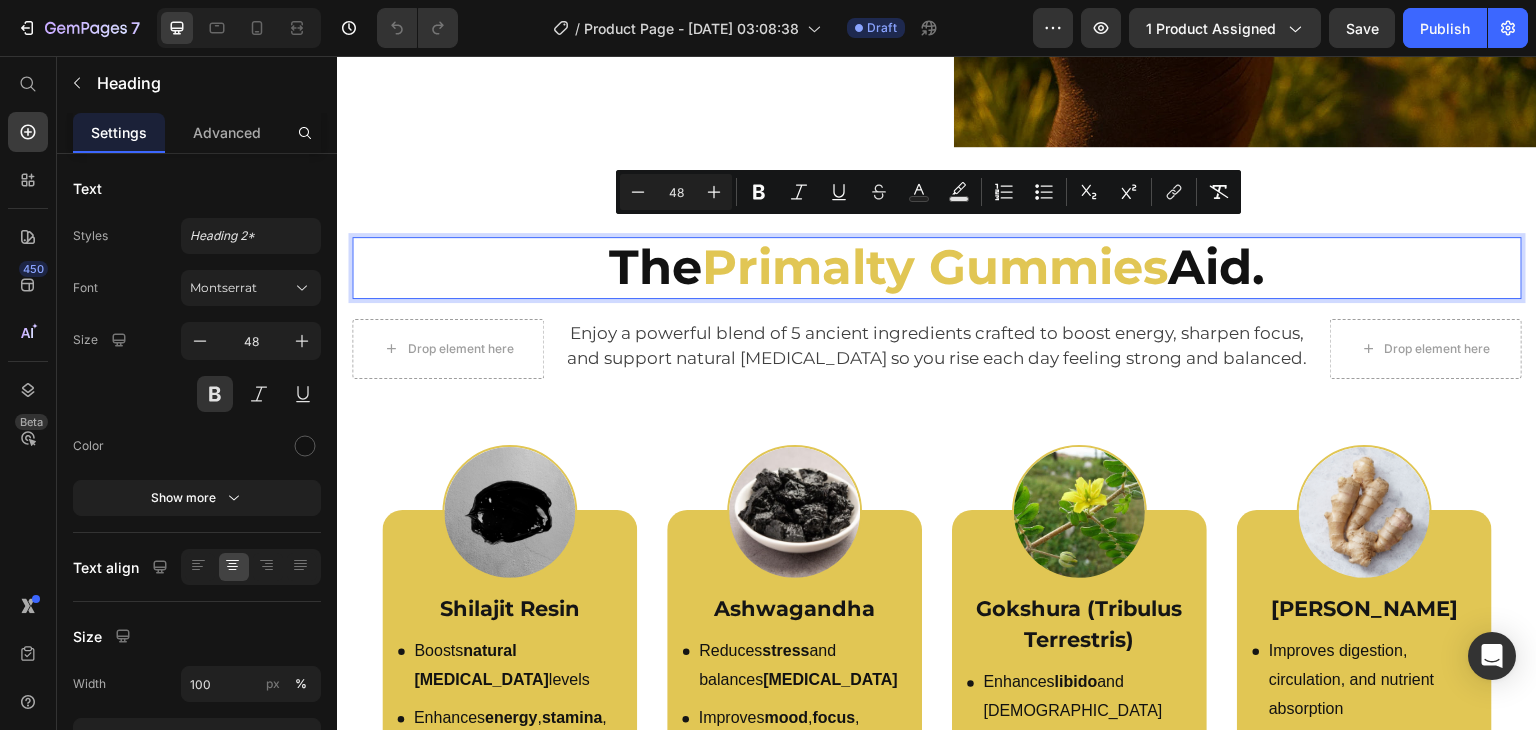 click on "Primalty Gummies" at bounding box center [935, 267] 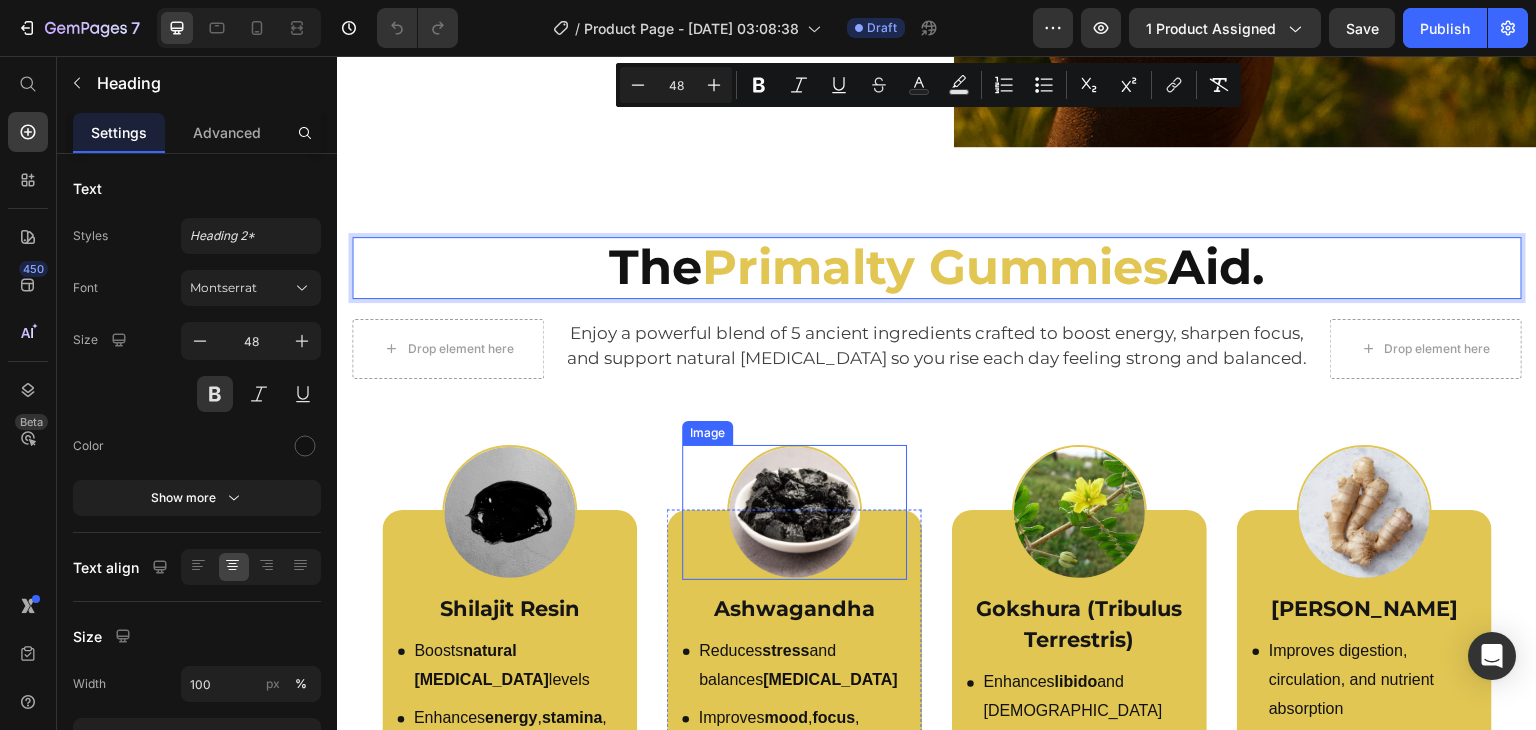scroll, scrollTop: 2628, scrollLeft: 0, axis: vertical 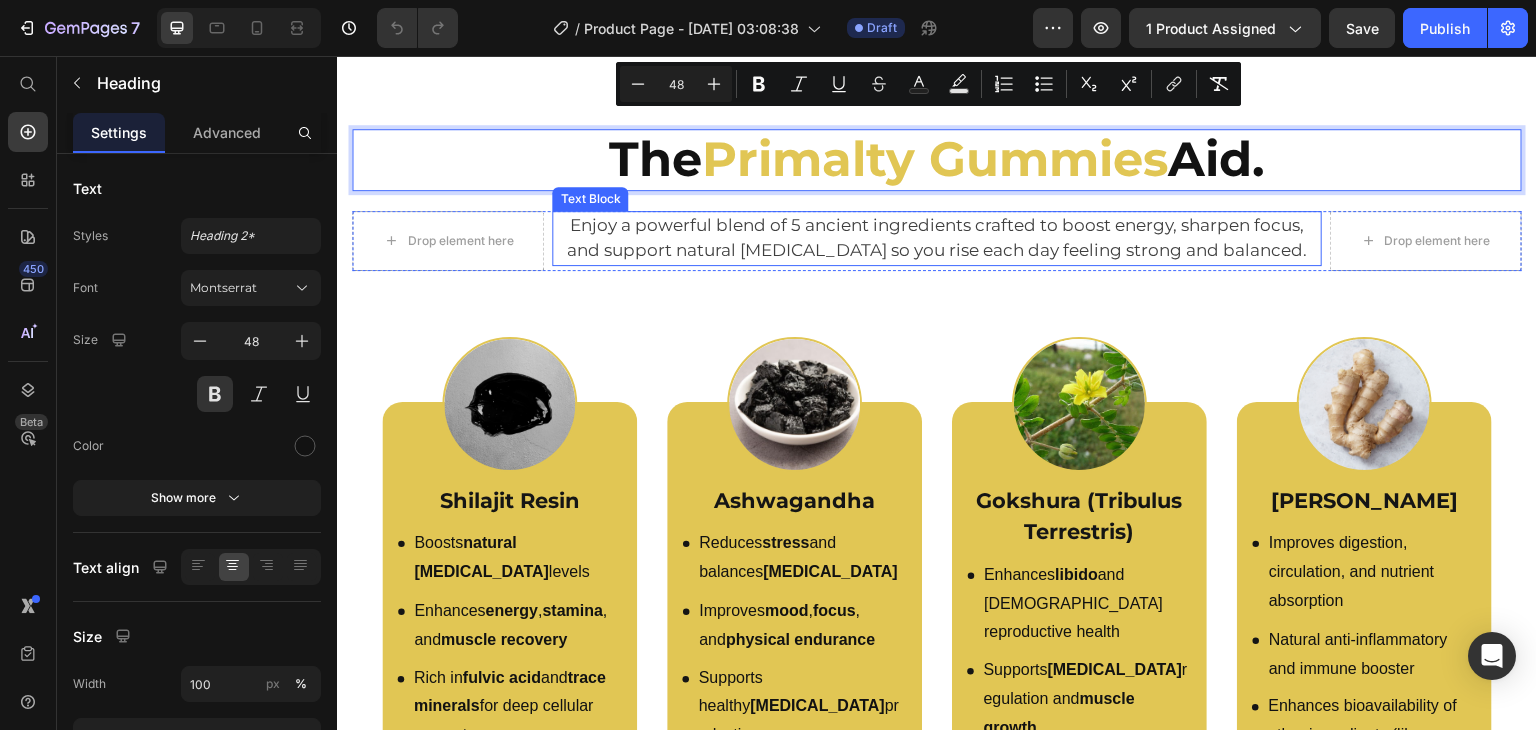 click on "Enjoy a powerful blend of 5 ancient ingredients crafted to boost energy, sharpen focus, and support natural testosterone so you rise each day feeling strong and balanced." at bounding box center [936, 238] 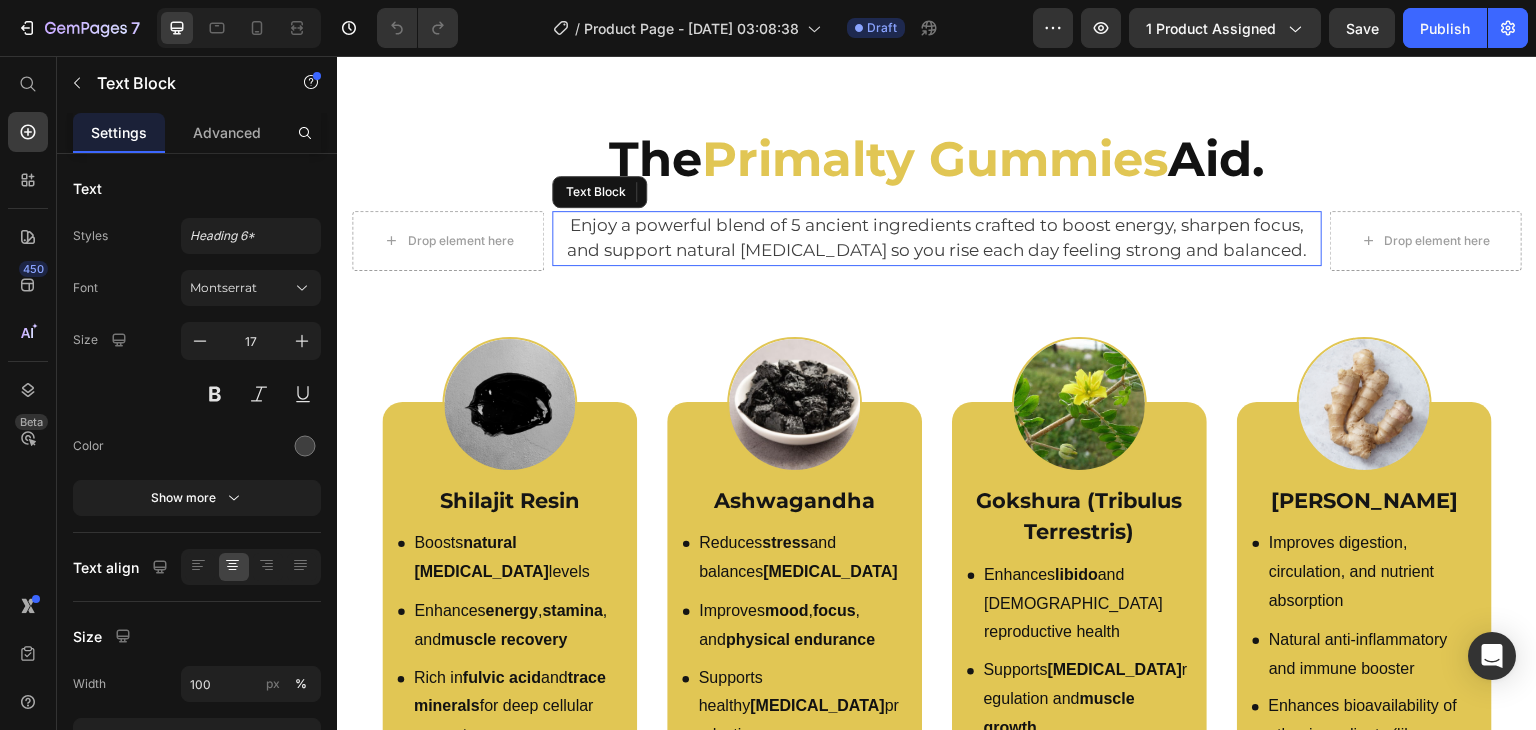 click on "Enjoy a powerful blend of 5 ancient ingredients crafted to boost energy, sharpen focus, and support natural testosterone so you rise each day feeling strong and balanced." at bounding box center [936, 238] 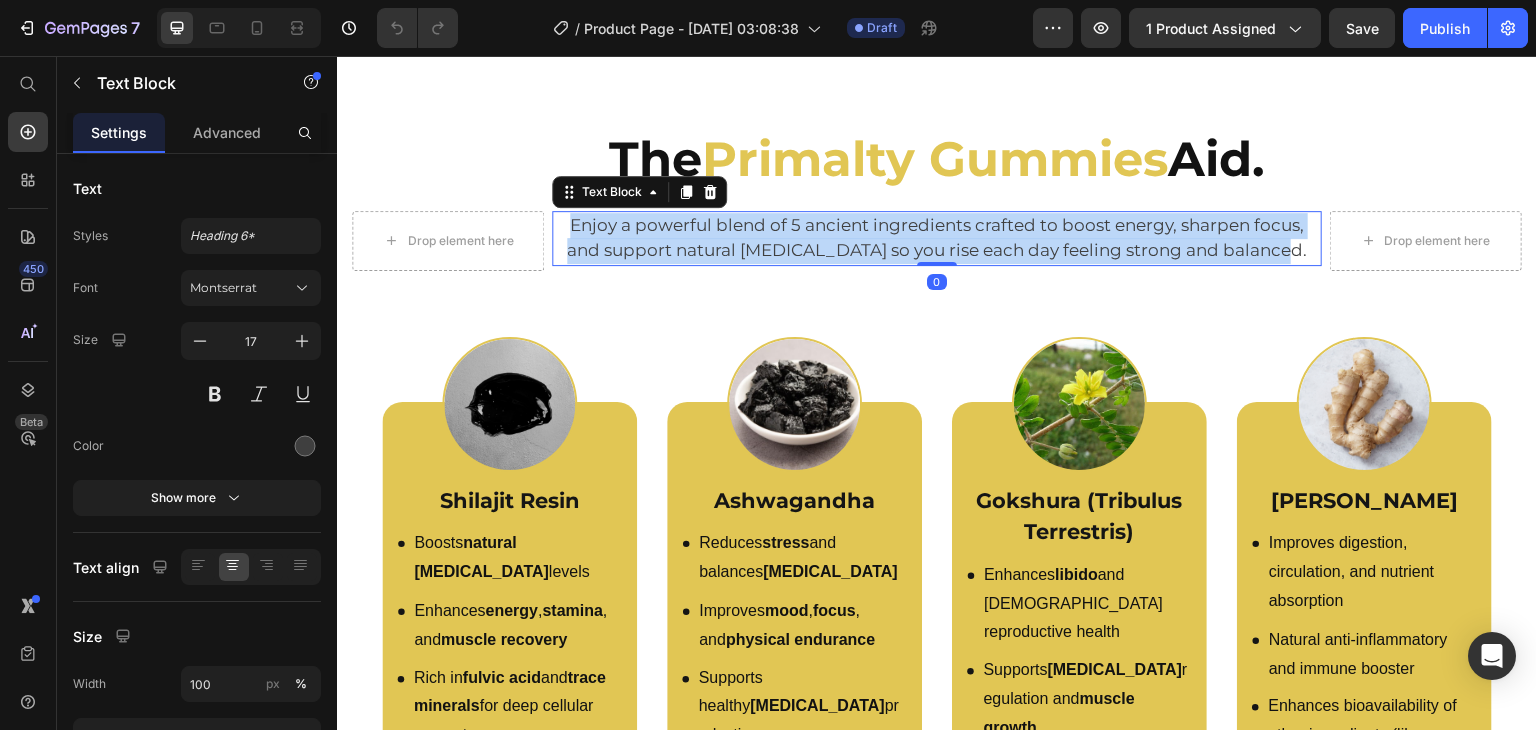 click on "Enjoy a powerful blend of 5 ancient ingredients crafted to boost energy, sharpen focus, and support natural testosterone so you rise each day feeling strong and balanced." at bounding box center [936, 238] 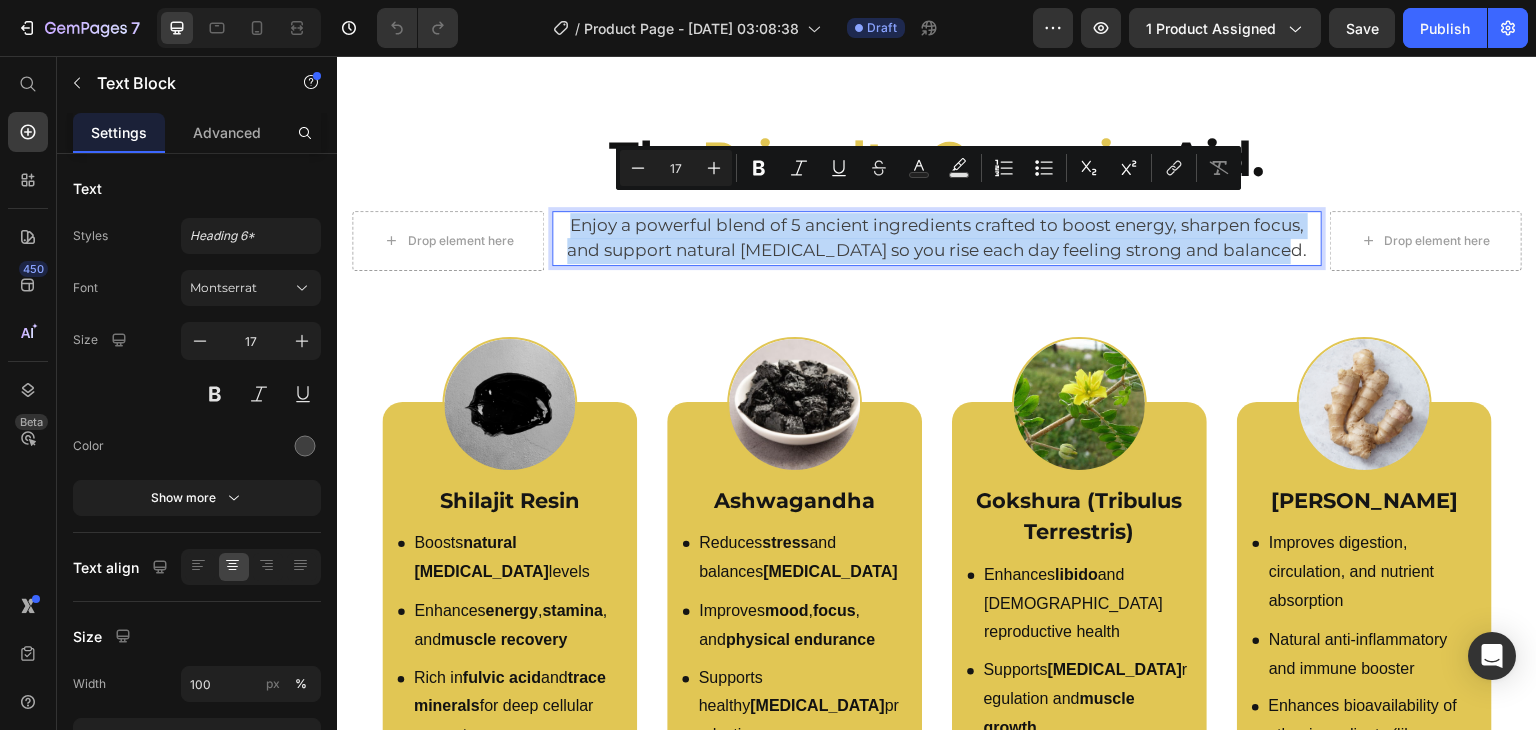 click on "Enjoy a powerful blend of 5 ancient ingredients crafted to boost energy, sharpen focus, and support natural testosterone so you rise each day feeling strong and balanced." at bounding box center [936, 238] 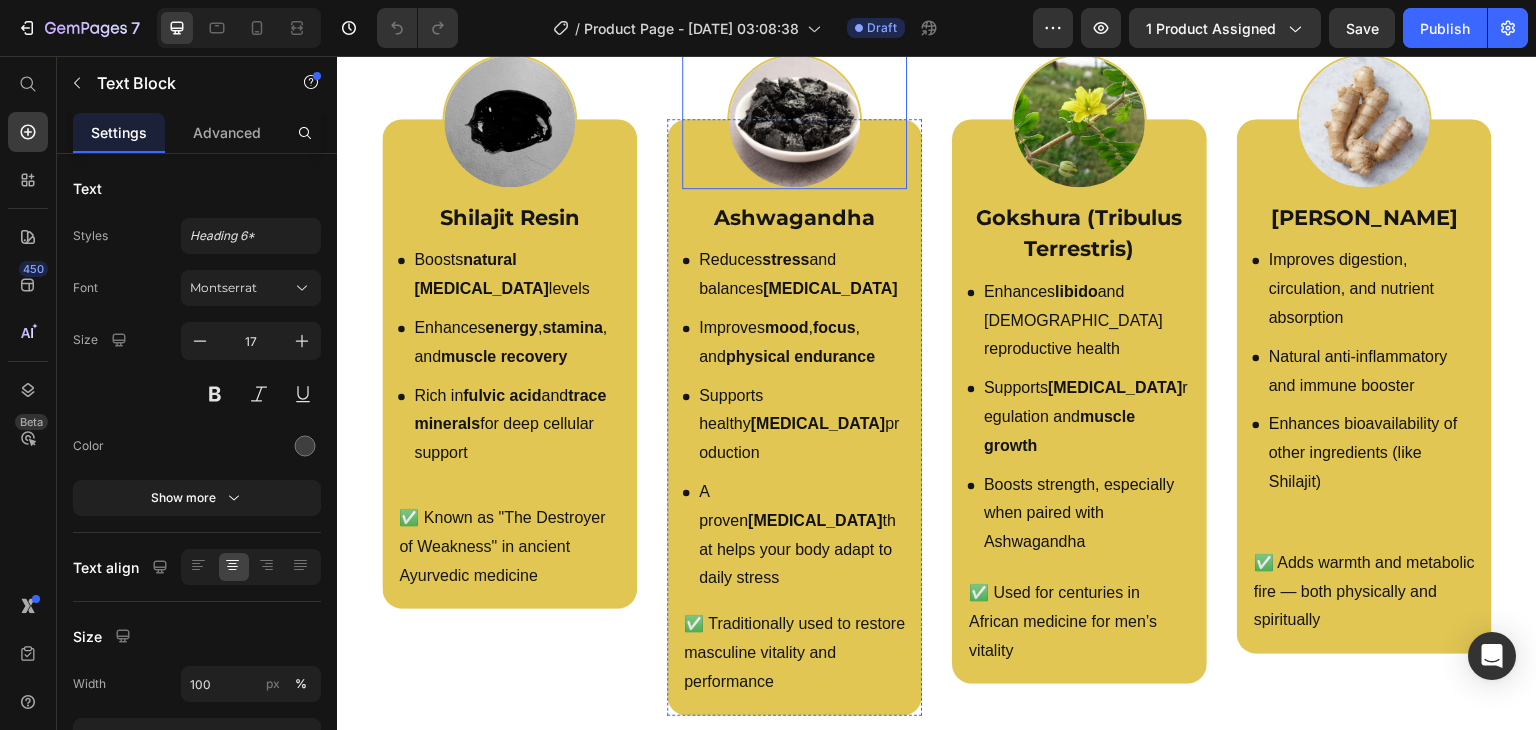 scroll, scrollTop: 2924, scrollLeft: 0, axis: vertical 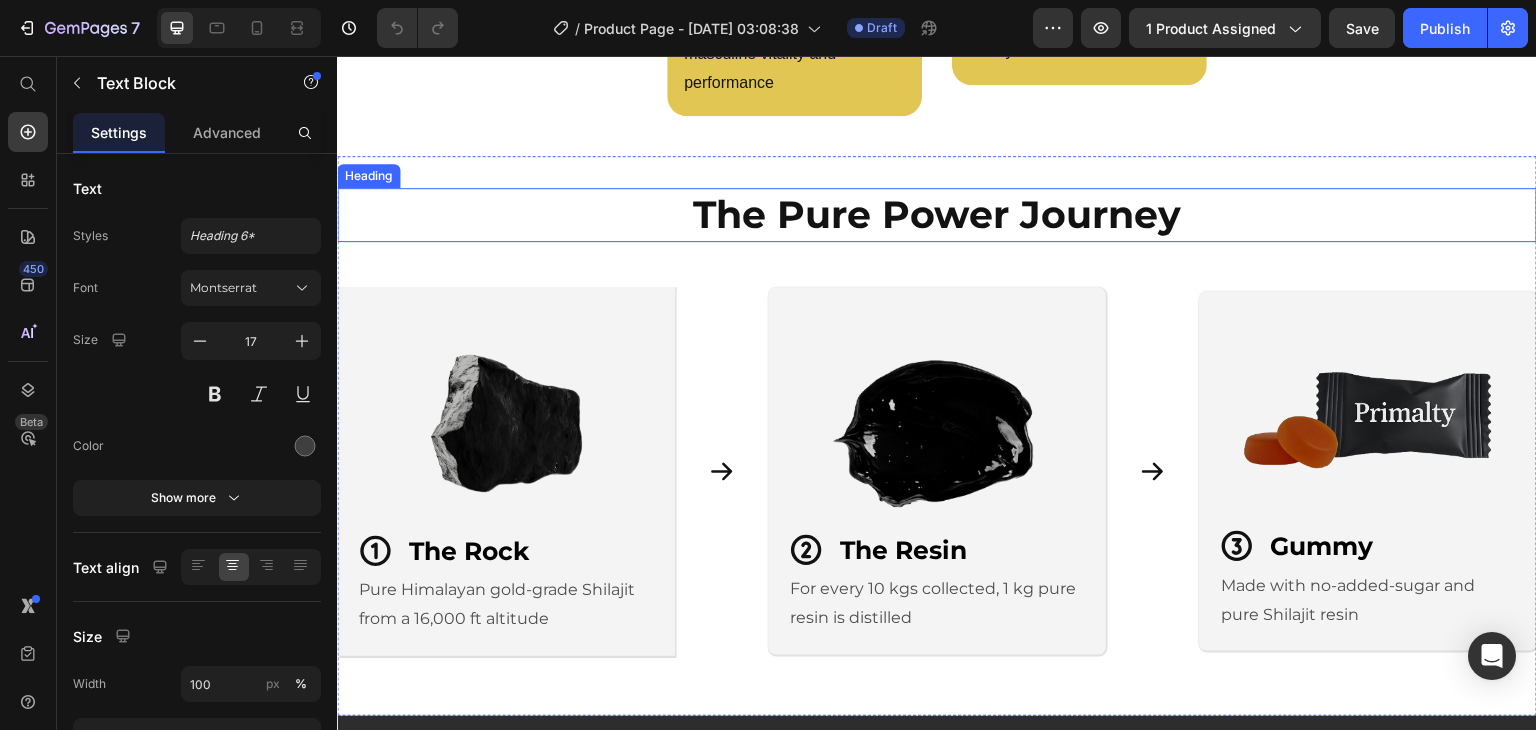 click on "The Pure Power Journey" at bounding box center (937, 214) 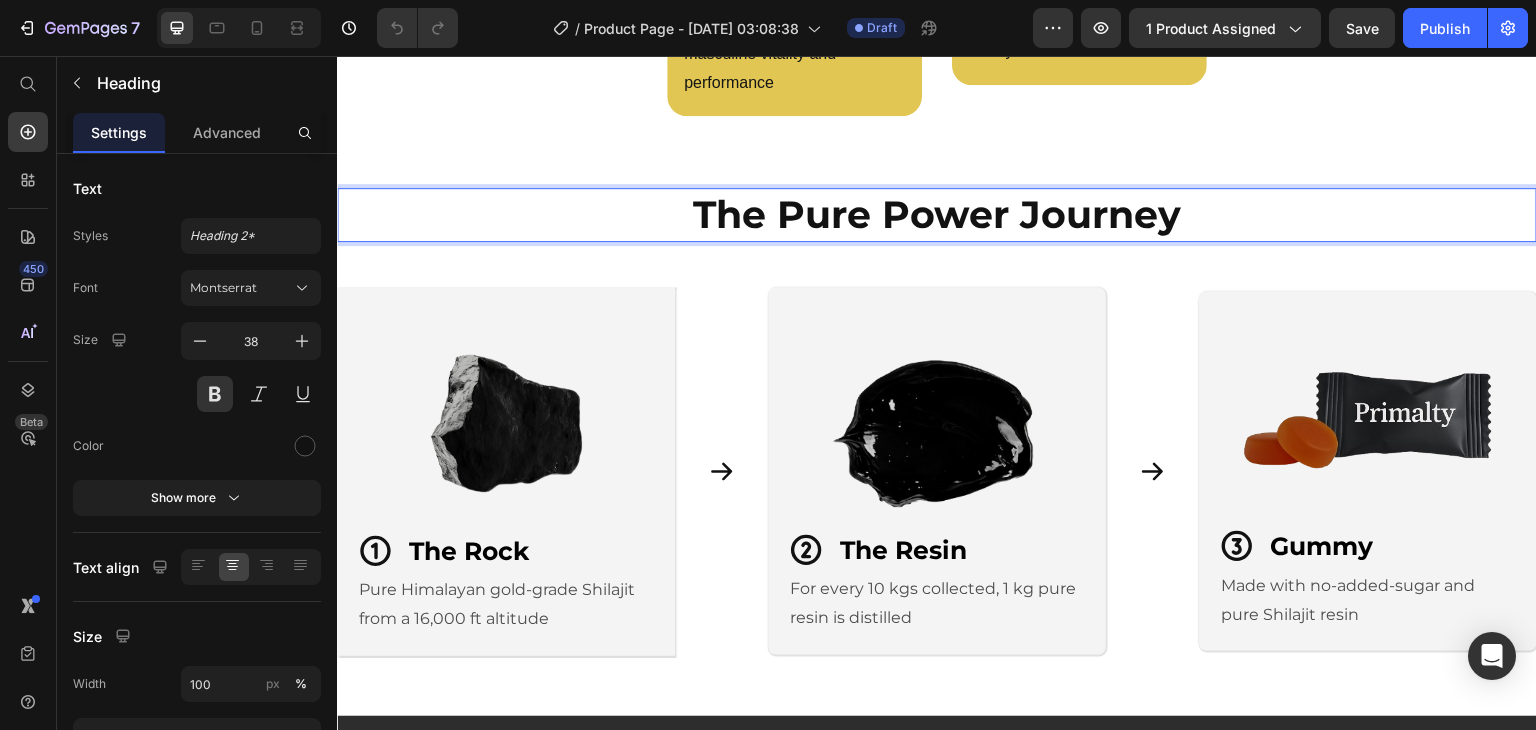 click on "The Pure Power Journey" at bounding box center [937, 214] 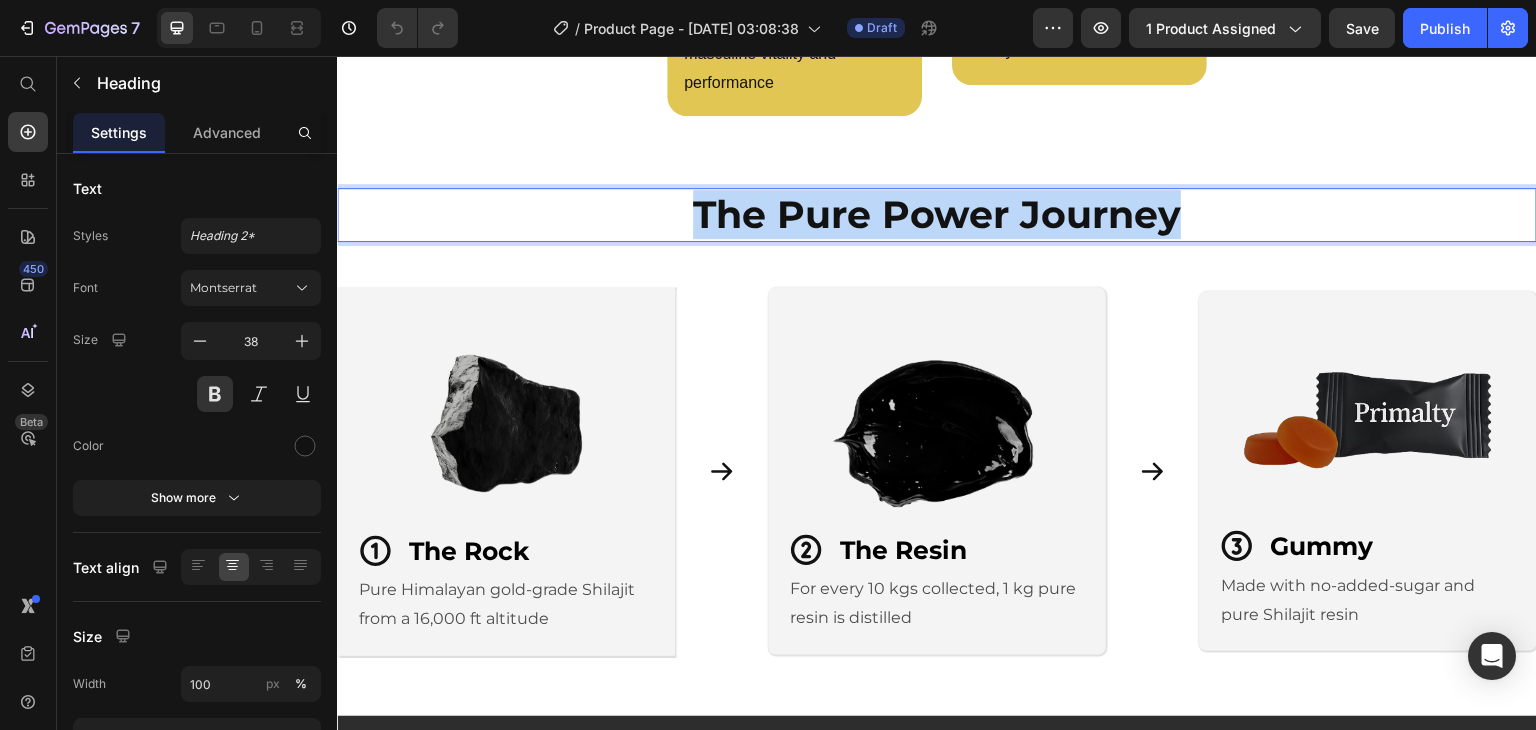click on "The Pure Power Journey" at bounding box center (937, 214) 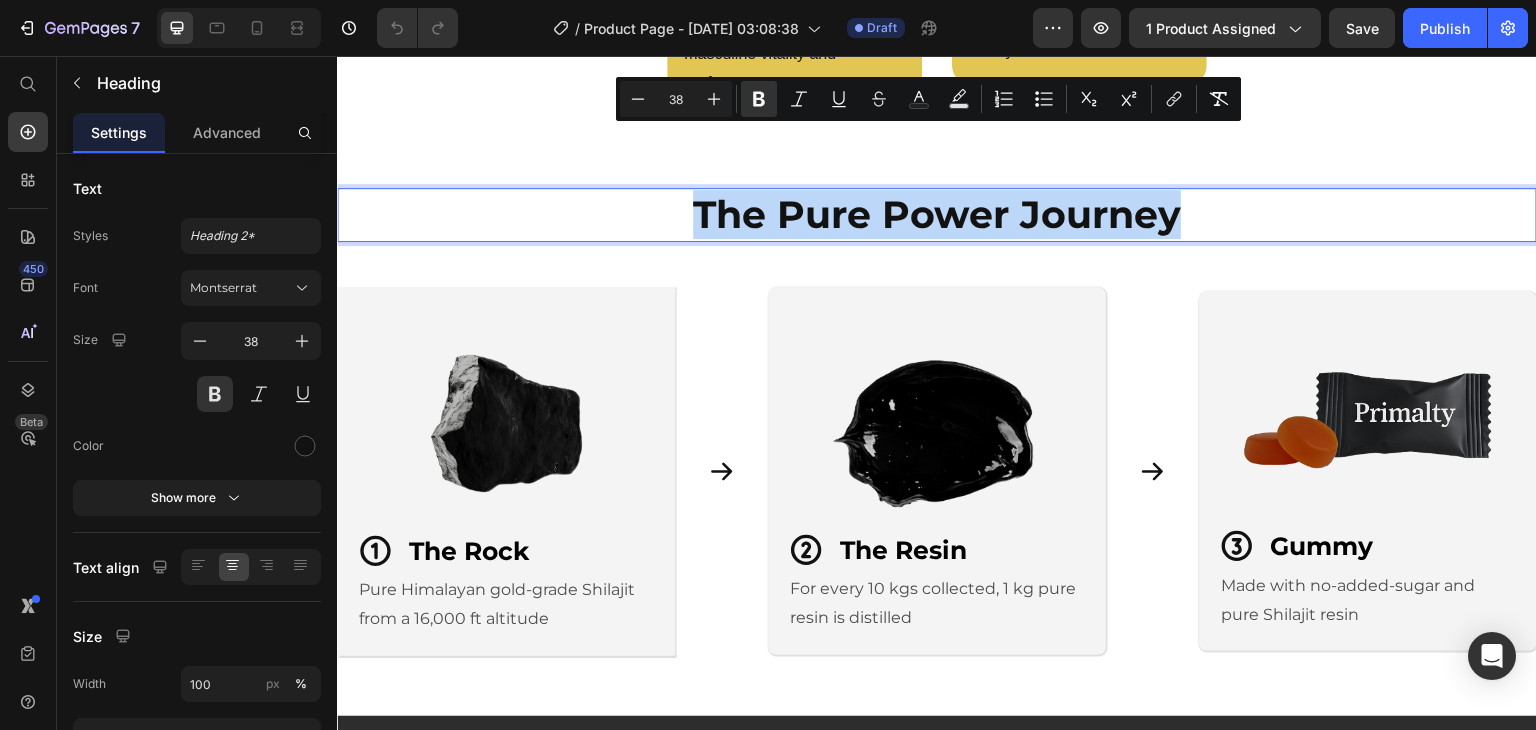 click on "The Pure Power Journey" at bounding box center [937, 214] 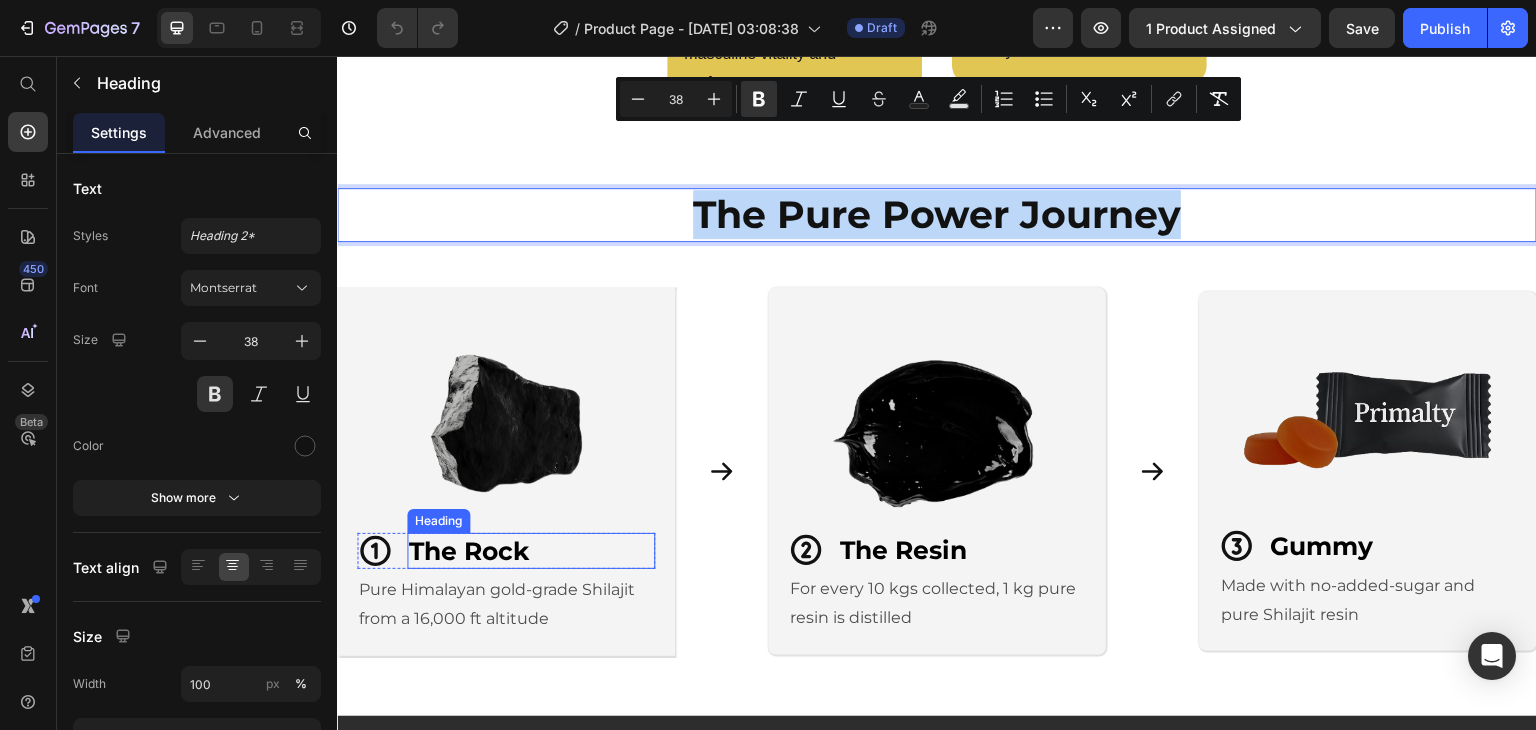 click on "The Rock" at bounding box center [469, 551] 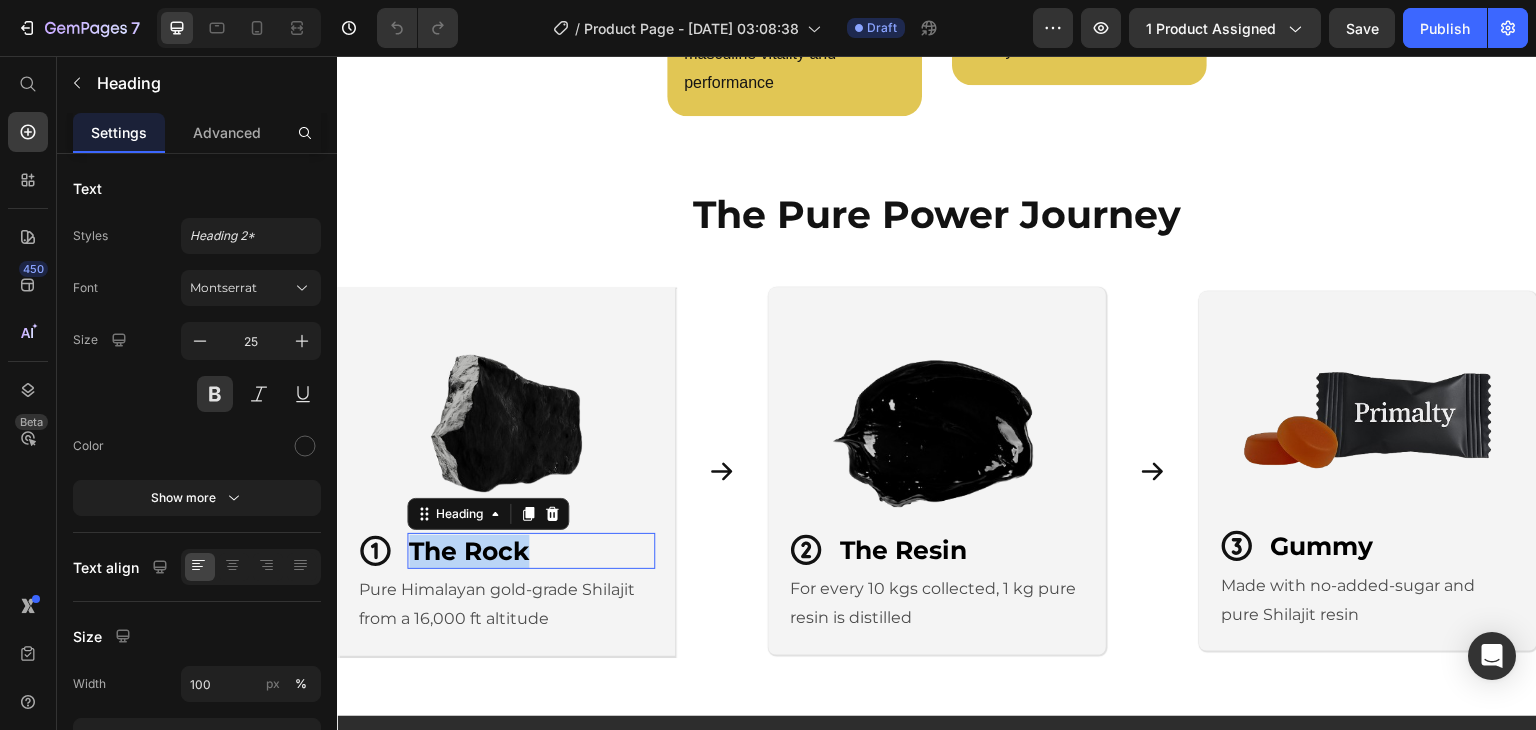 click on "The Rock" at bounding box center [469, 551] 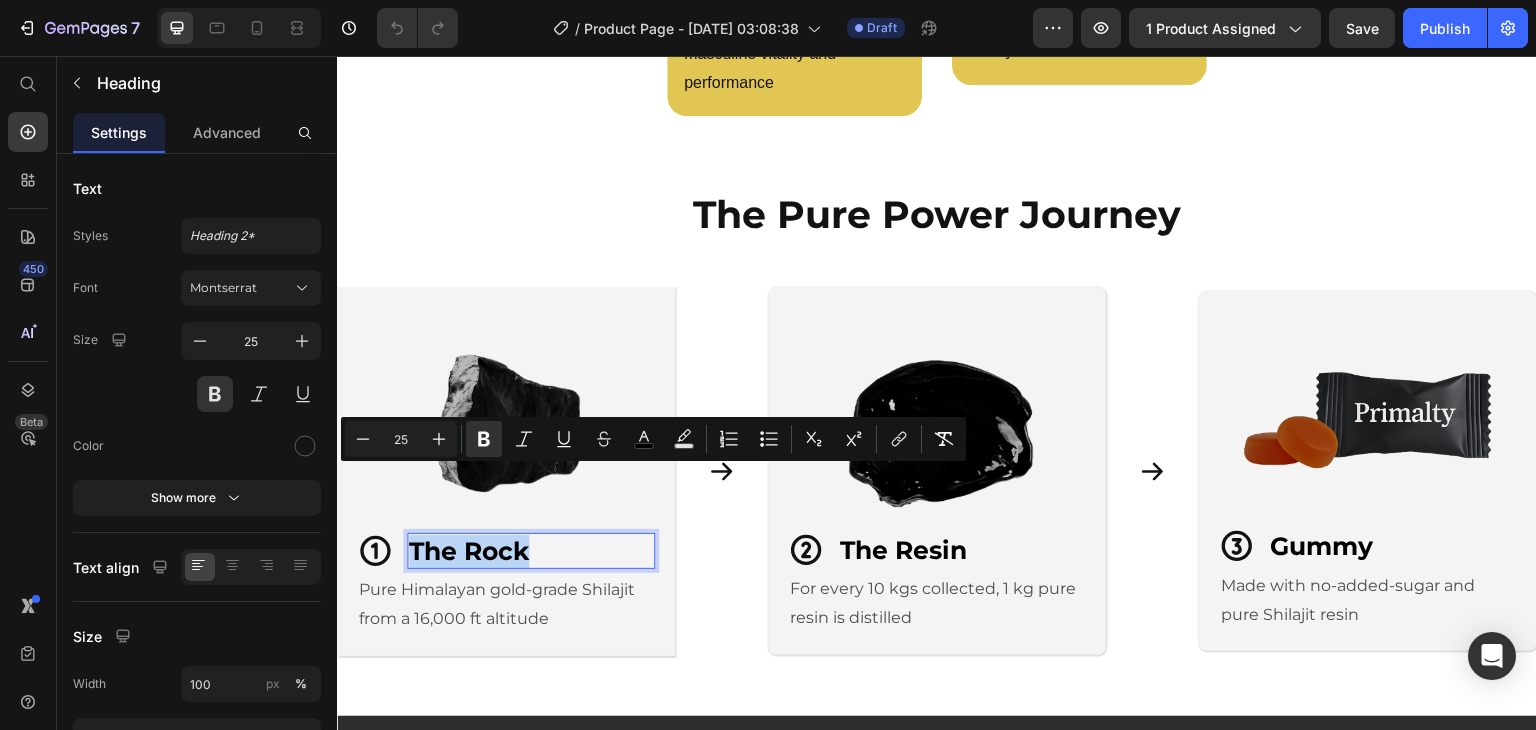 click on "The Rock" at bounding box center [469, 551] 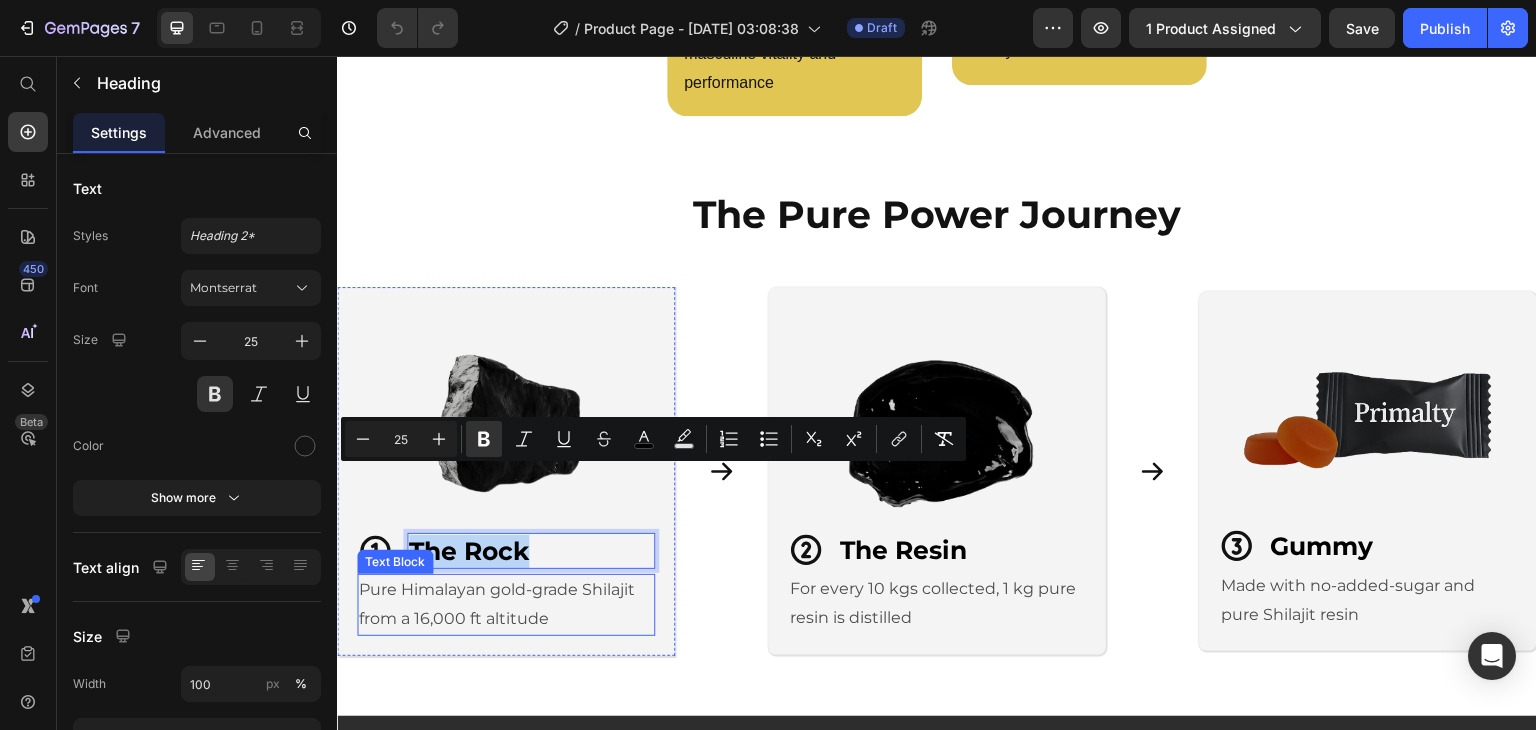 click on "Pure Himalayan gold-grade Shilajit from a 16,000 ft altitude" at bounding box center (506, 605) 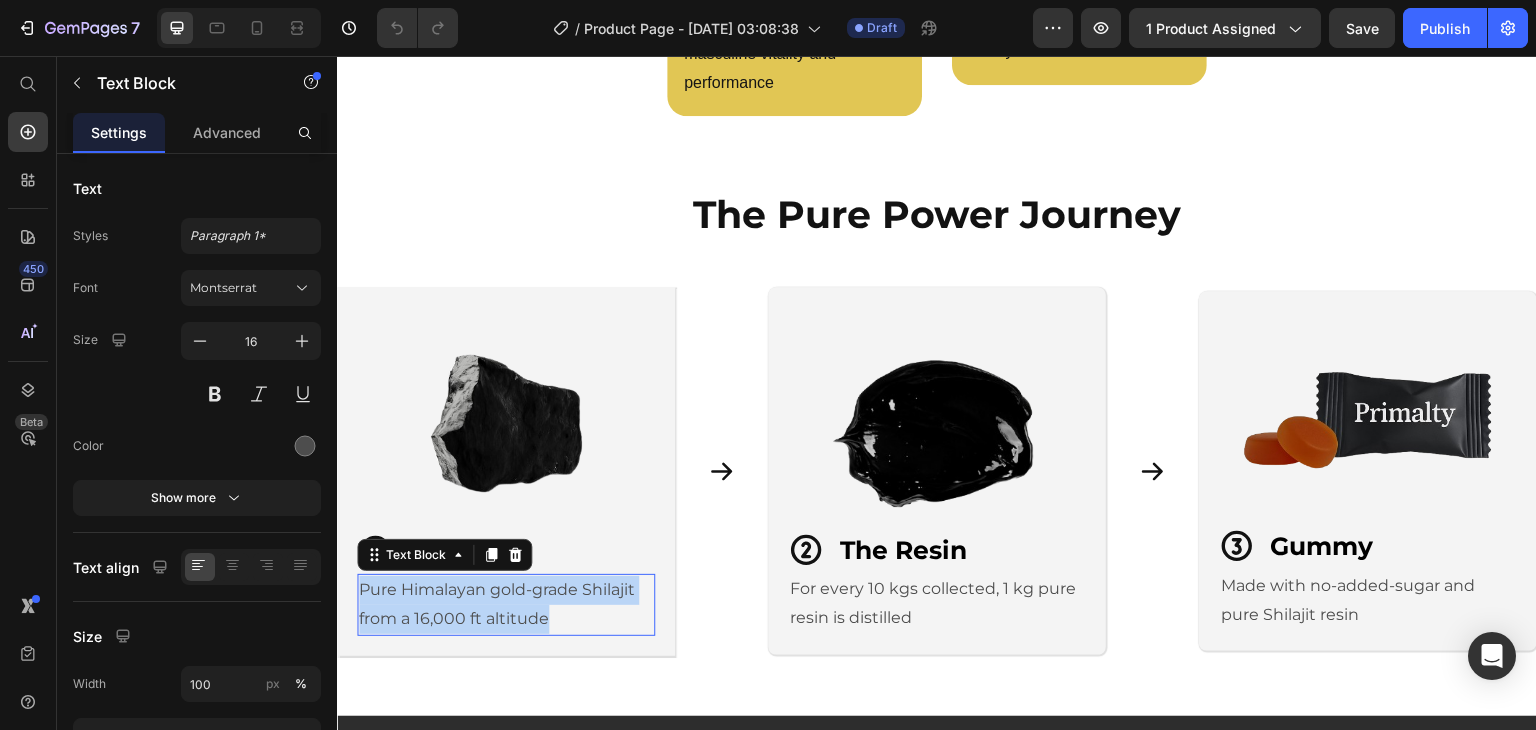click on "Pure Himalayan gold-grade Shilajit from a 16,000 ft altitude" at bounding box center [506, 605] 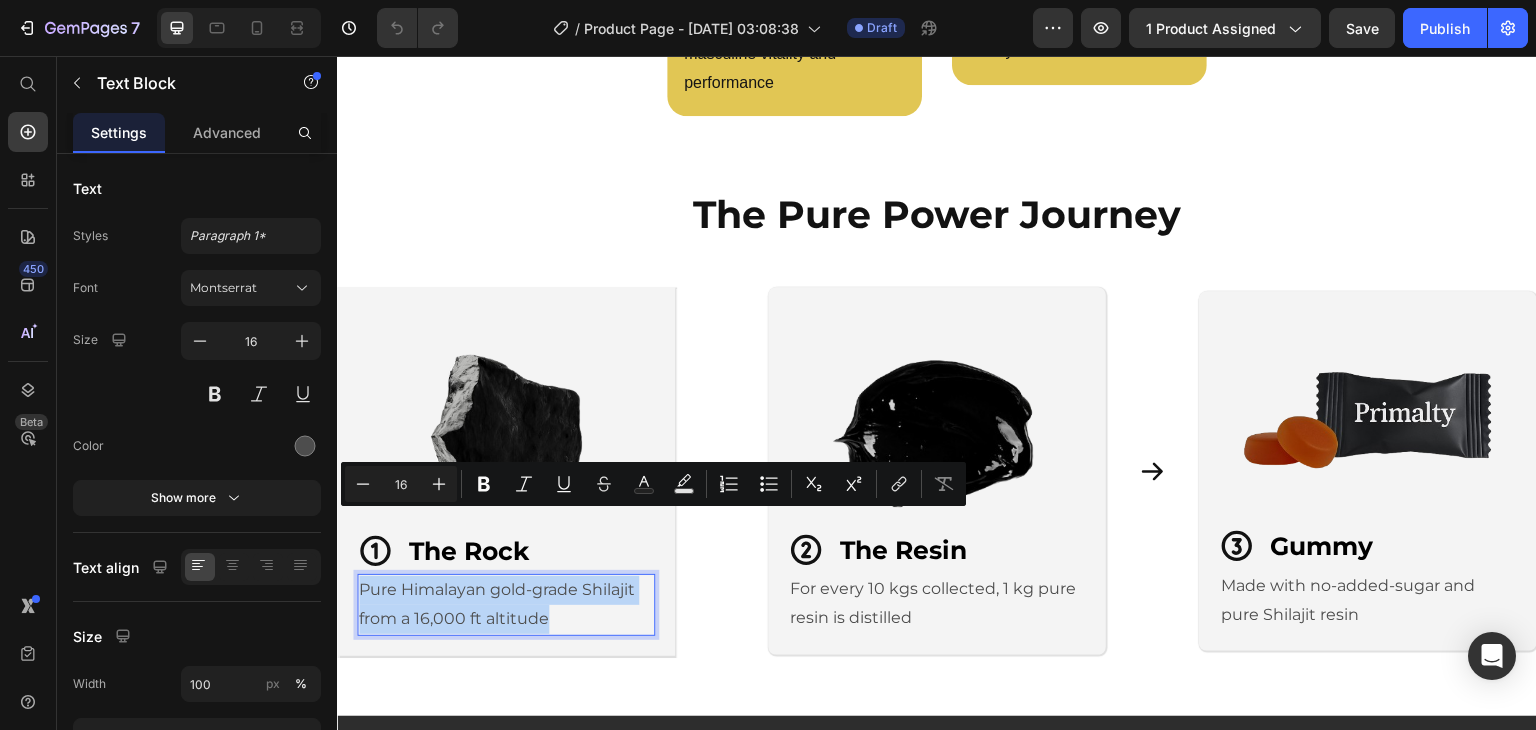 click on "Pure Himalayan gold-grade Shilajit from a 16,000 ft altitude" at bounding box center (506, 605) 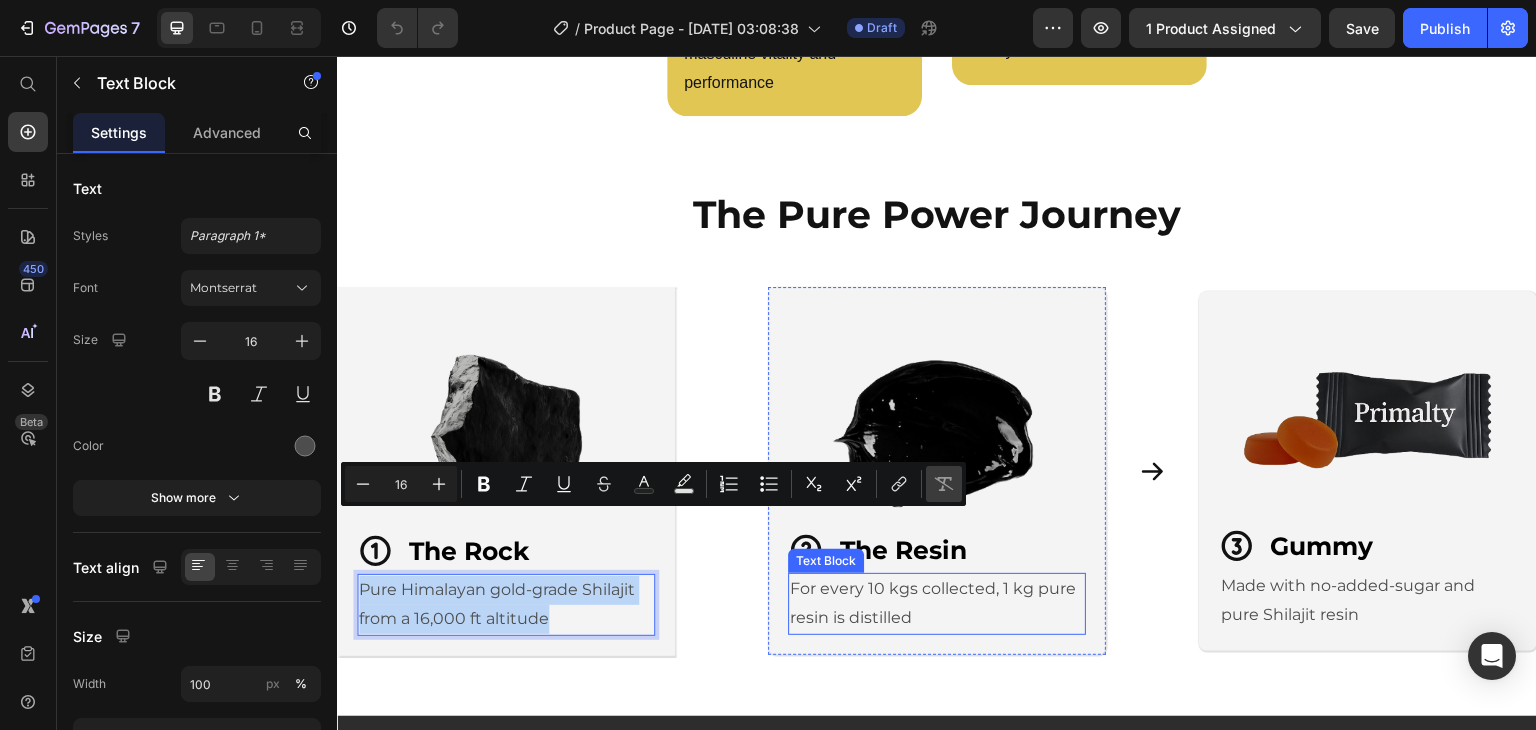 click on "For every 10 kgs collected, 1 kg pure resin is distilled" at bounding box center (937, 604) 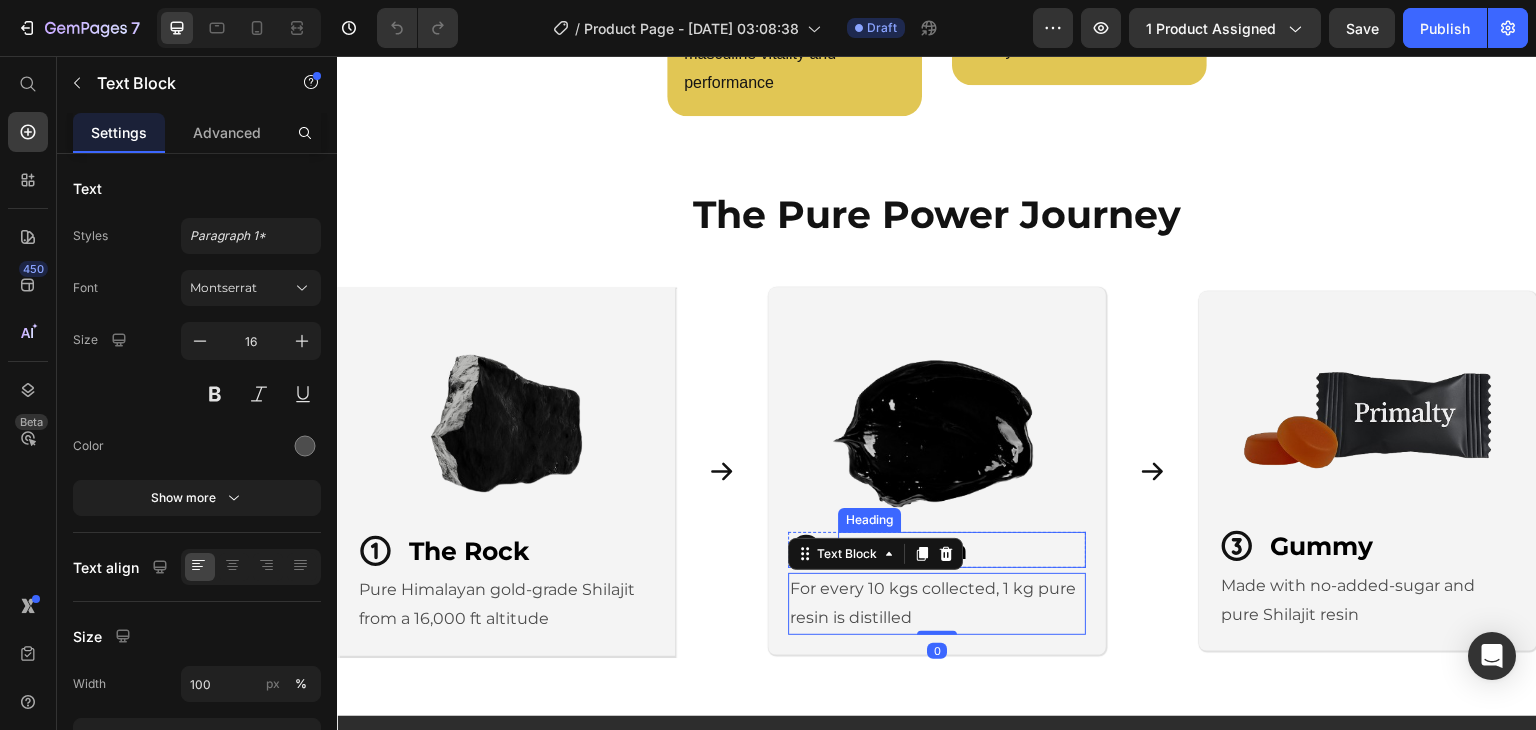 click on "The Resin" at bounding box center (962, 550) 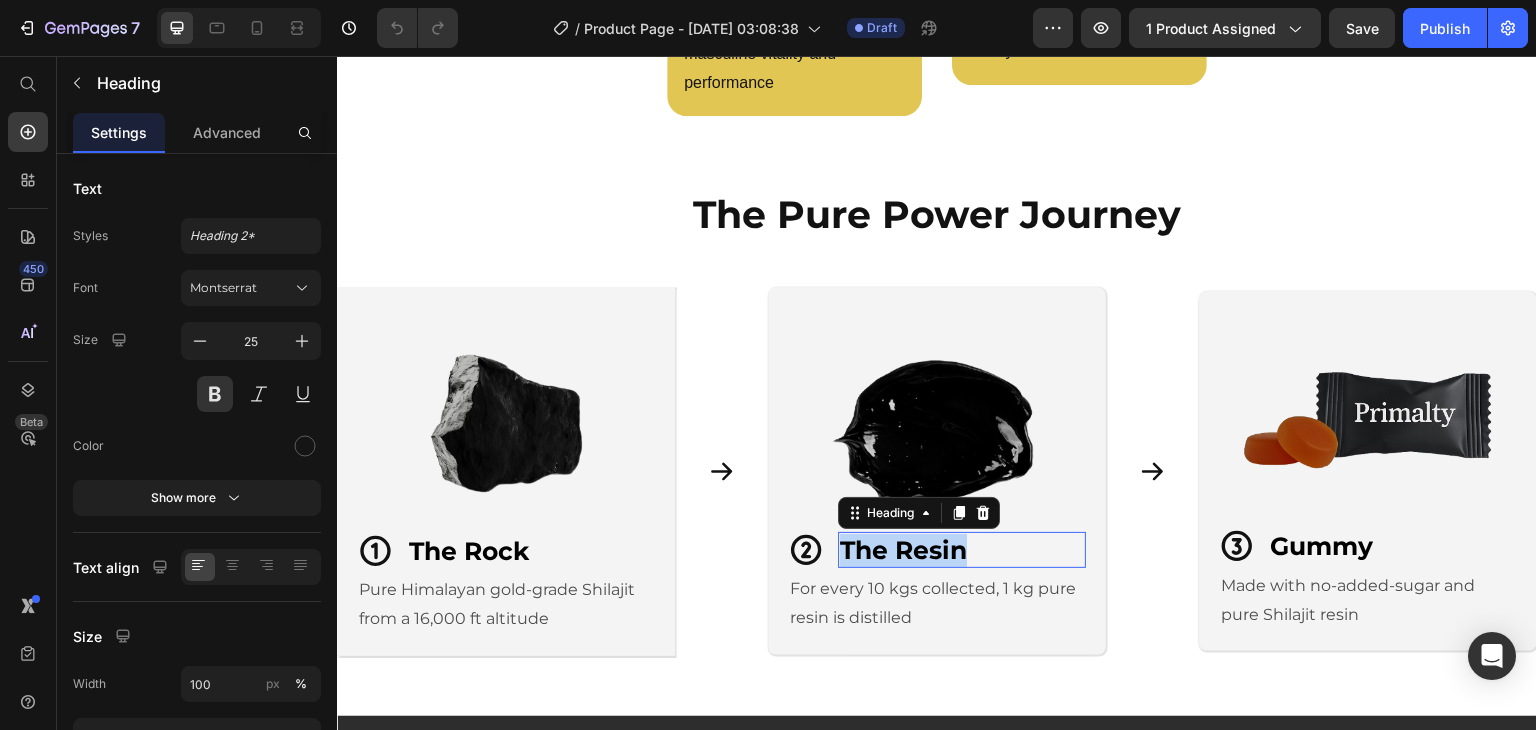 click on "The Resin" at bounding box center [962, 550] 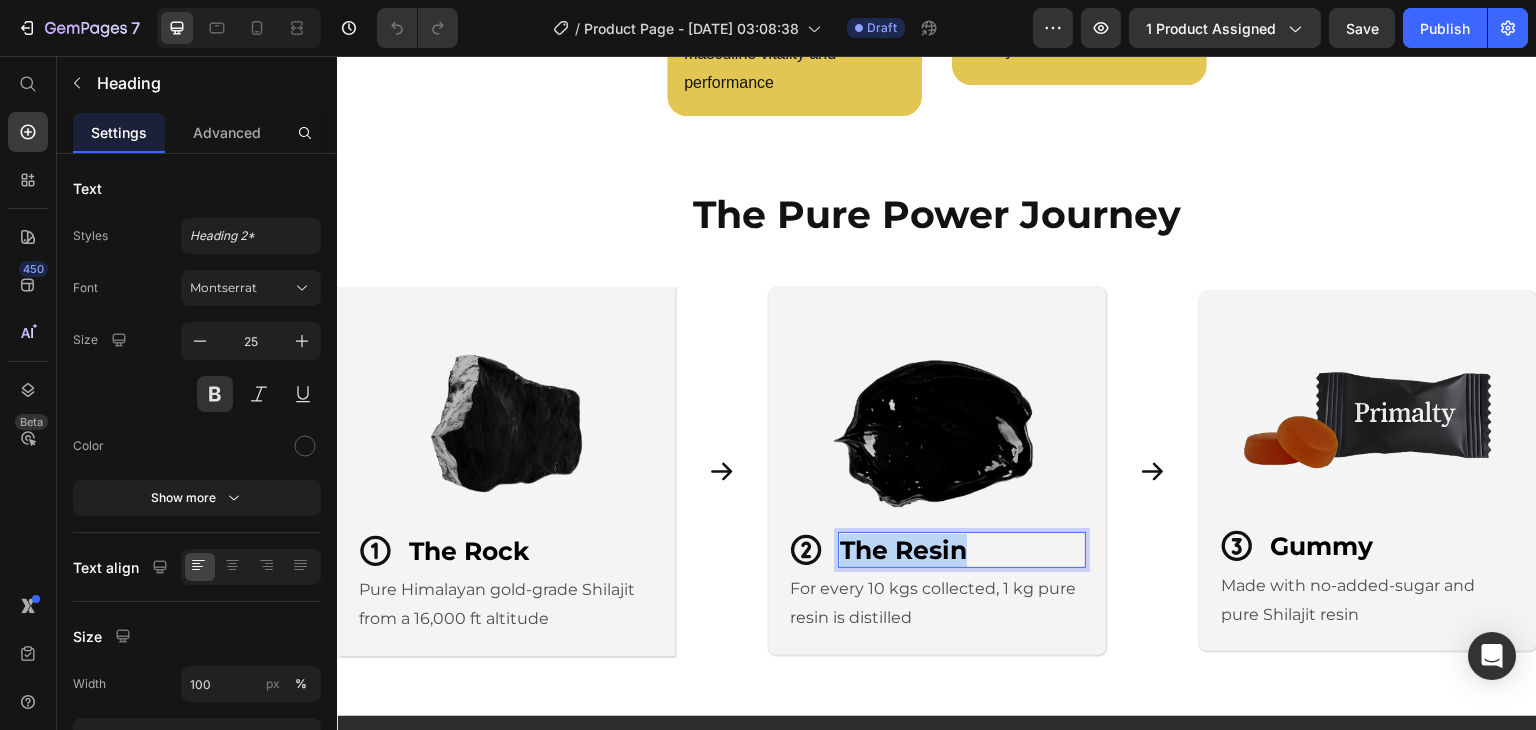 click on "The Resin" at bounding box center (962, 550) 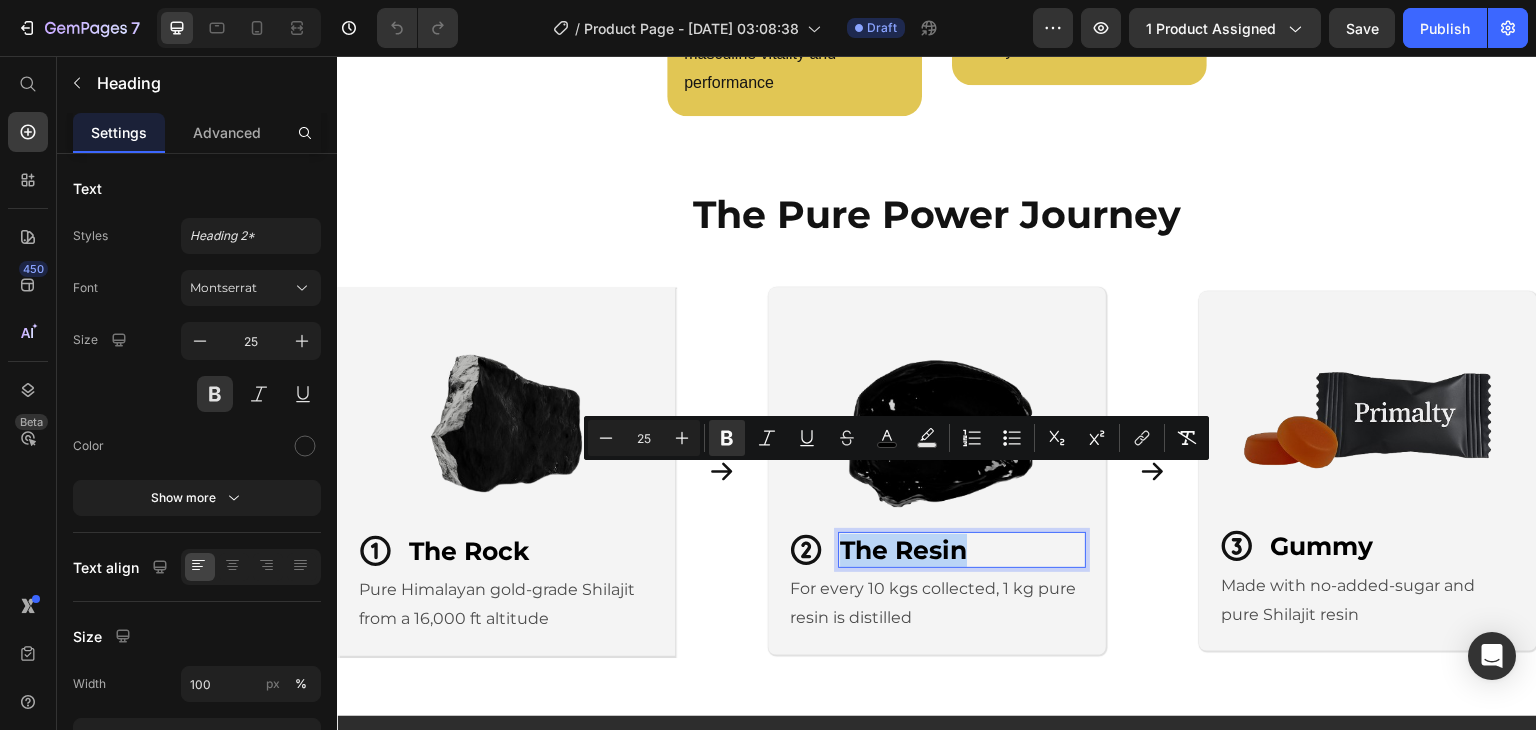 click on "The Resin" at bounding box center [962, 550] 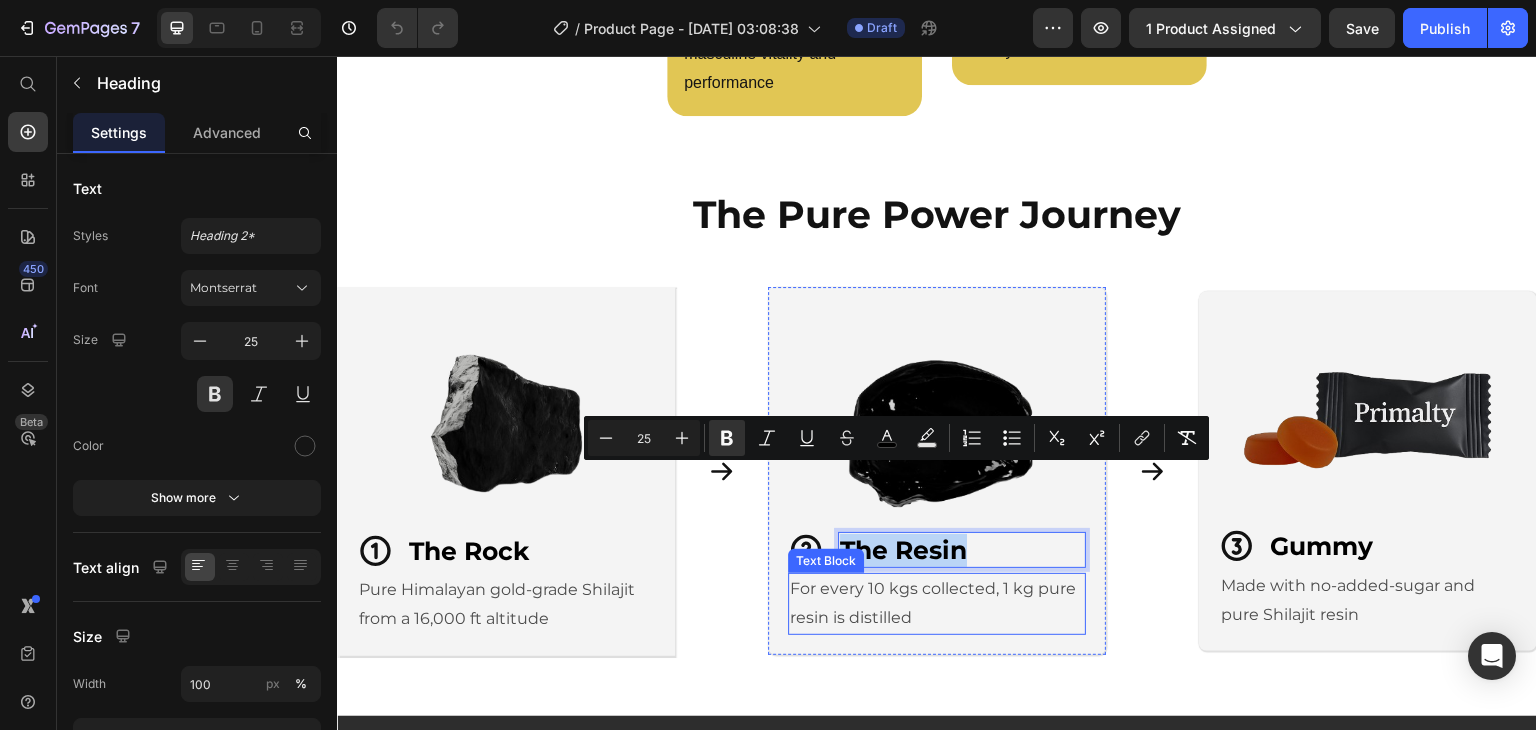 click on "For every 10 kgs collected, 1 kg pure resin is distilled" at bounding box center [937, 604] 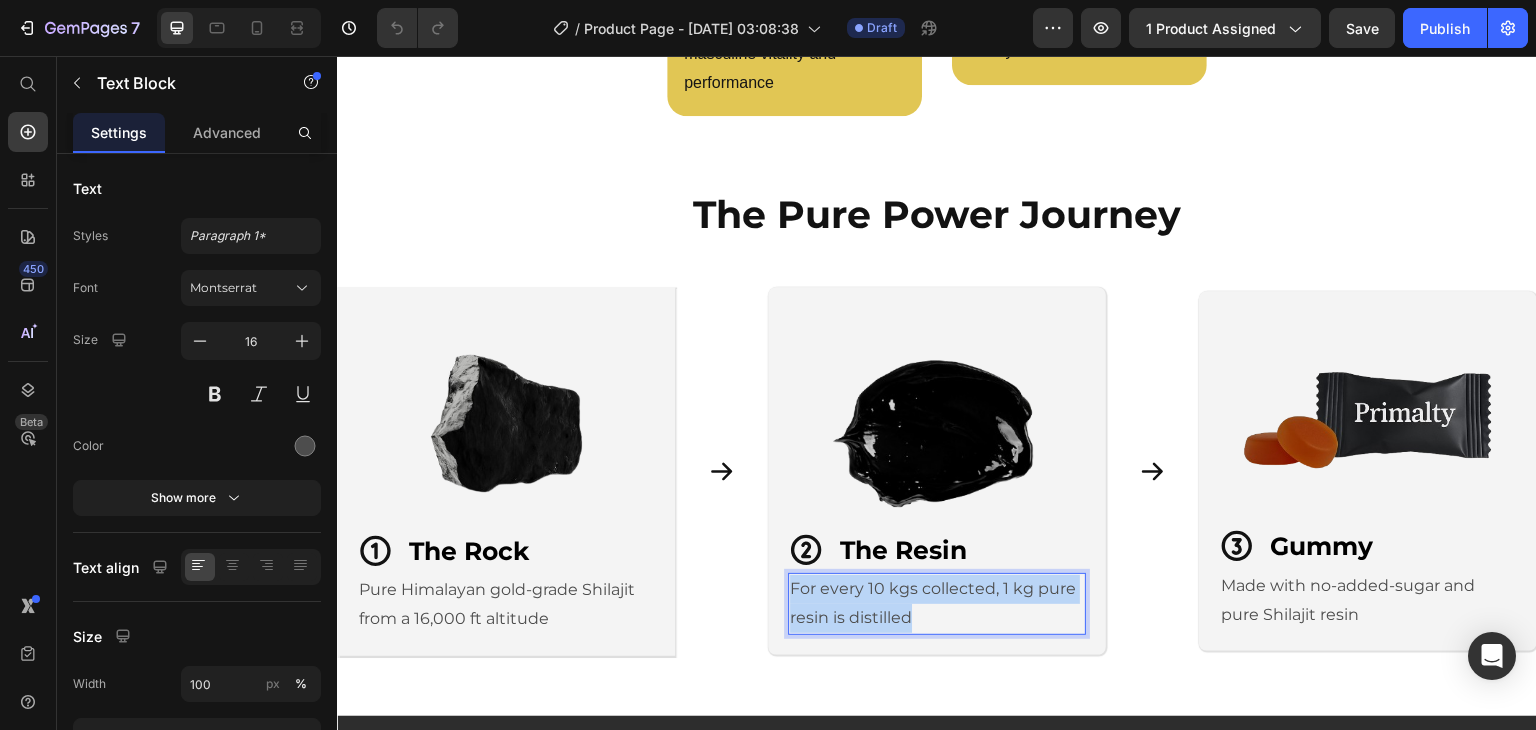 click on "For every 10 kgs collected, 1 kg pure resin is distilled" at bounding box center [937, 604] 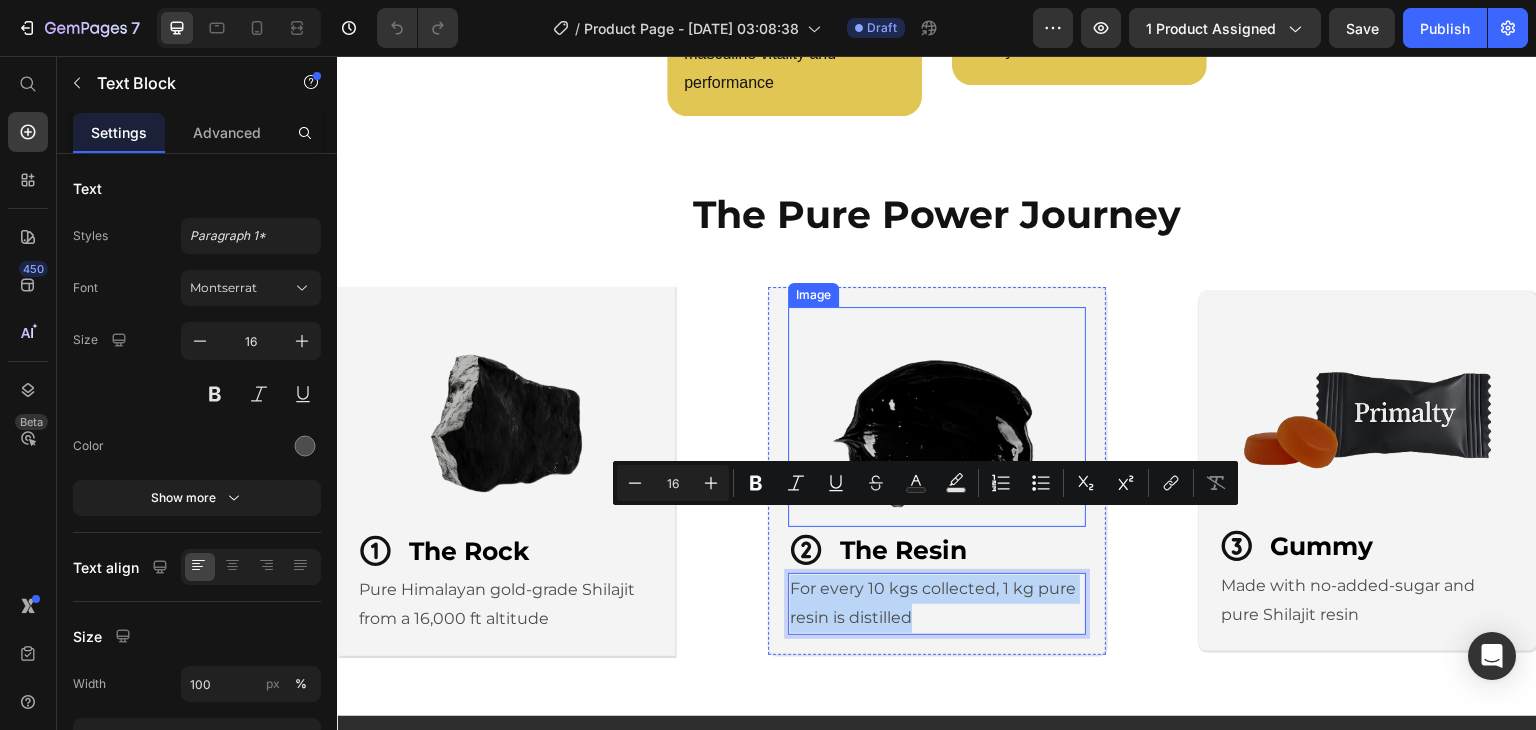 scroll, scrollTop: 3560, scrollLeft: 0, axis: vertical 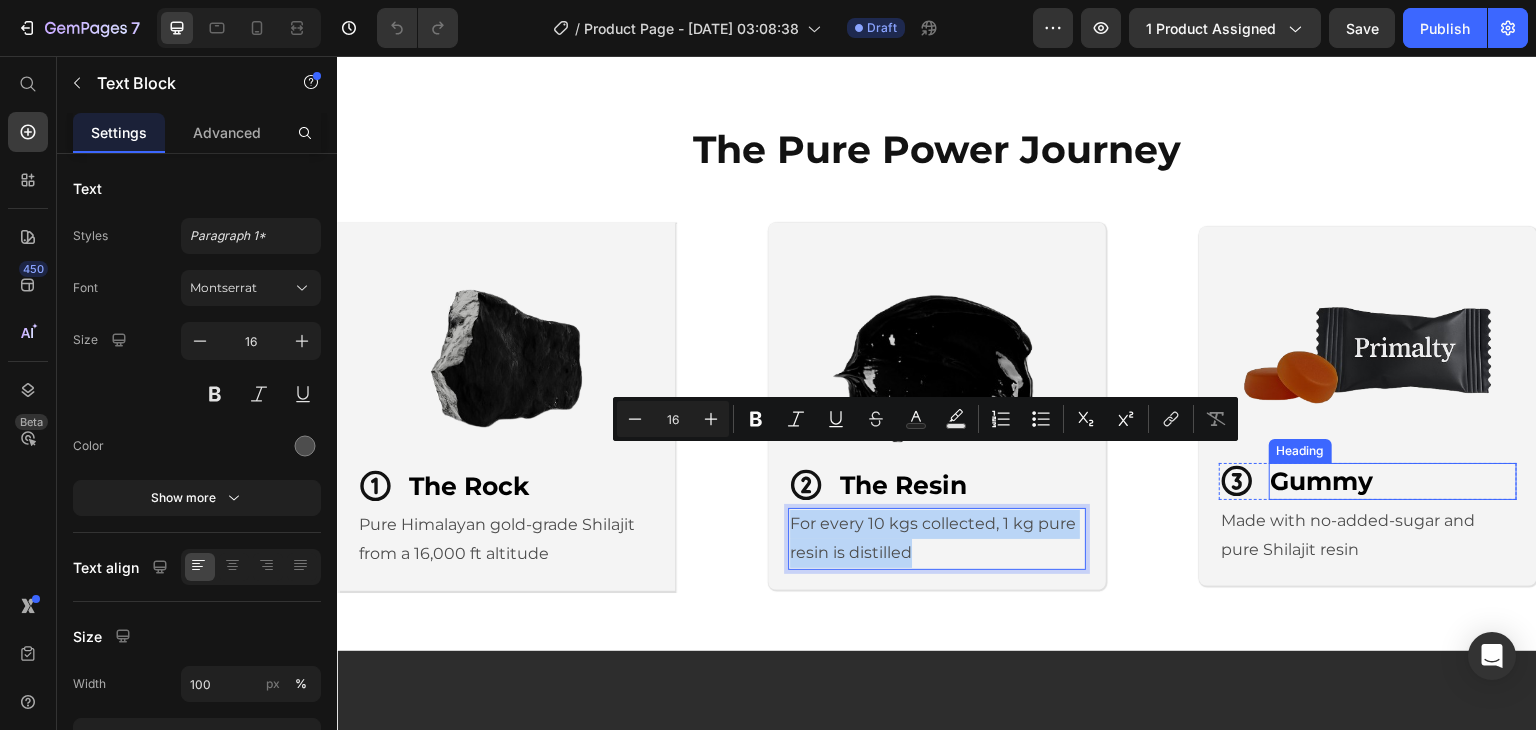 click on "Gummy" at bounding box center [1322, 481] 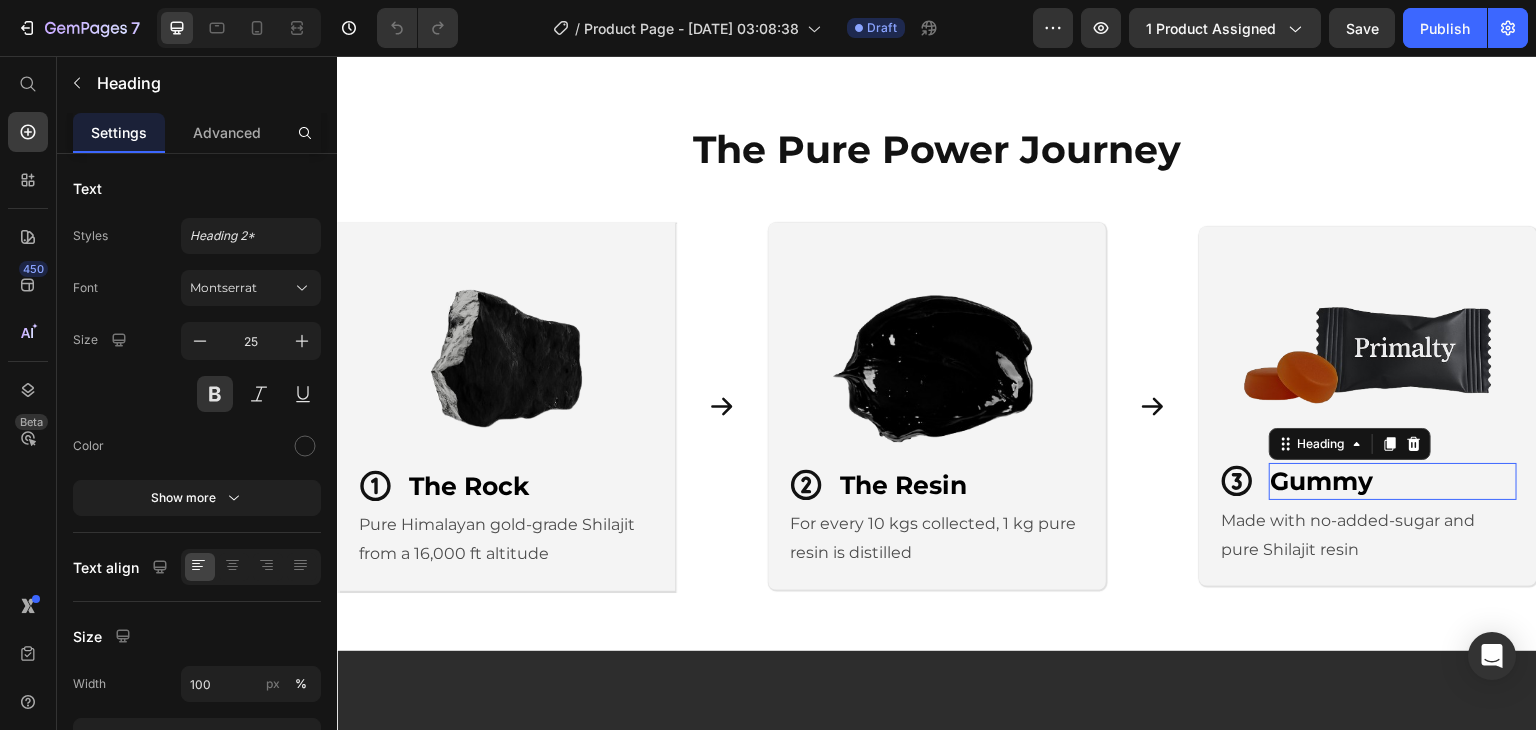 click on "Gummy" at bounding box center (1322, 481) 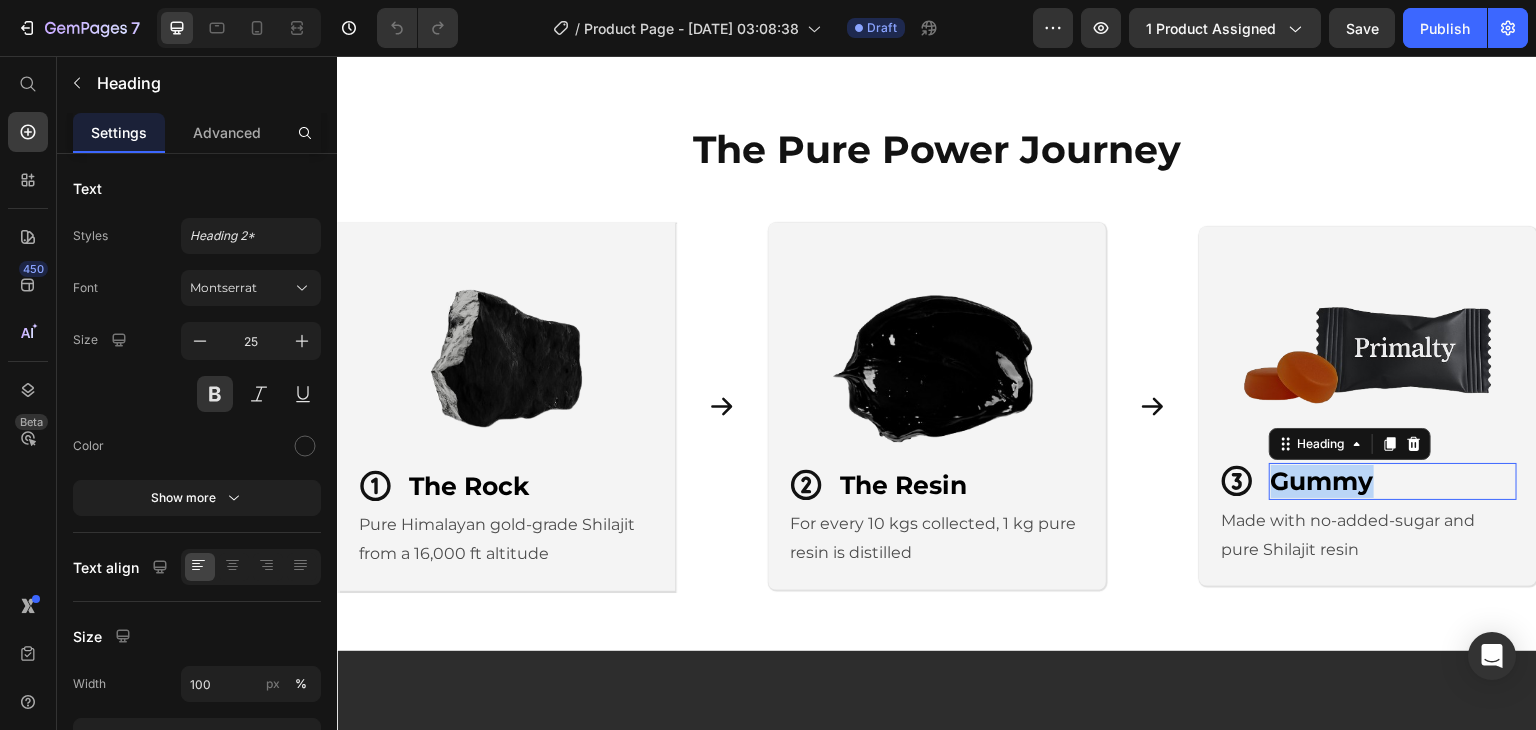 click on "Gummy" at bounding box center [1322, 481] 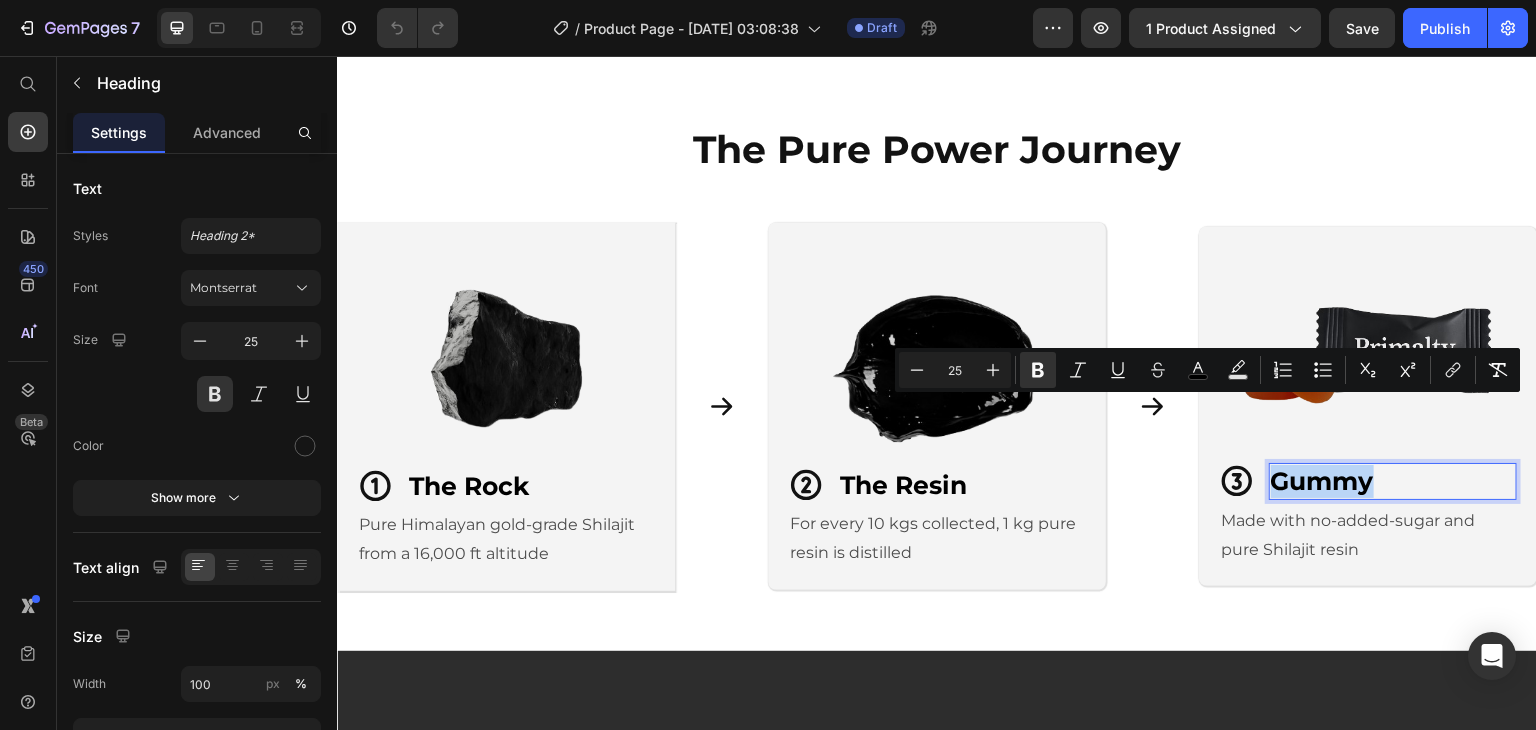 click on "Gummy" at bounding box center (1322, 481) 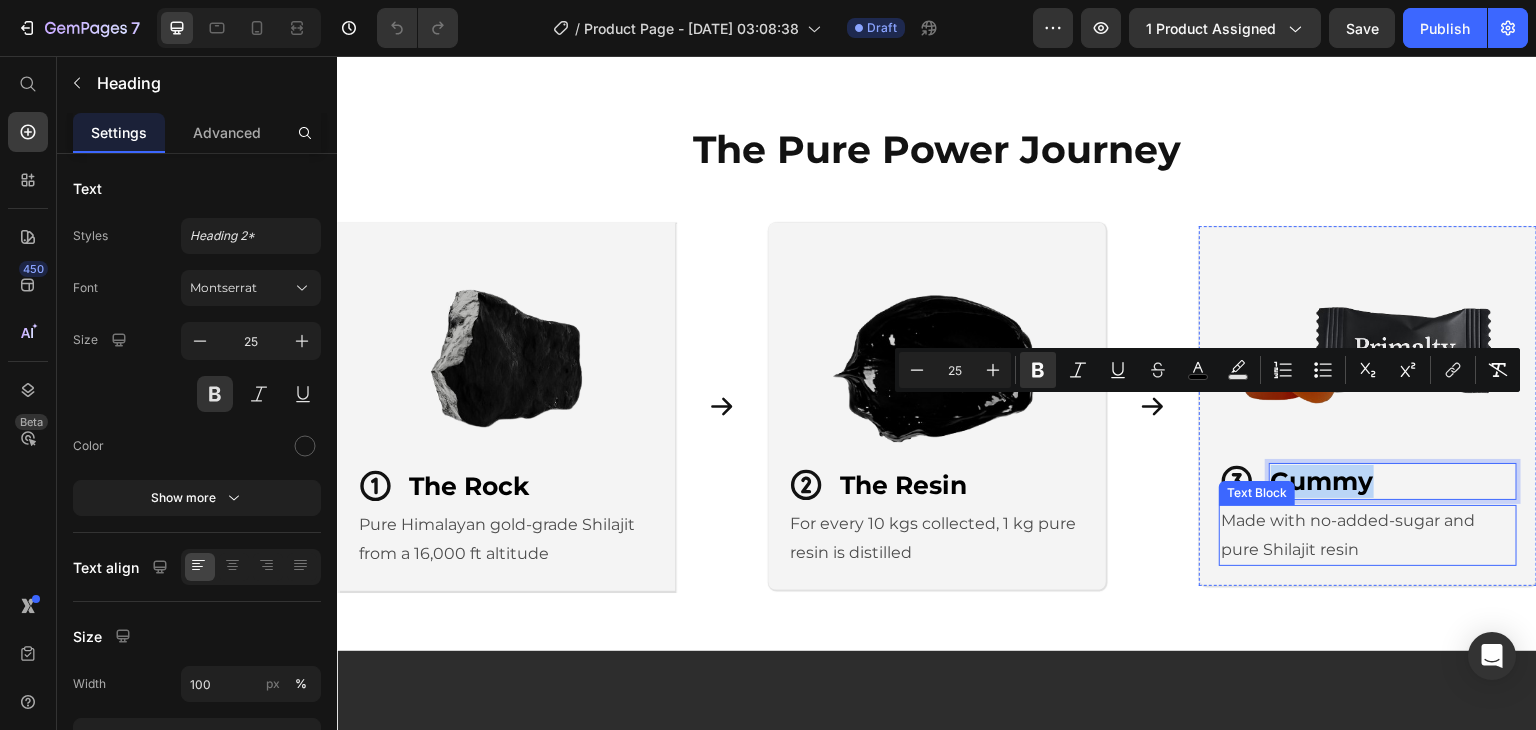 click on "Made with no-added-sugar and pure Shilajit resin" at bounding box center [1368, 536] 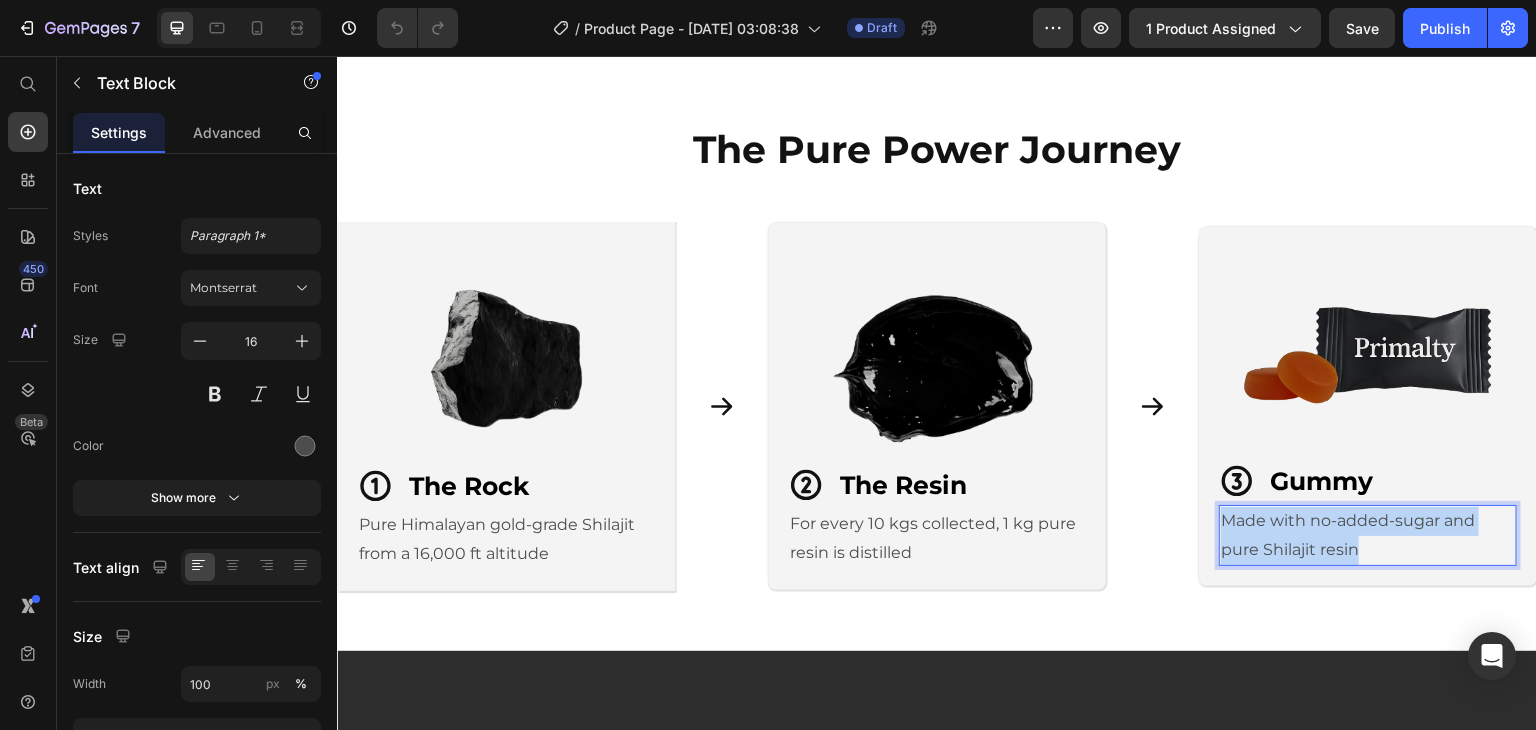 click on "Made with no-added-sugar and pure Shilajit resin" at bounding box center (1368, 536) 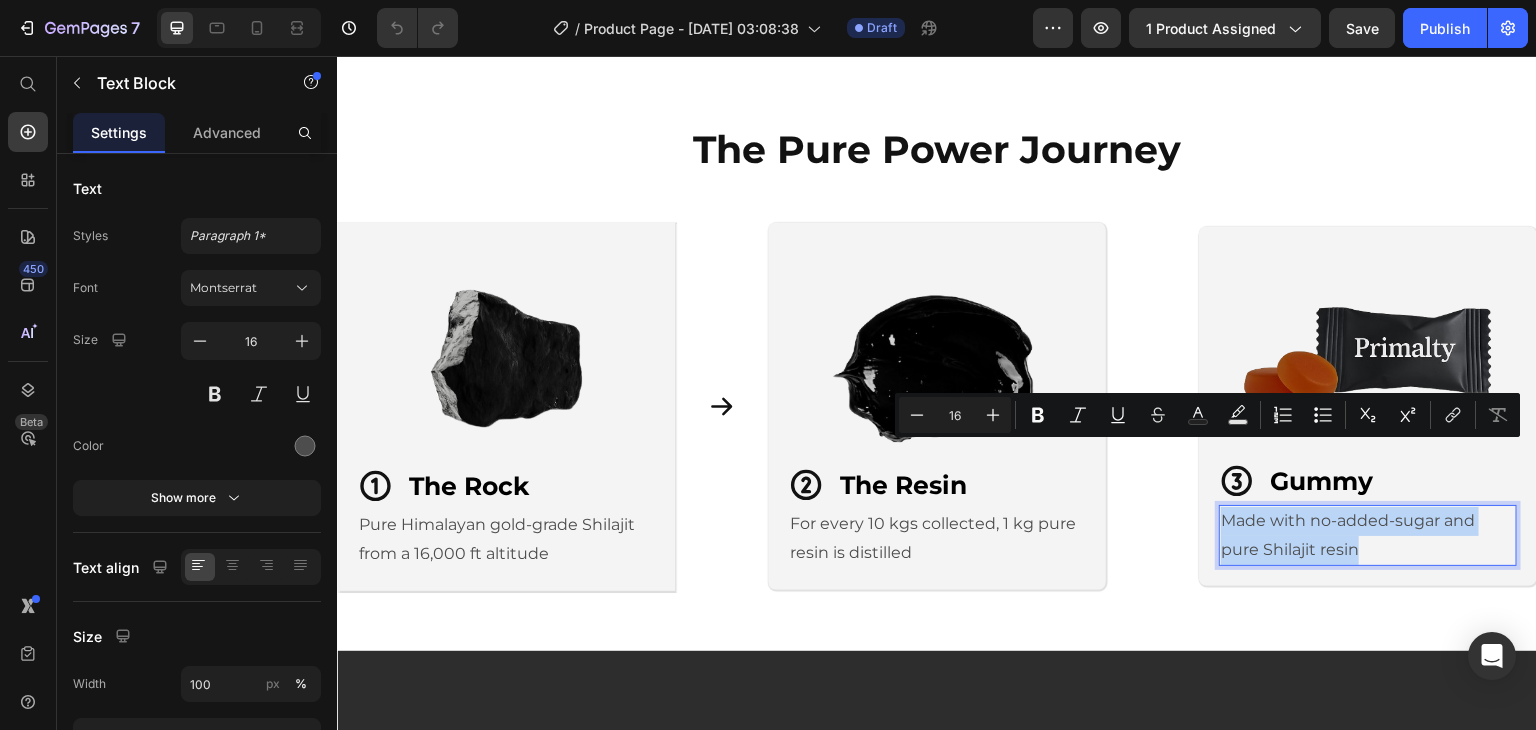 click on "Made with no-added-sugar and pure Shilajit resin" at bounding box center [1368, 536] 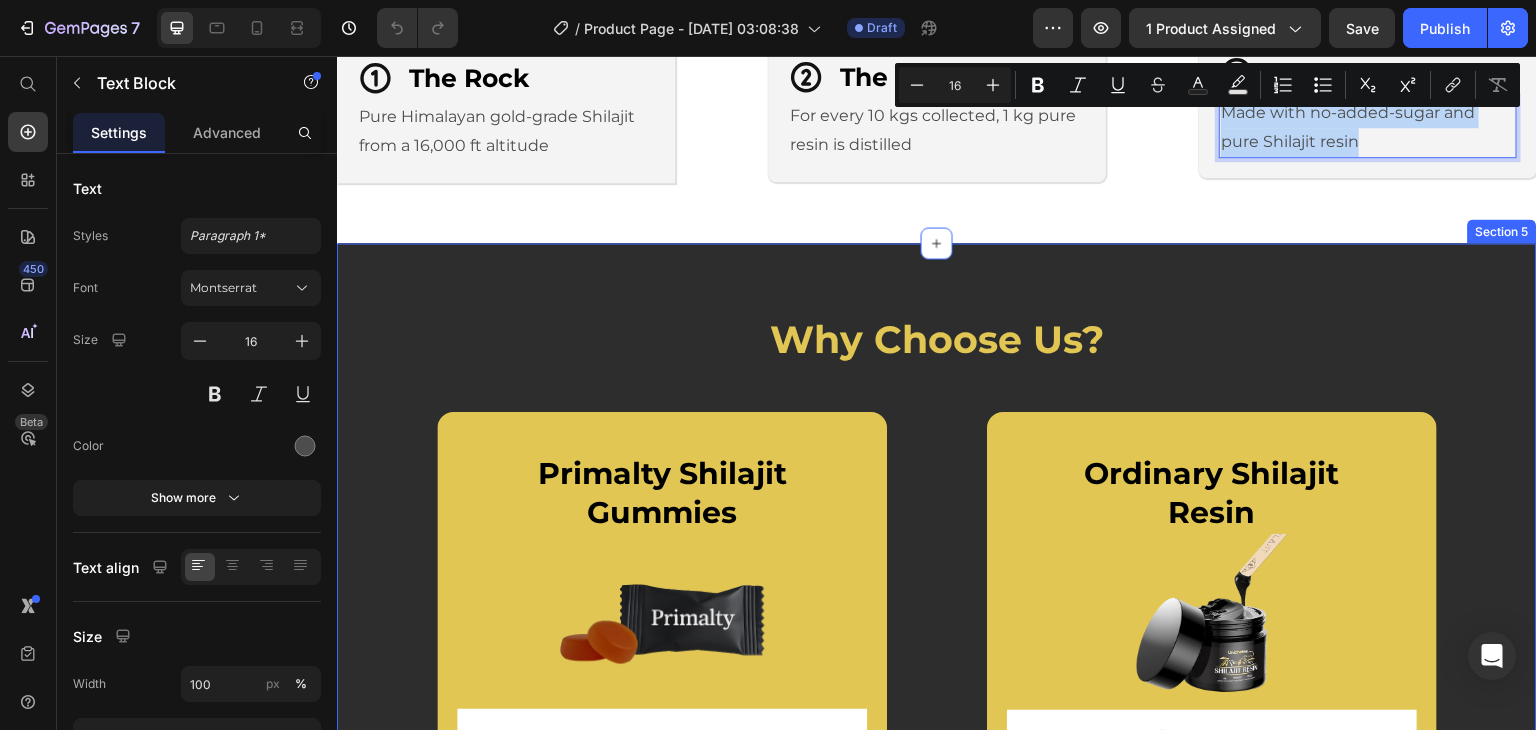 scroll, scrollTop: 3964, scrollLeft: 0, axis: vertical 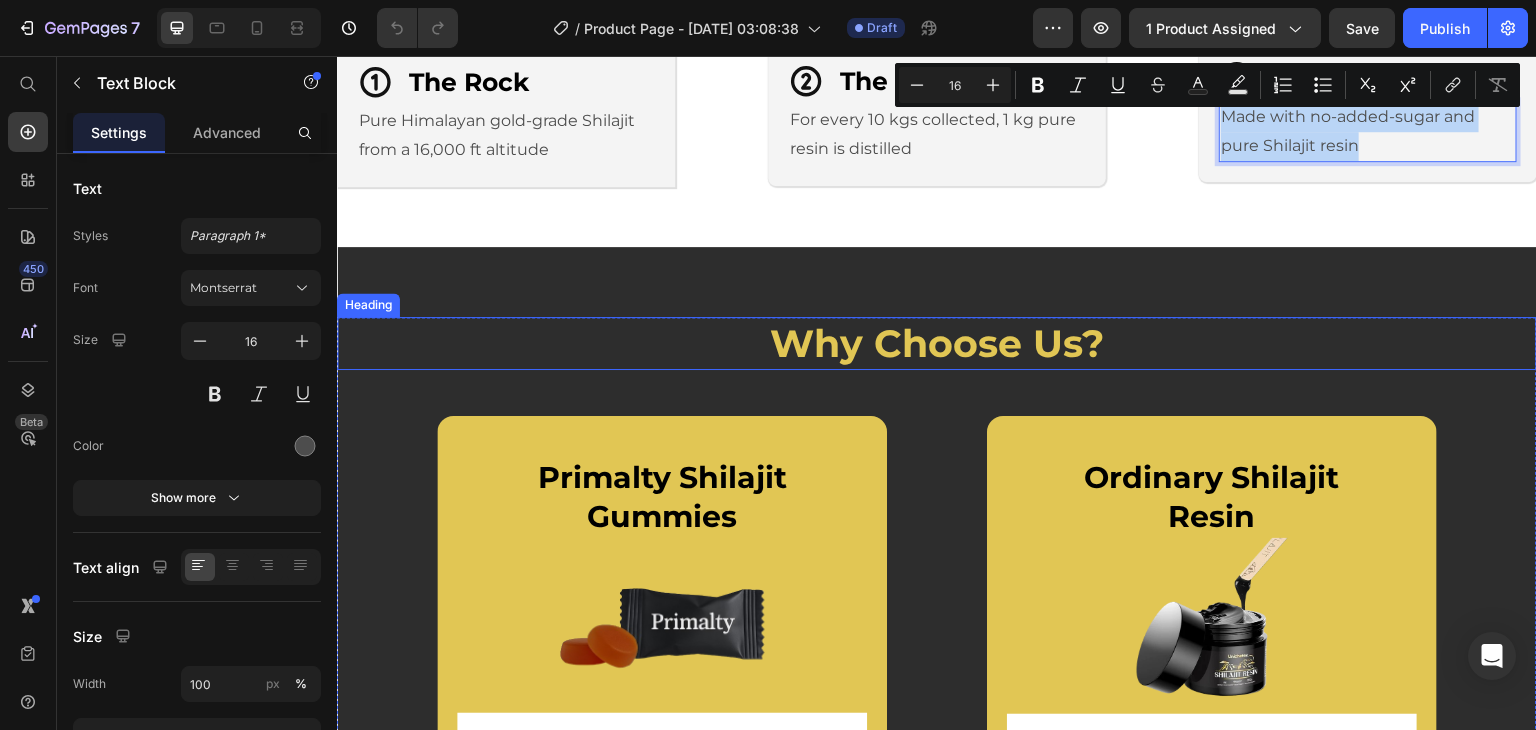 click on "Why Choose Us?" at bounding box center (937, 343) 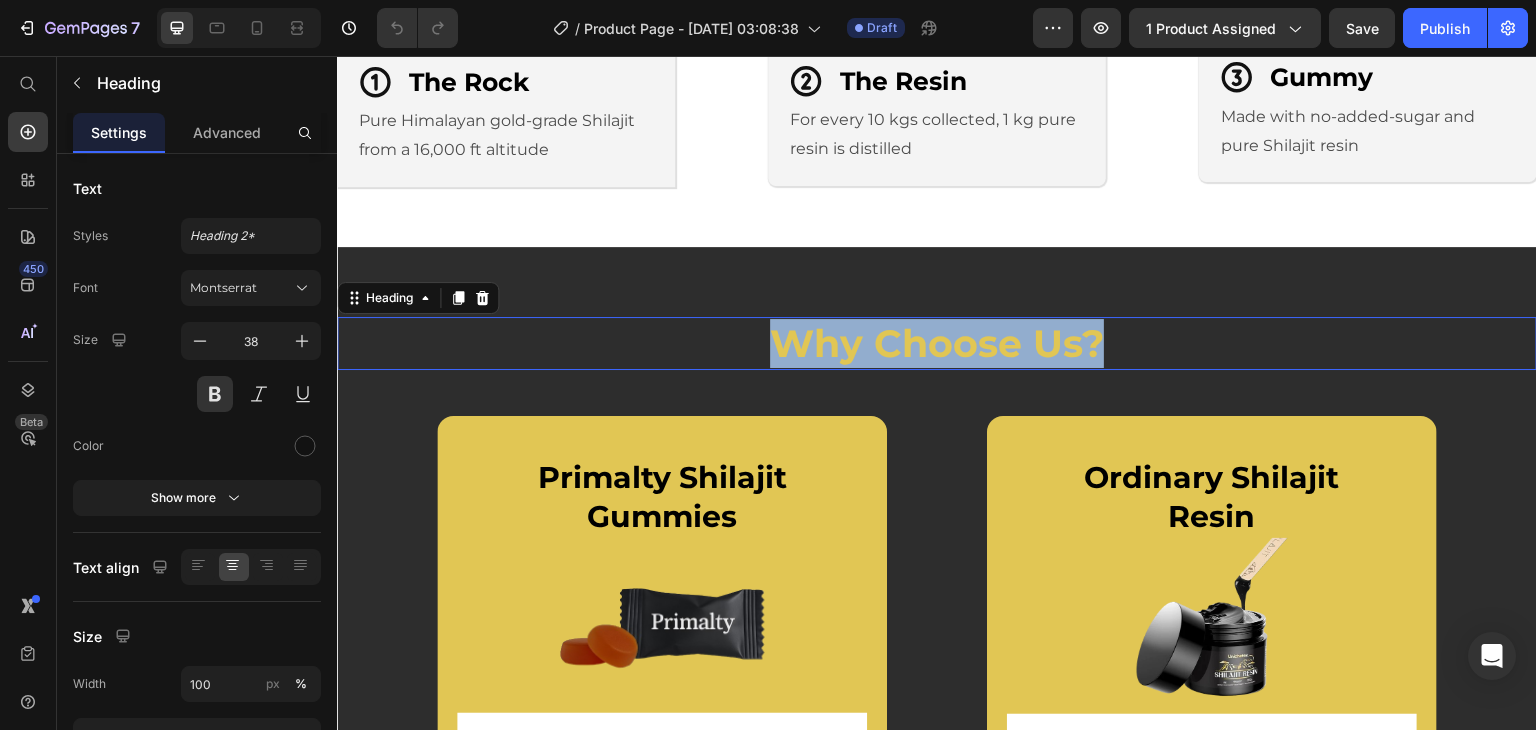 click on "Why Choose Us?" at bounding box center (937, 343) 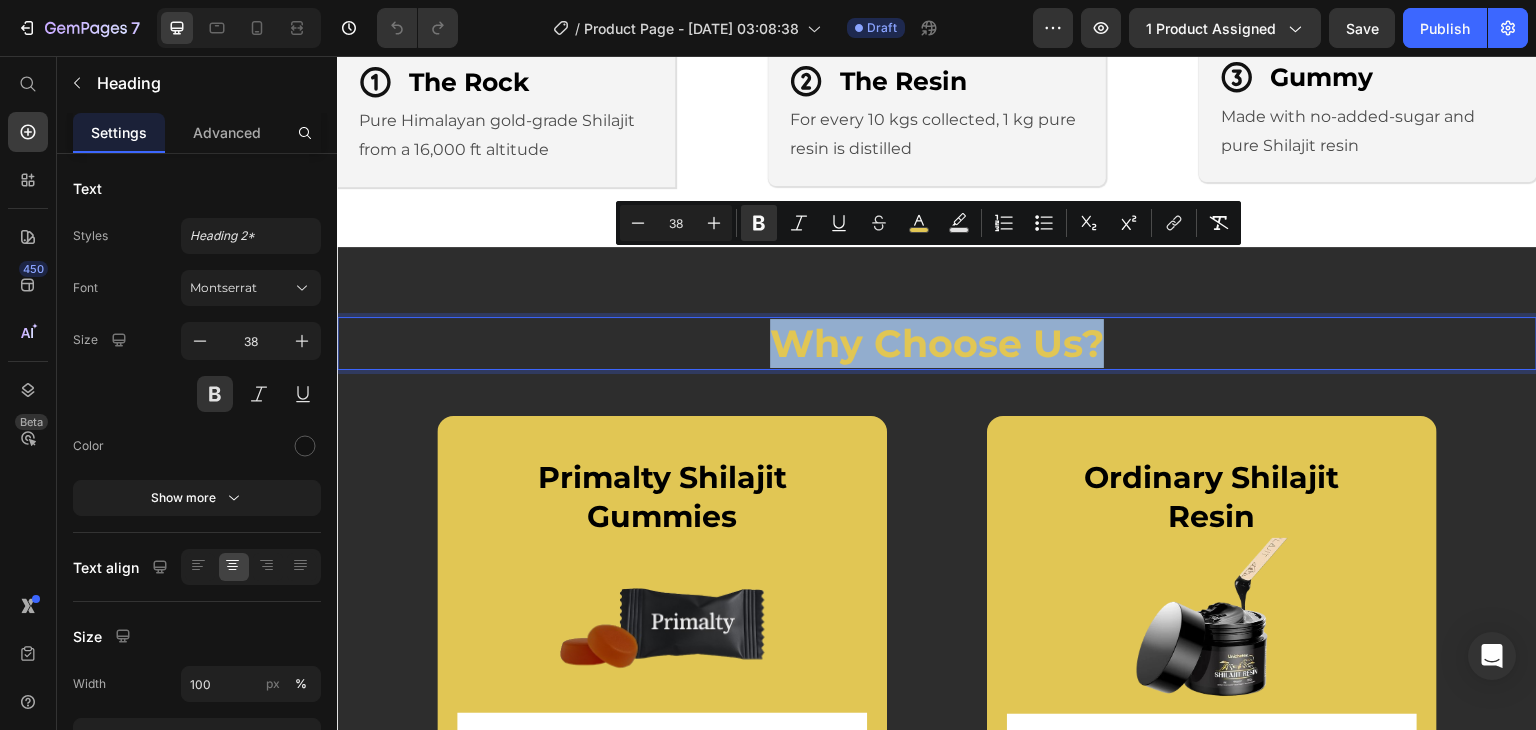 click on "Why Choose Us?" at bounding box center (937, 343) 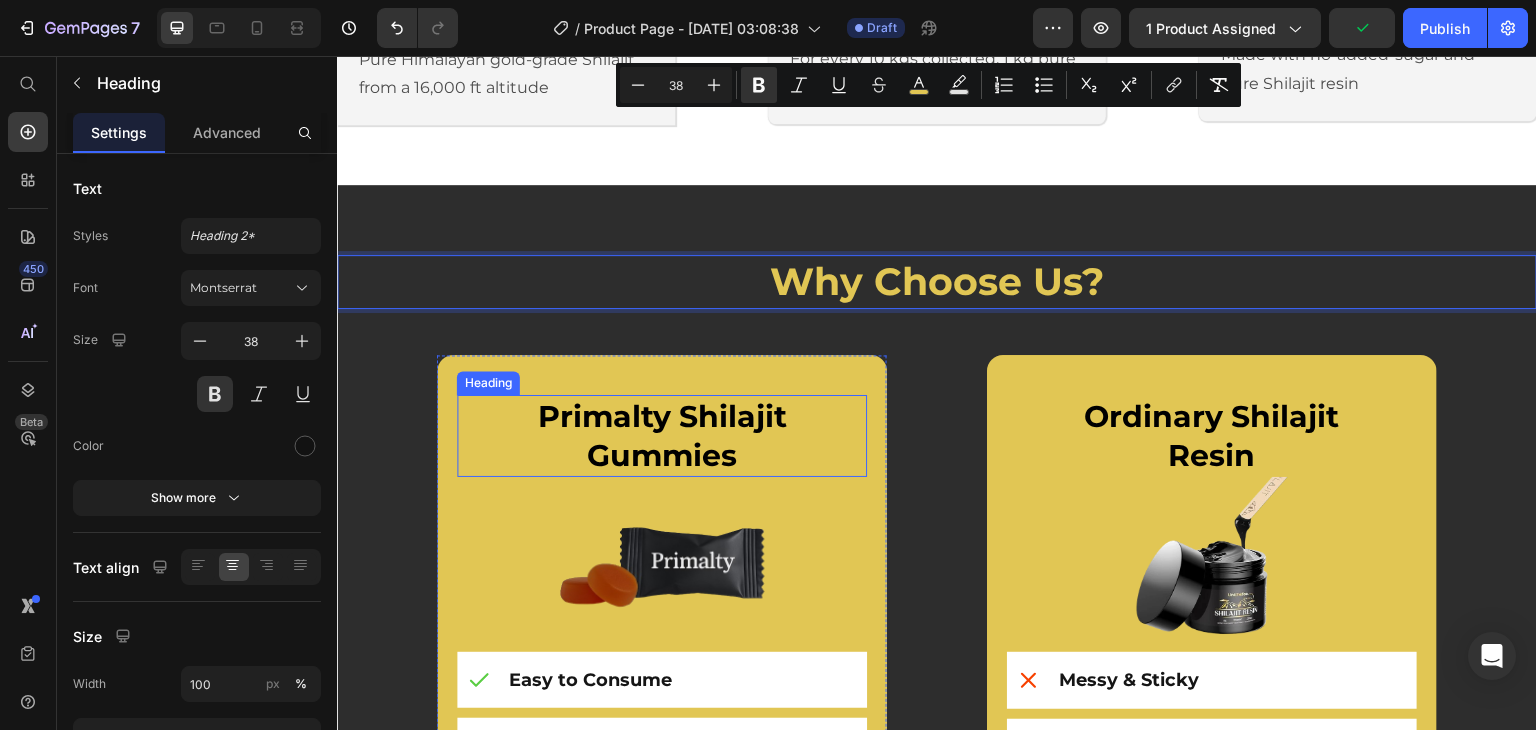 scroll, scrollTop: 4147, scrollLeft: 0, axis: vertical 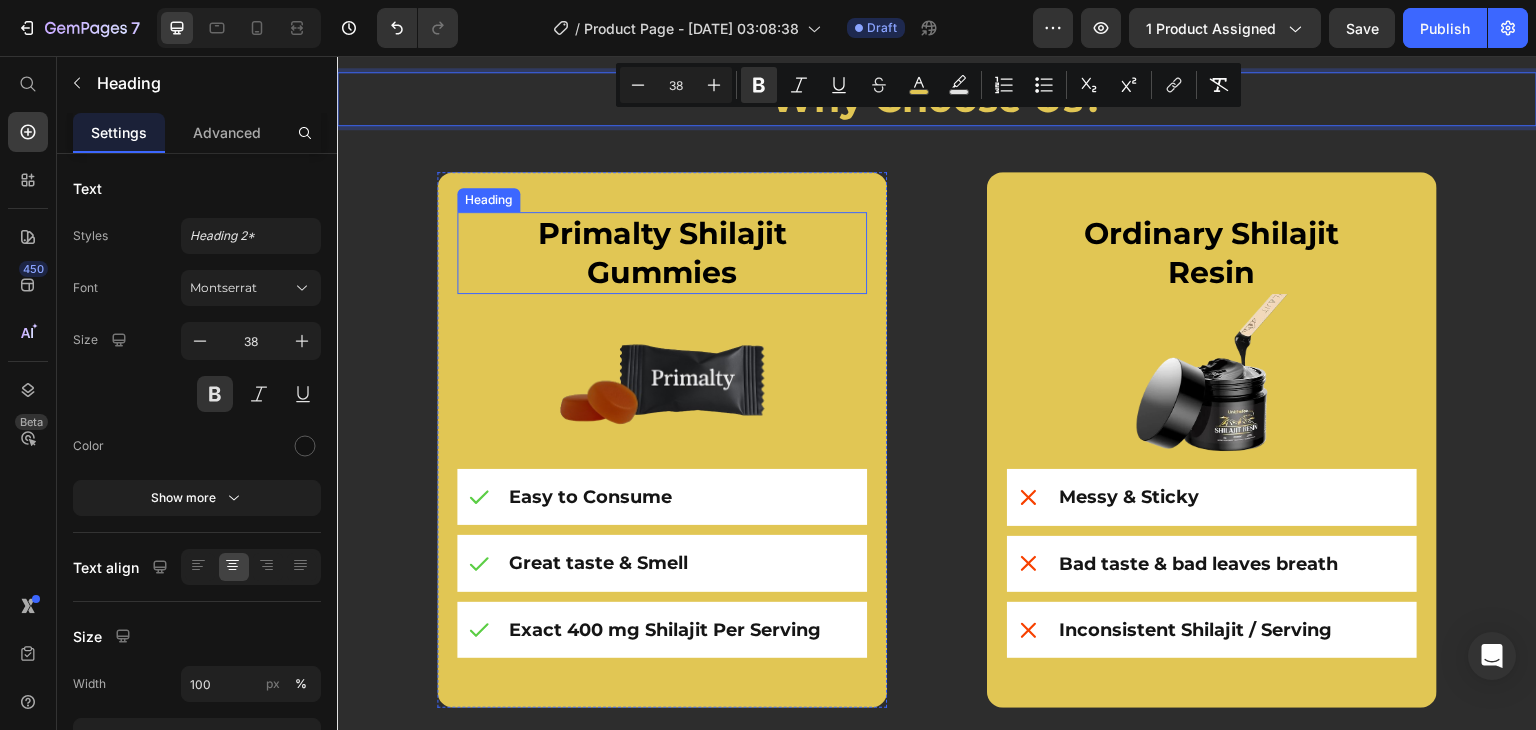 click on "Primalty Shilajit" at bounding box center (662, 233) 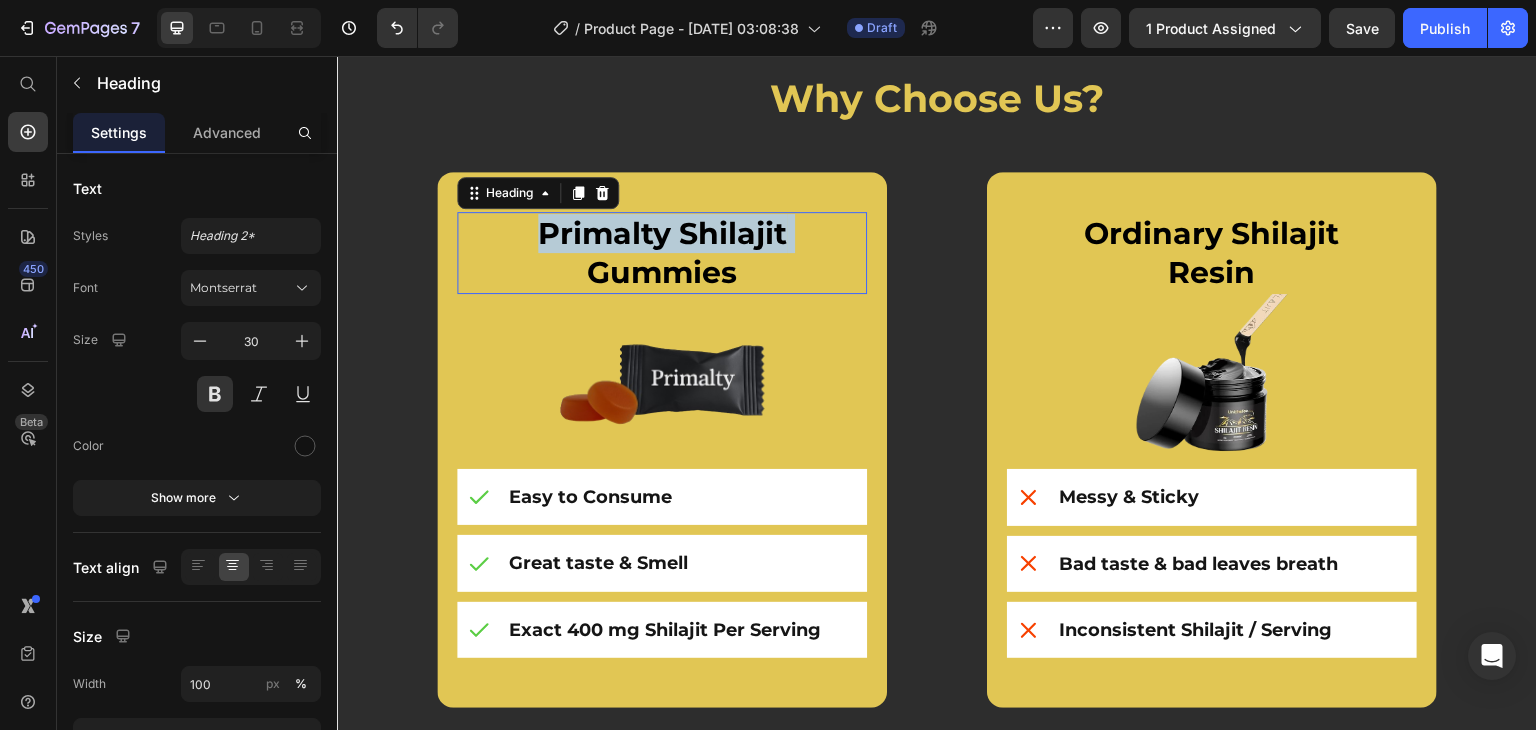 click on "Primalty Shilajit" at bounding box center (662, 233) 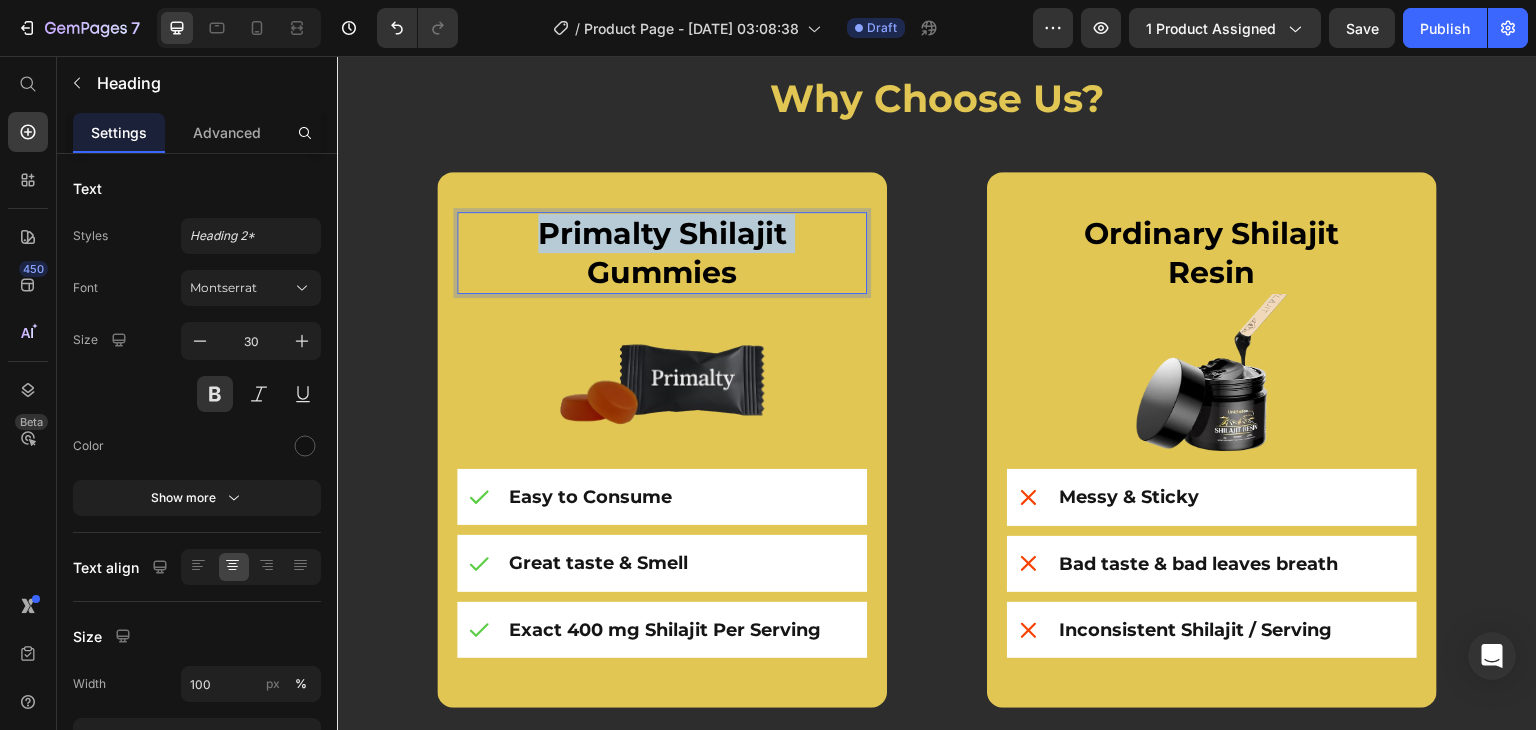 click on "Primalty Shilajit" at bounding box center [662, 233] 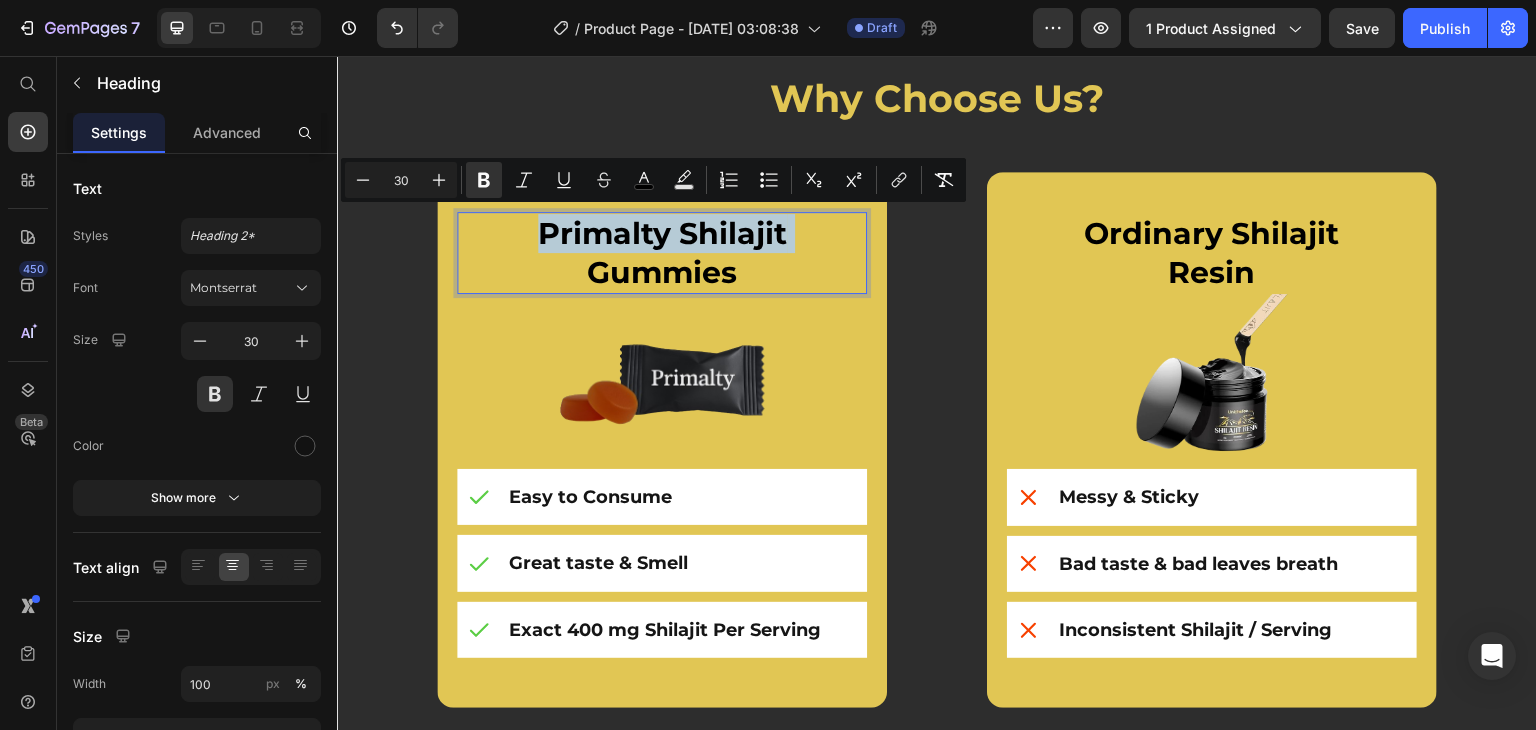 click on "Primalty Shilajit" at bounding box center (662, 233) 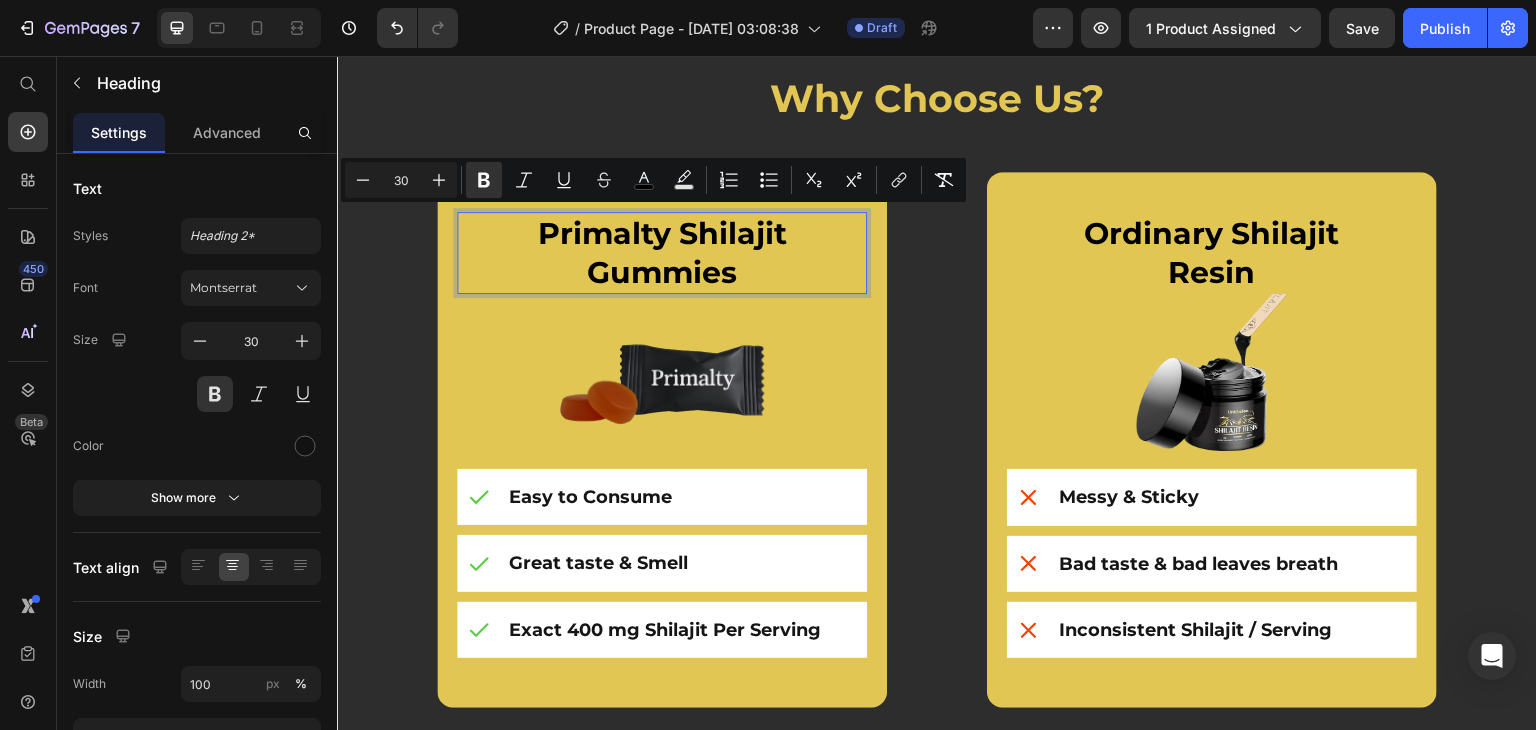 click on "Gummies" at bounding box center (662, 272) 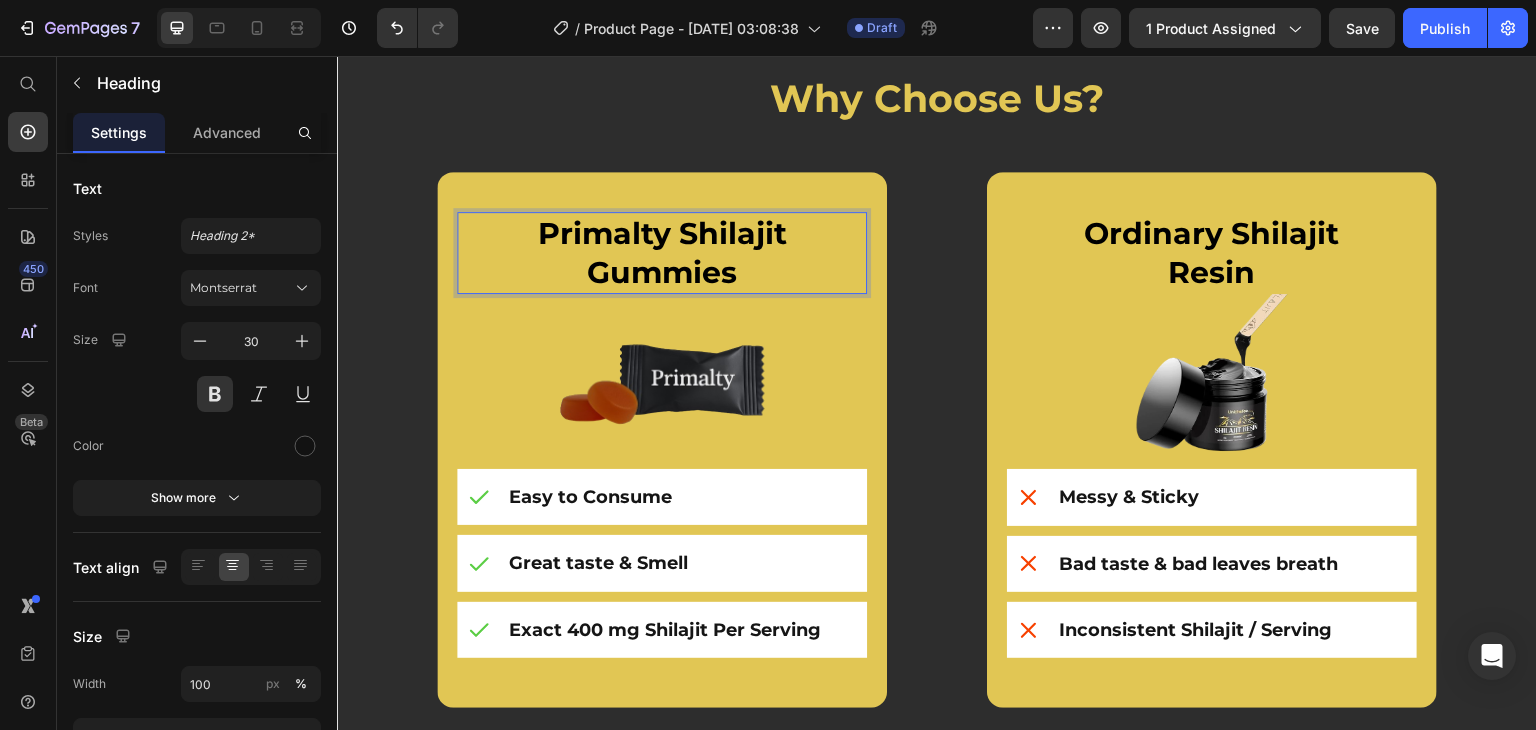 click on "Gummies" at bounding box center [662, 272] 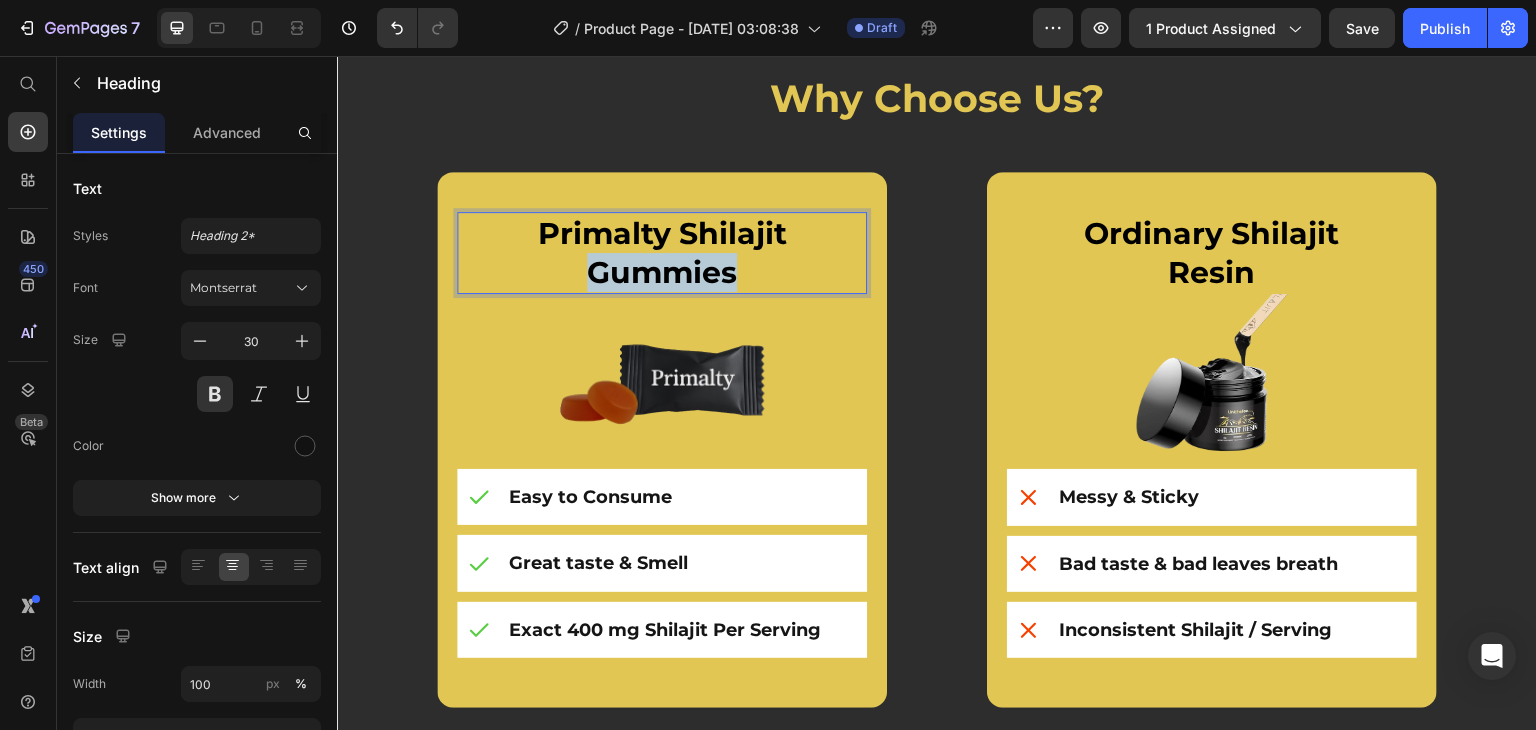 click on "Gummies" at bounding box center (662, 272) 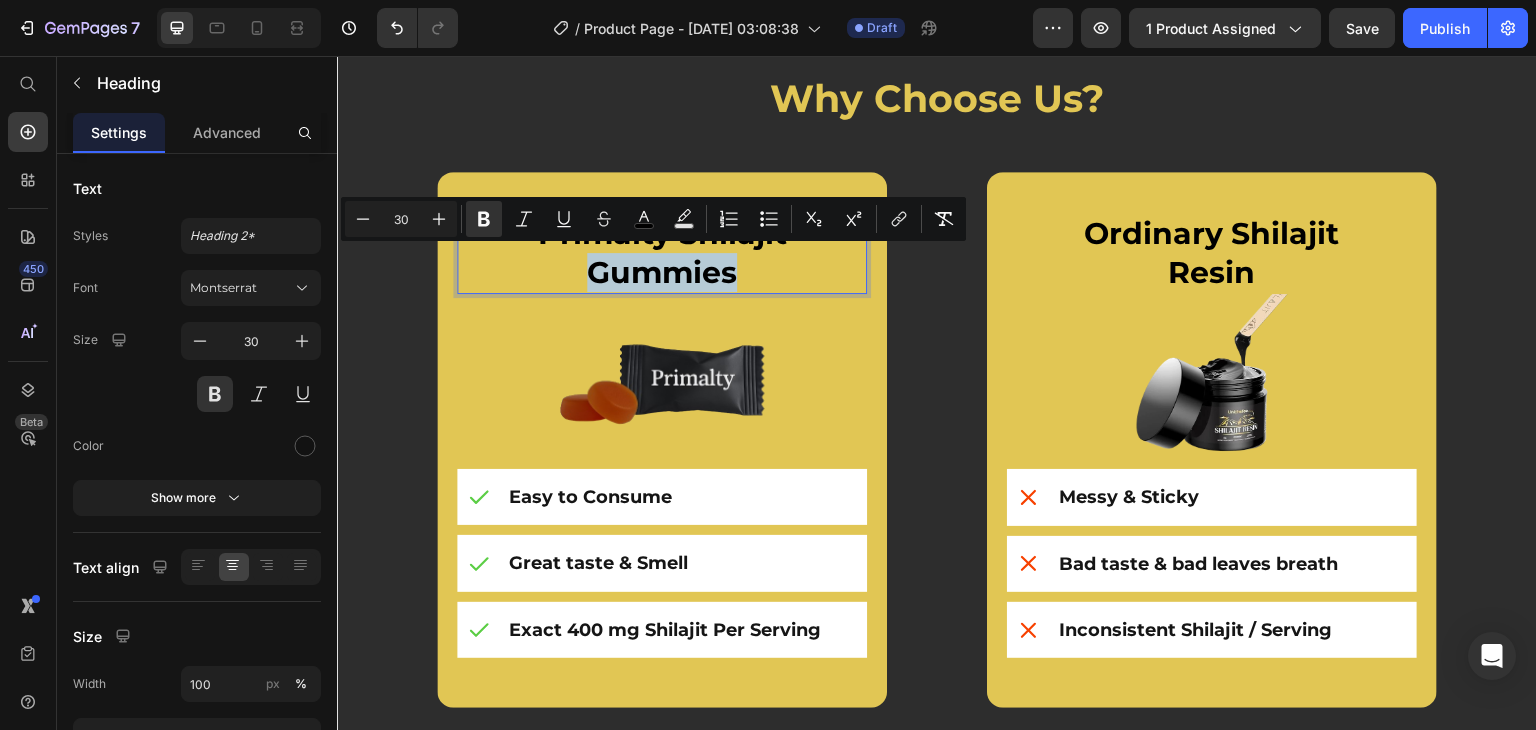click on "Gummies" at bounding box center [662, 272] 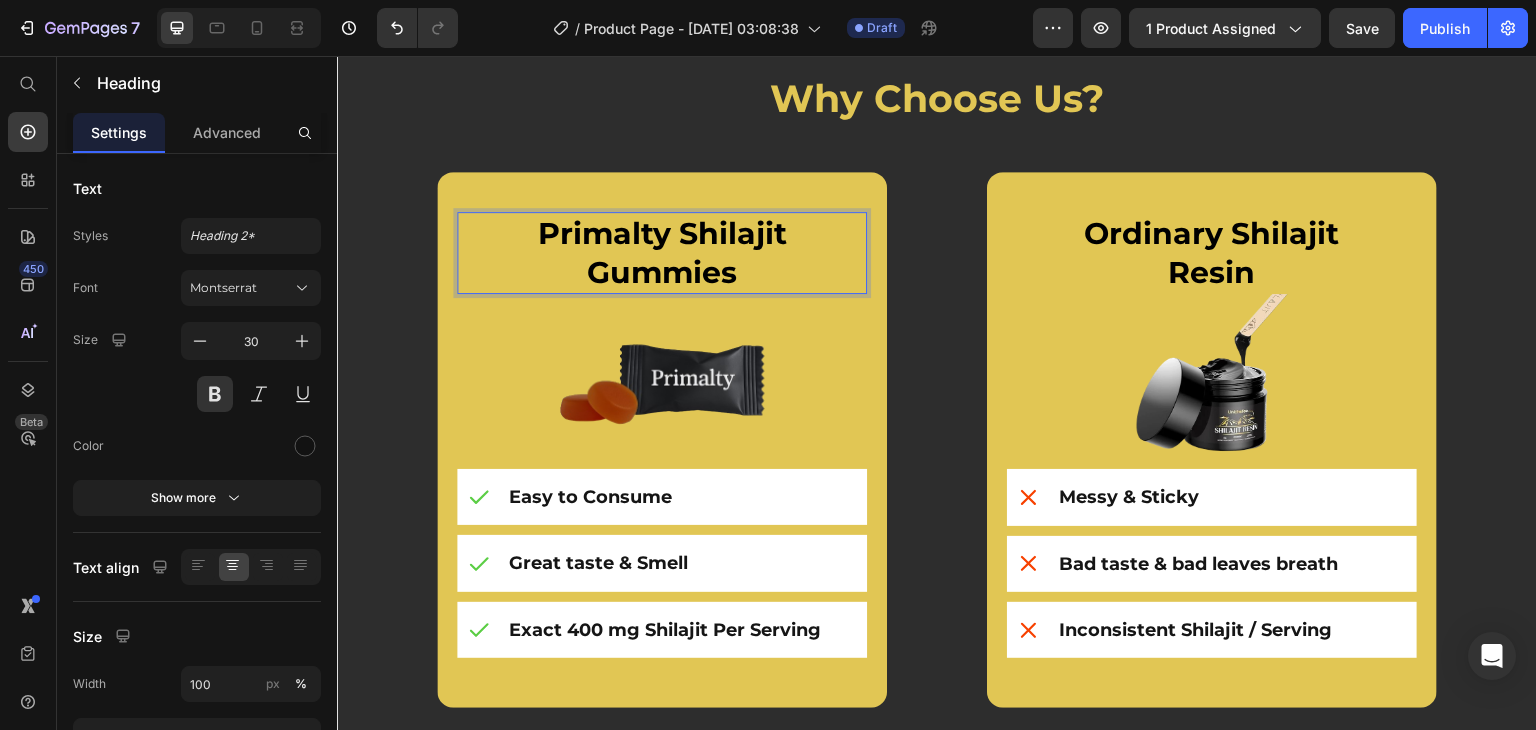 click on "Gummies" at bounding box center [662, 272] 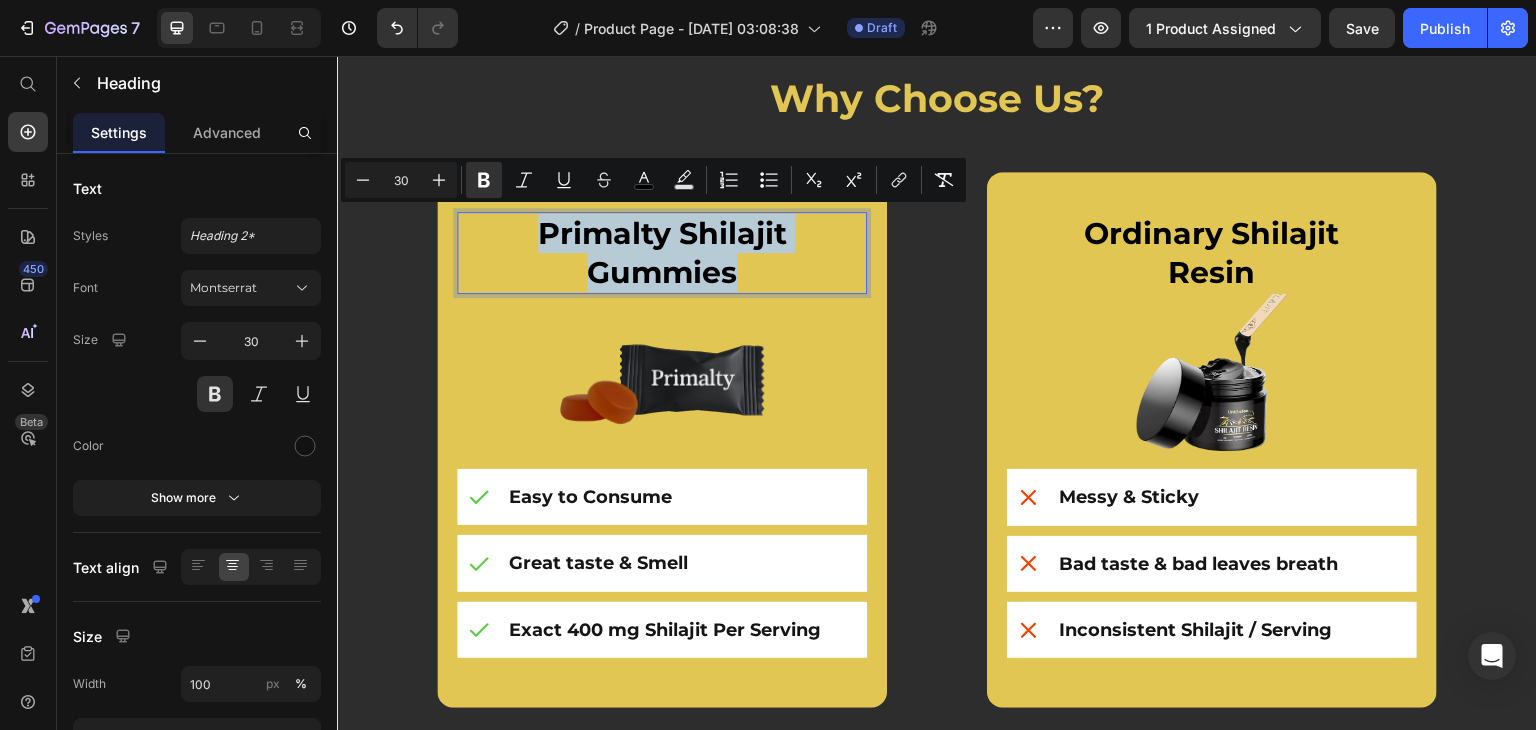 drag, startPoint x: 767, startPoint y: 284, endPoint x: 524, endPoint y: 219, distance: 251.54324 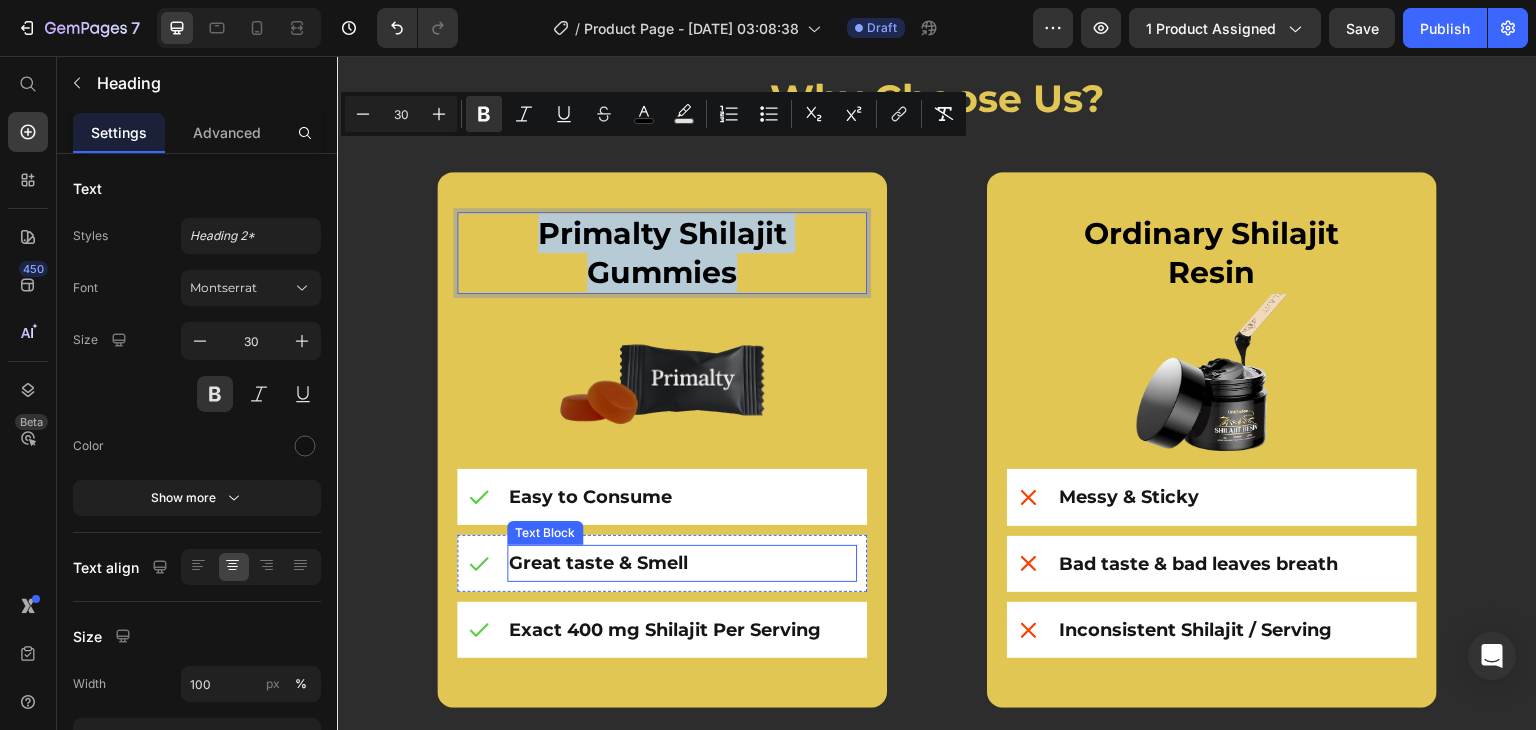 scroll, scrollTop: 4212, scrollLeft: 0, axis: vertical 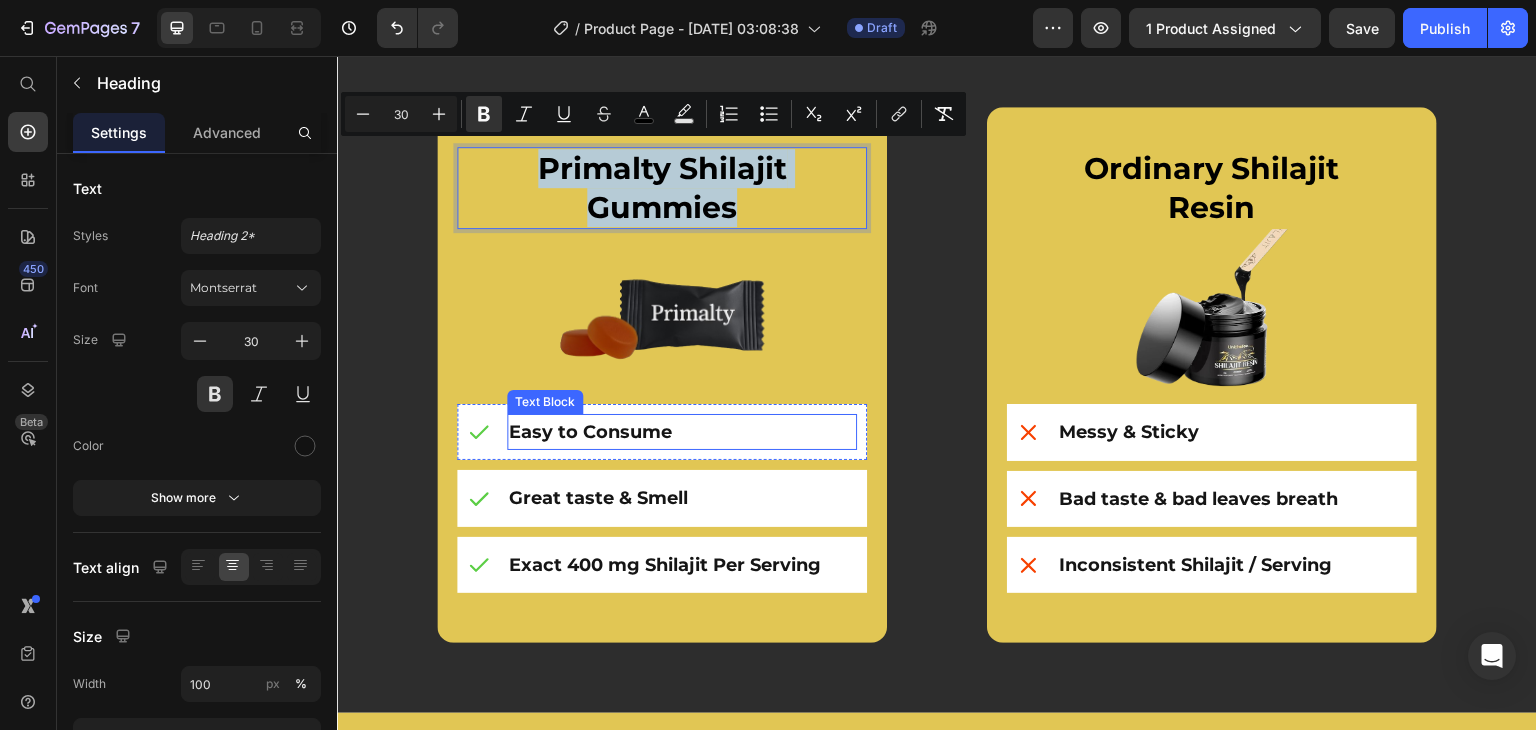 click on "Easy to Consume" at bounding box center (682, 432) 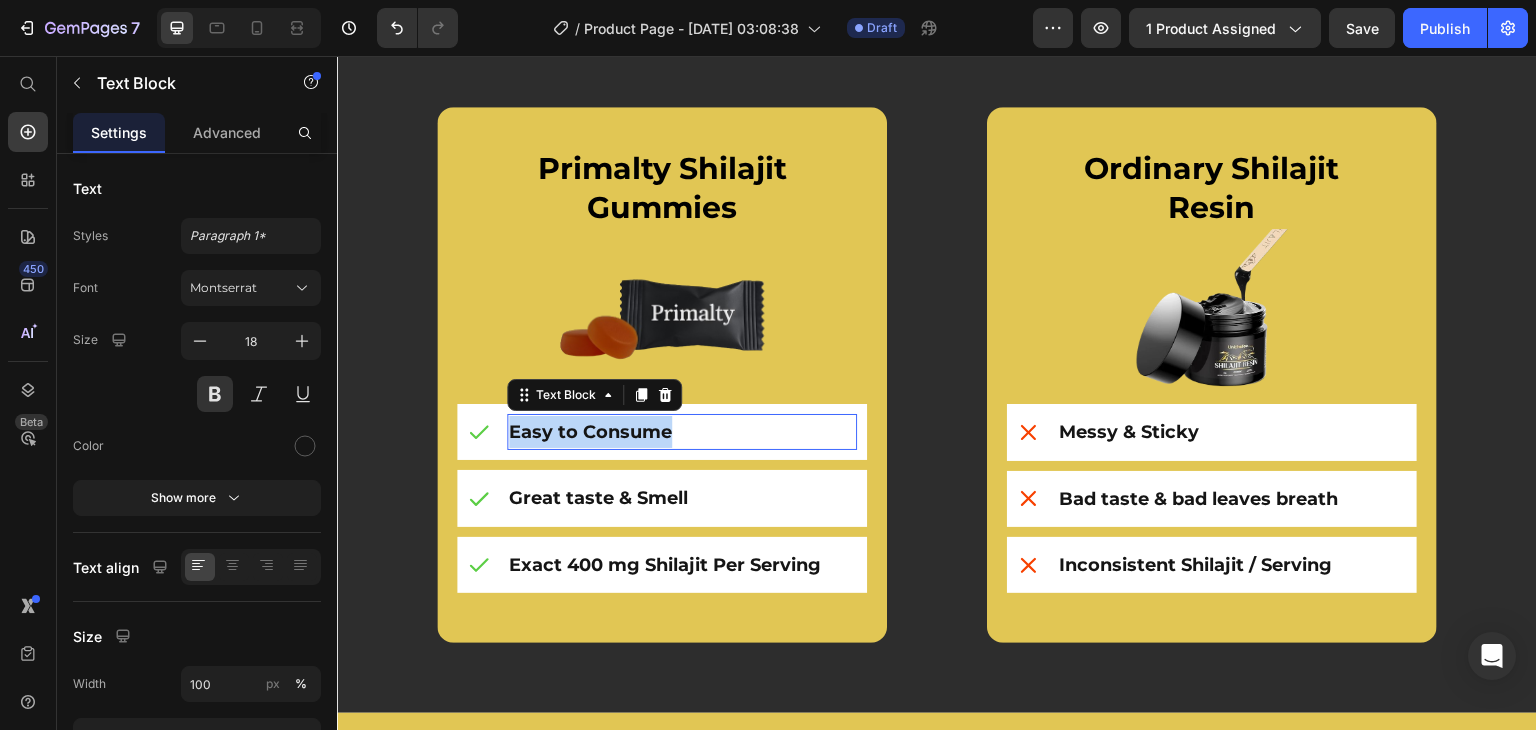 click on "Easy to Consume" at bounding box center [682, 432] 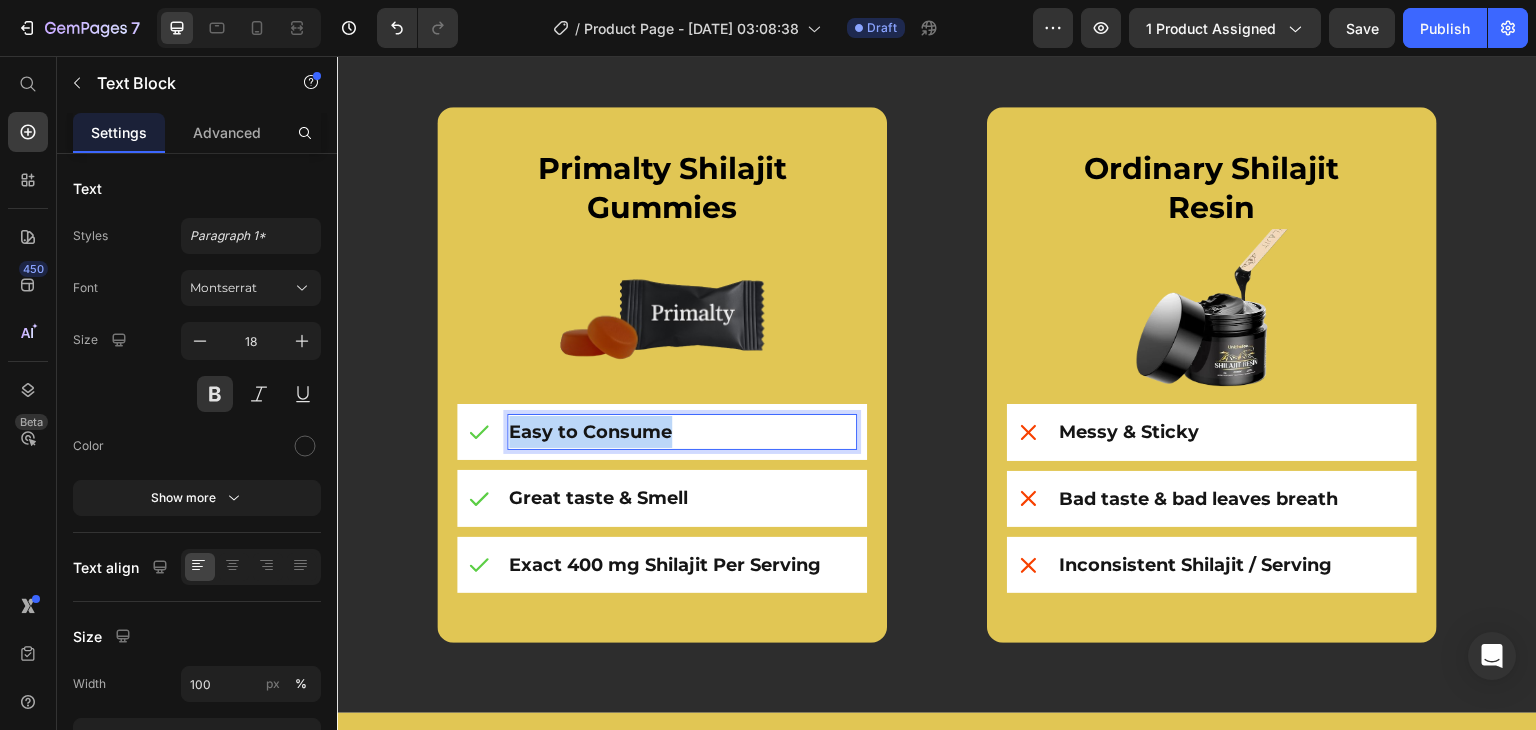 click on "Easy to Consume" at bounding box center (682, 432) 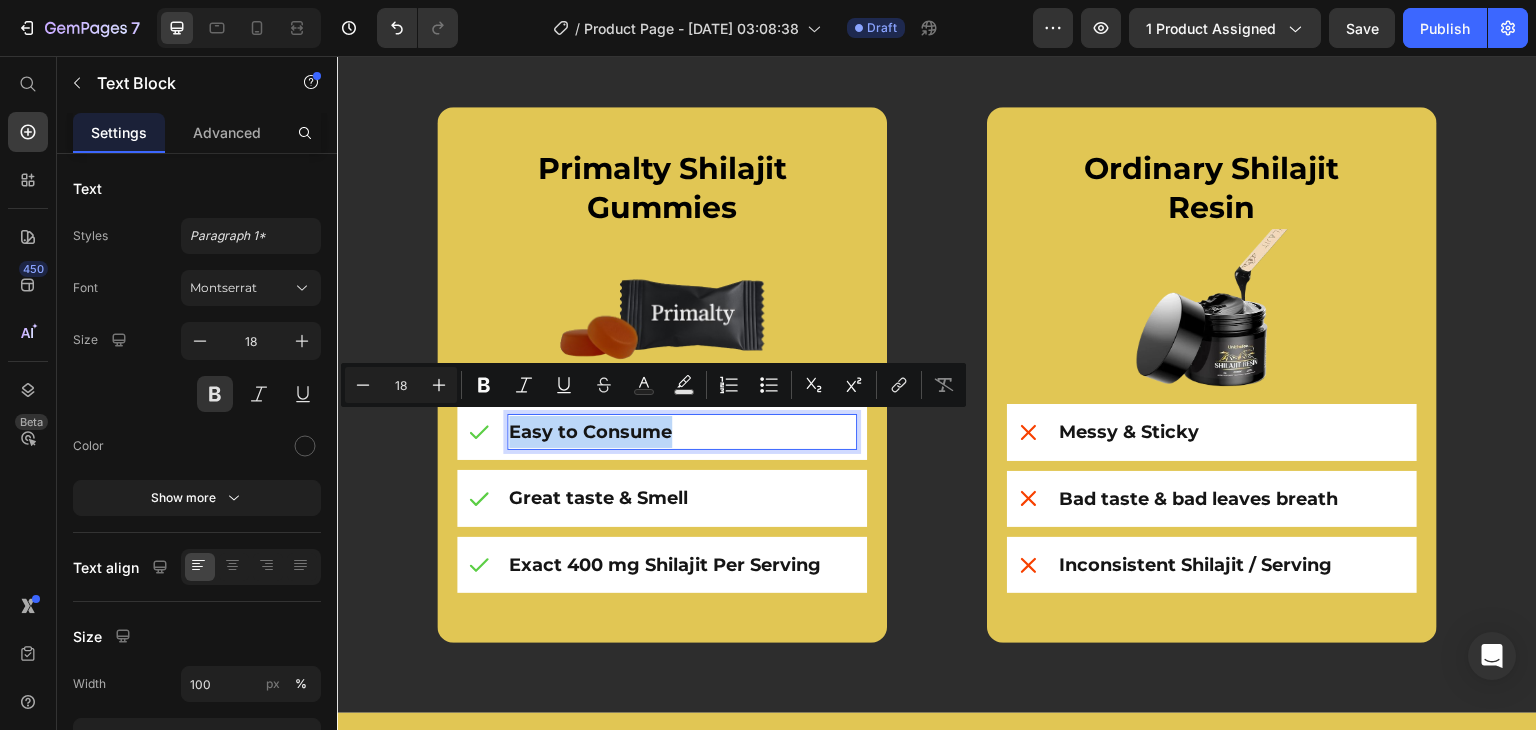 click on "Easy to Consume" at bounding box center [682, 432] 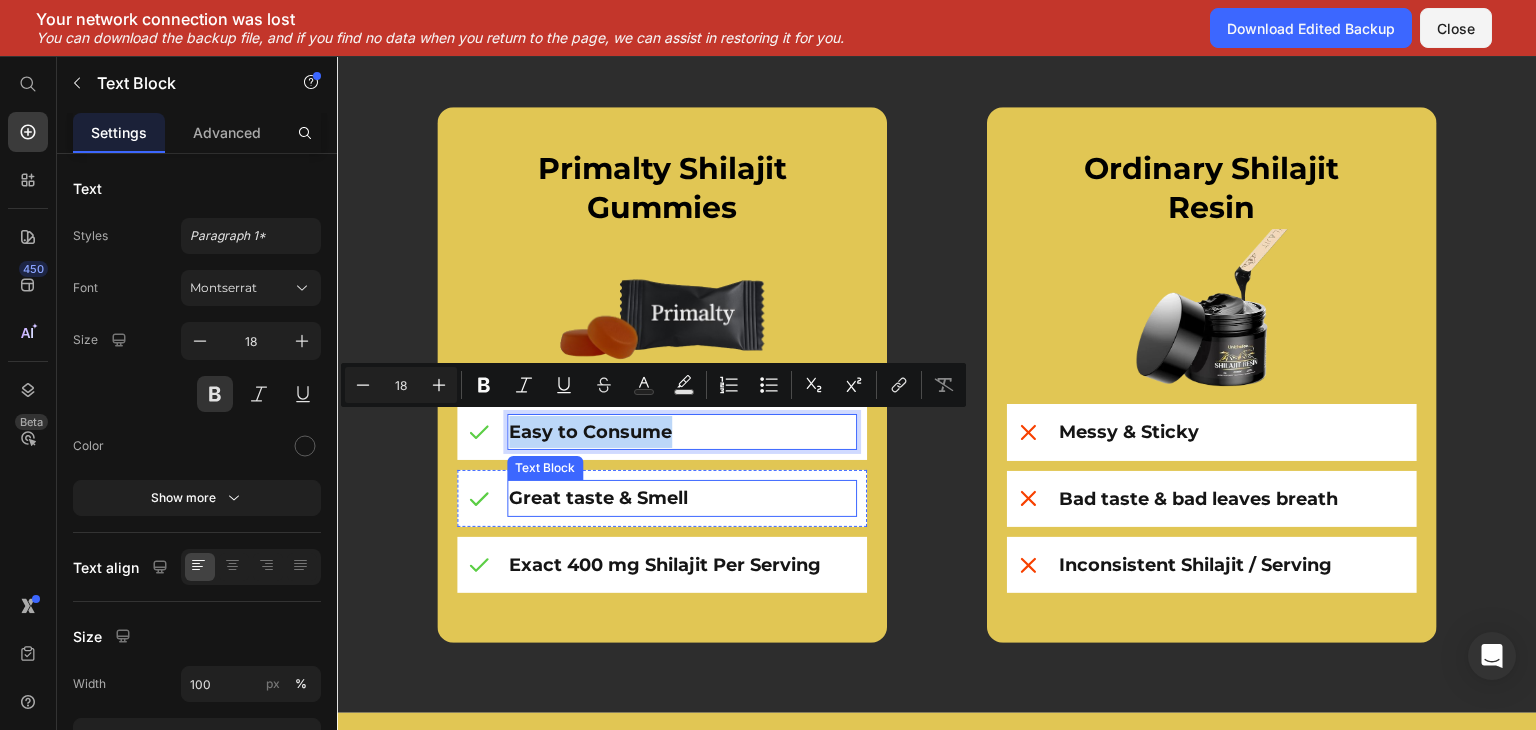 click on "Great taste & Smell" at bounding box center [682, 498] 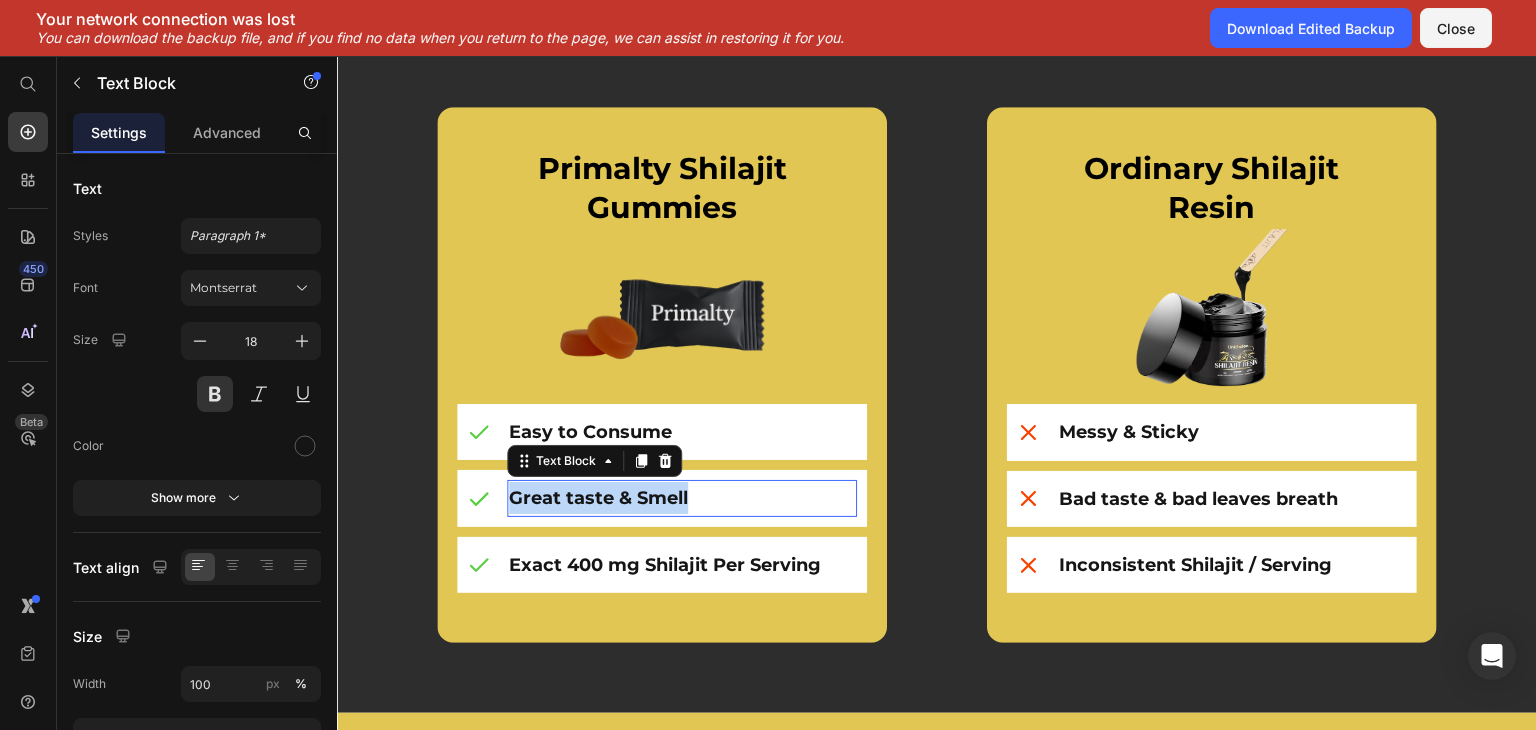 click on "Great taste & Smell" at bounding box center (682, 498) 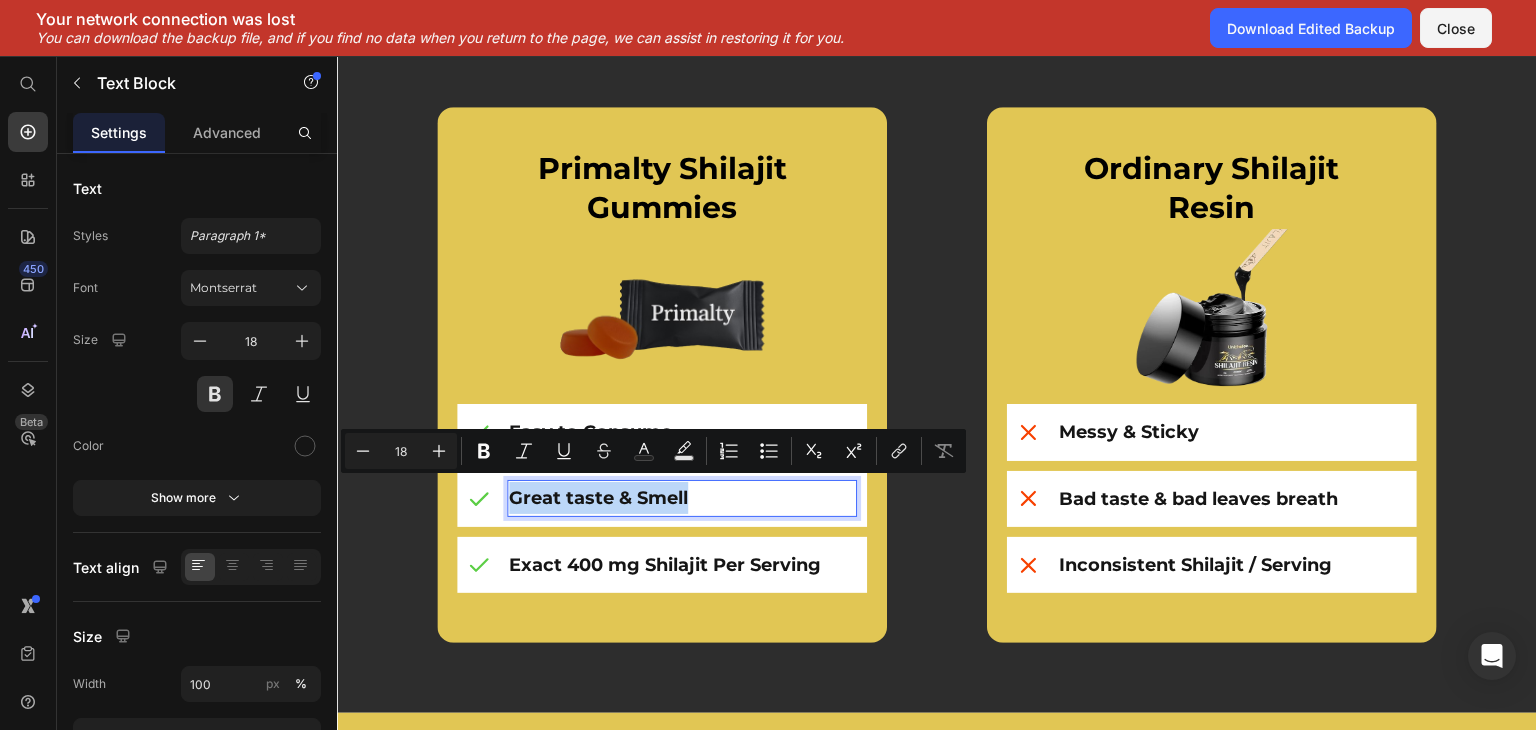 click on "Great taste & Smell" at bounding box center [682, 498] 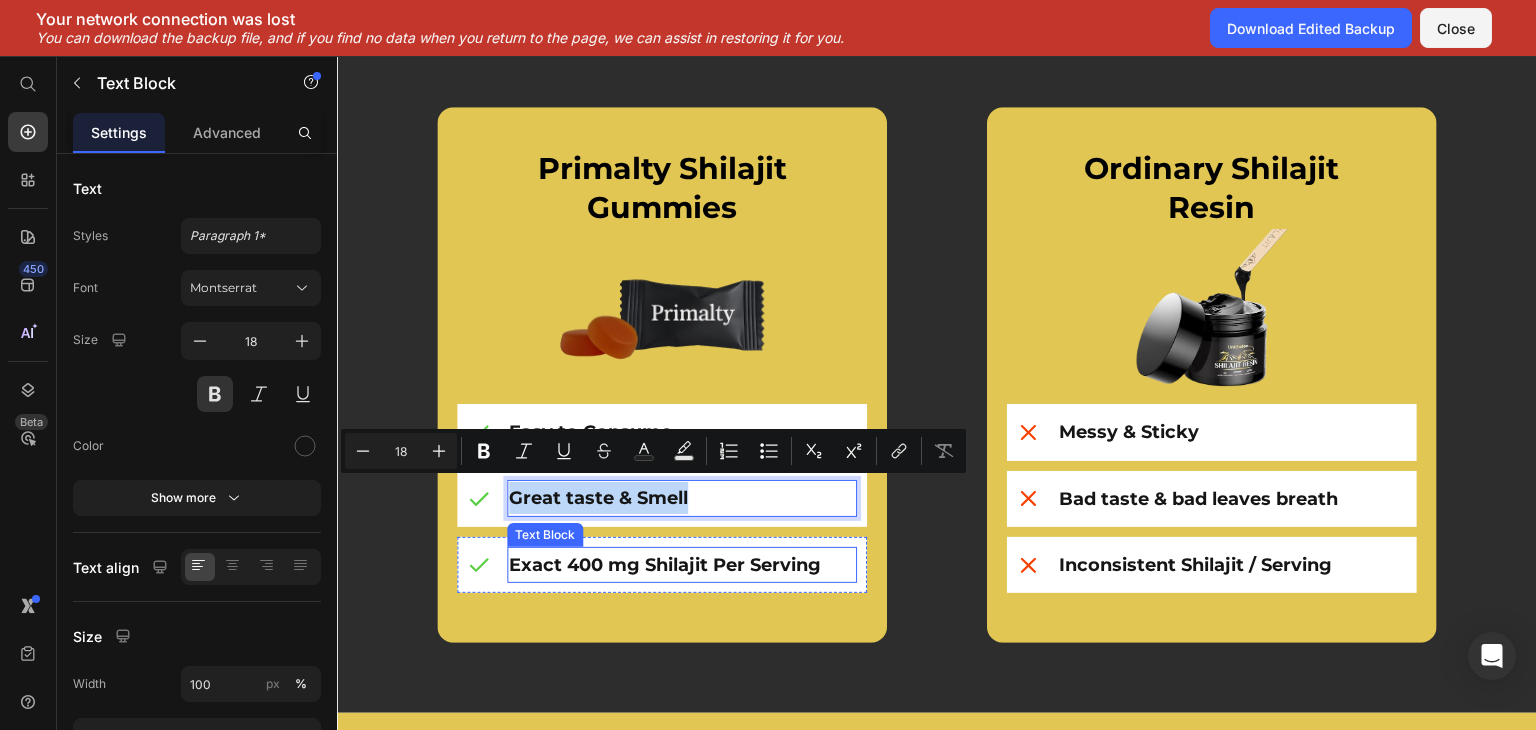 click on "Exact 400 mg Shilajit Per Serving" at bounding box center (682, 565) 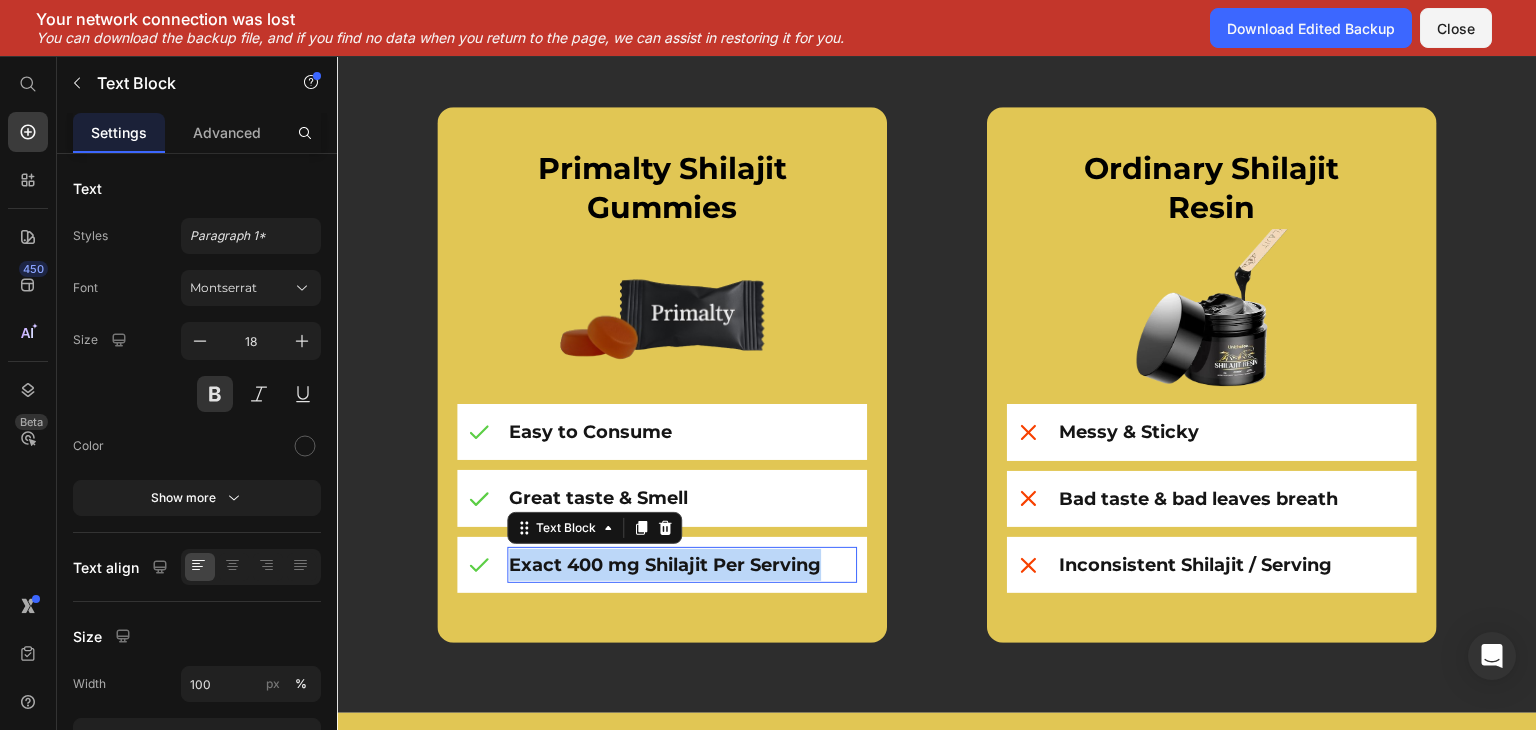 click on "Exact 400 mg Shilajit Per Serving" at bounding box center [682, 565] 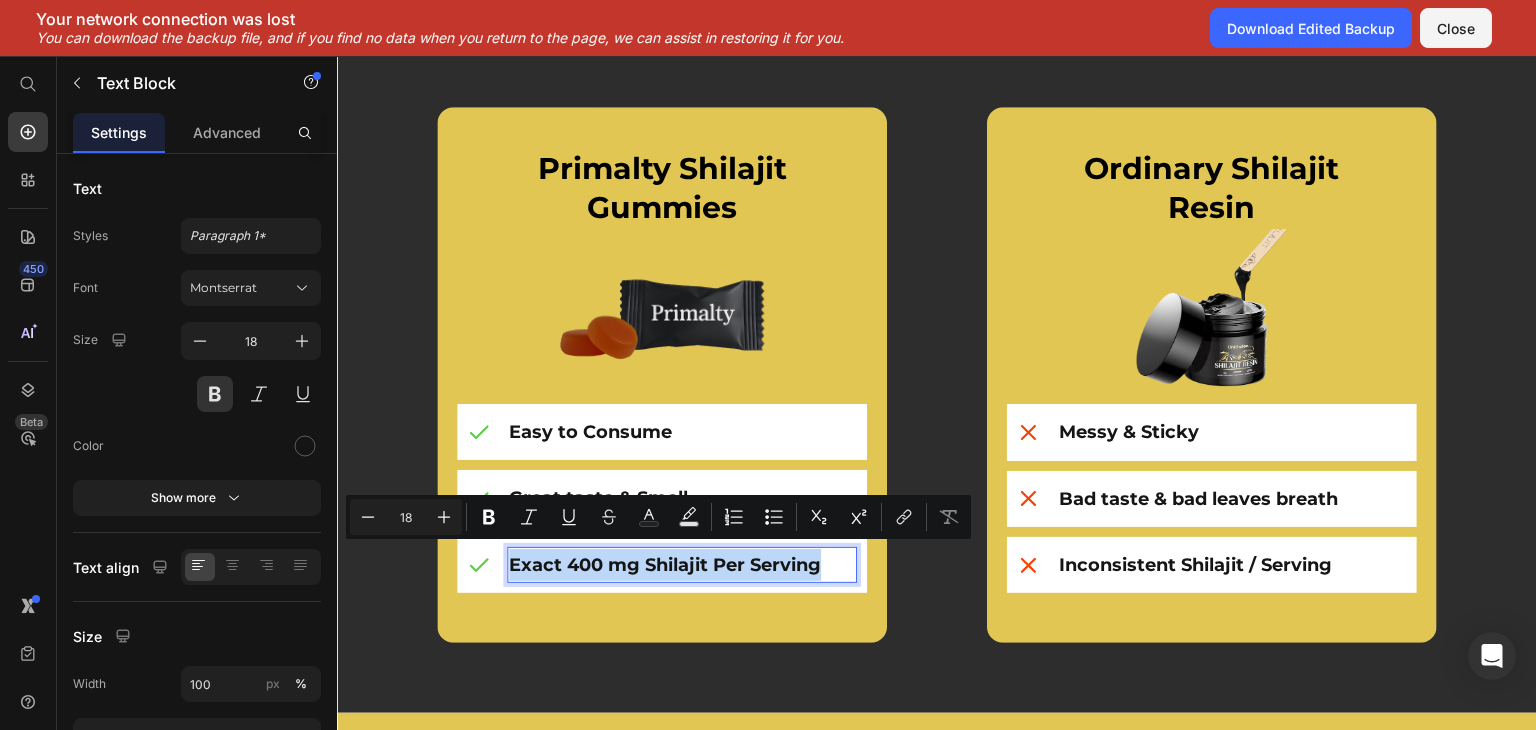 click on "Exact 400 mg Shilajit Per Serving" at bounding box center (682, 565) 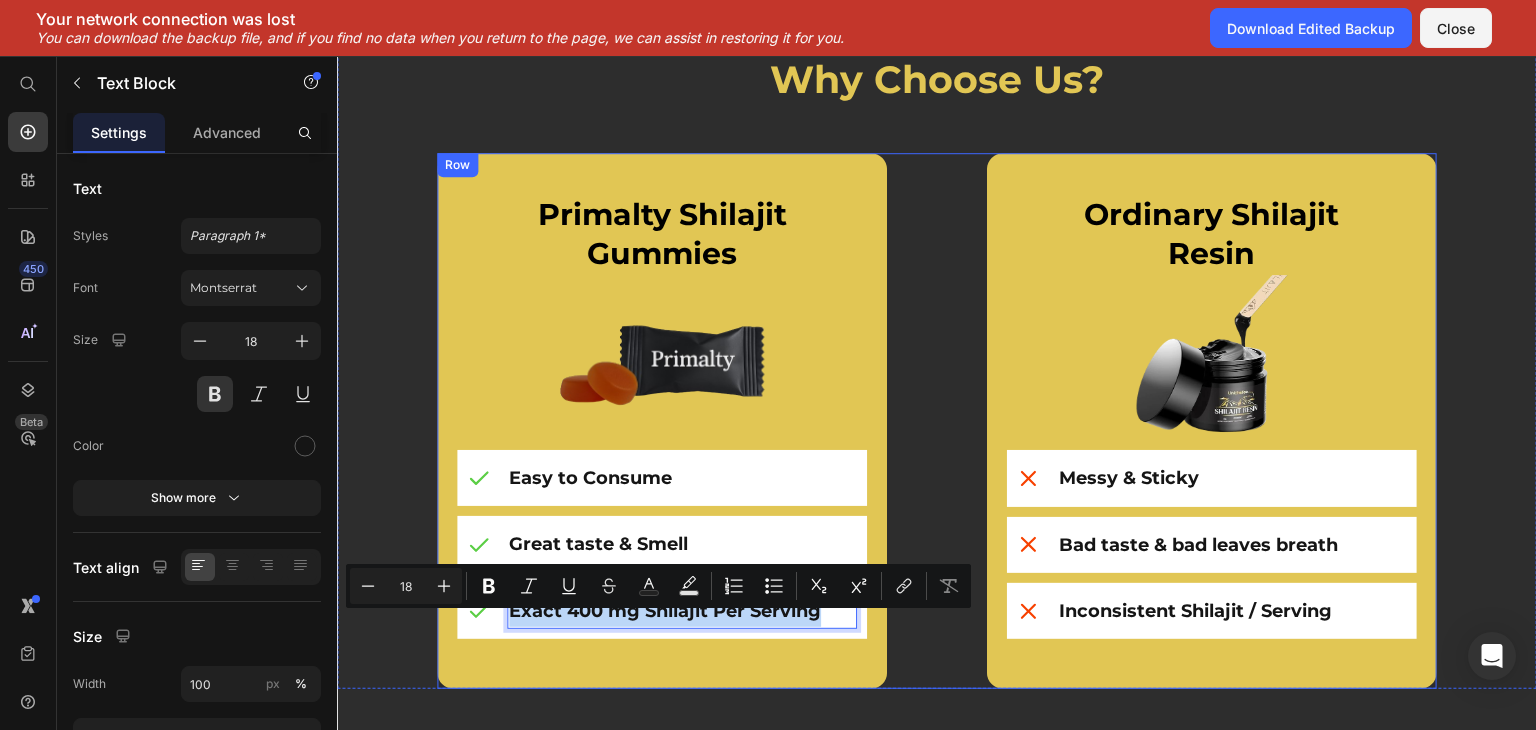 scroll, scrollTop: 4144, scrollLeft: 0, axis: vertical 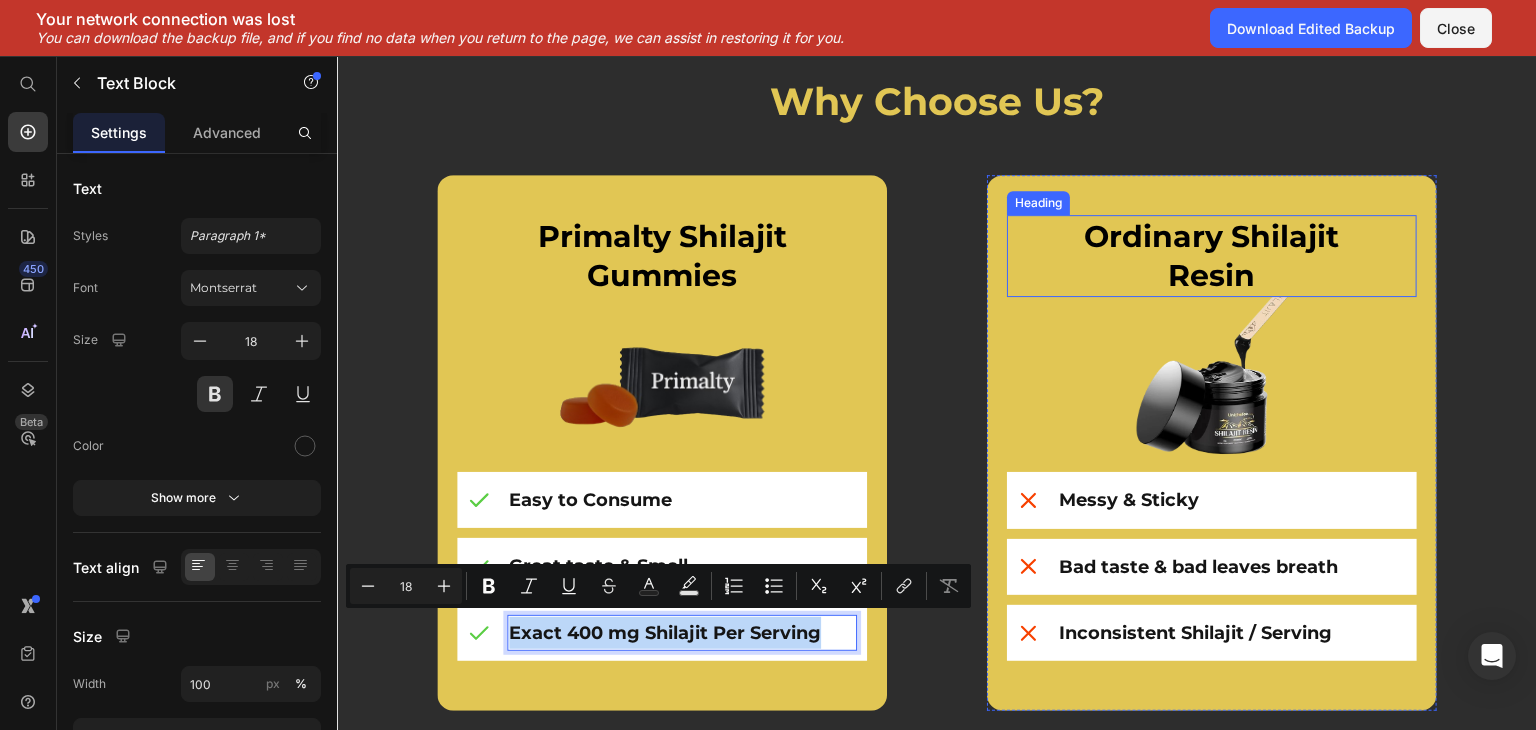 click on "Resin" at bounding box center (1212, 275) 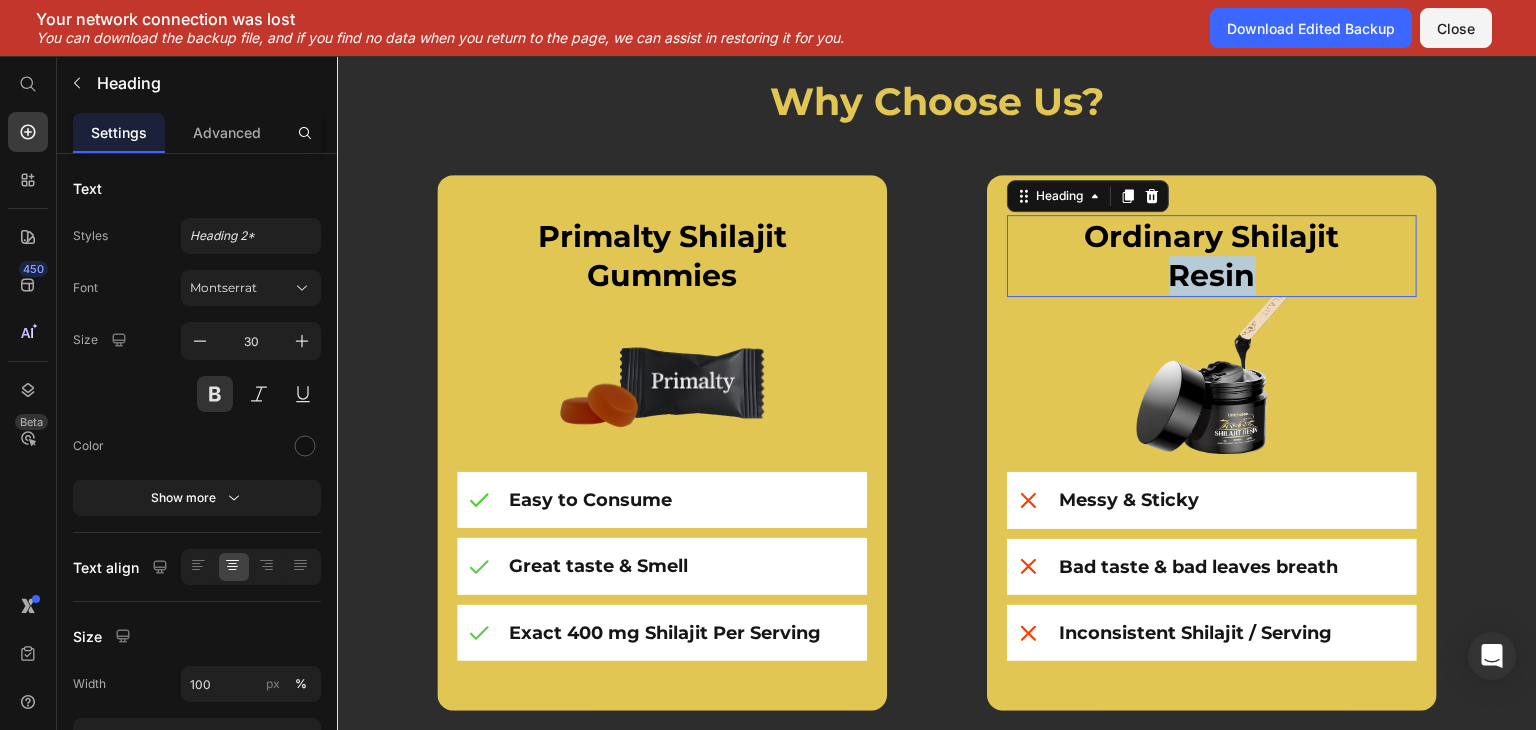 click on "Resin" at bounding box center (1212, 275) 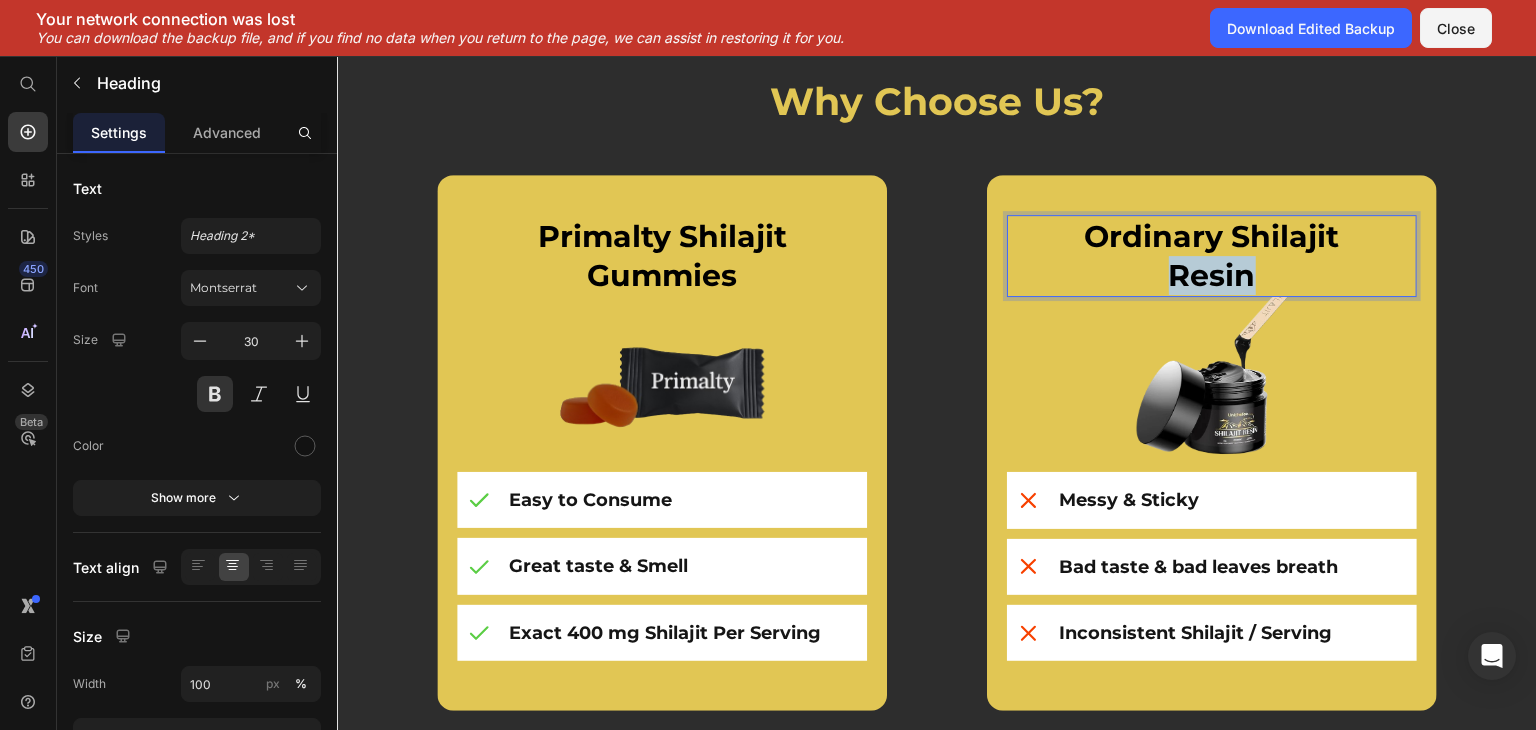 click on "Resin" at bounding box center (1212, 275) 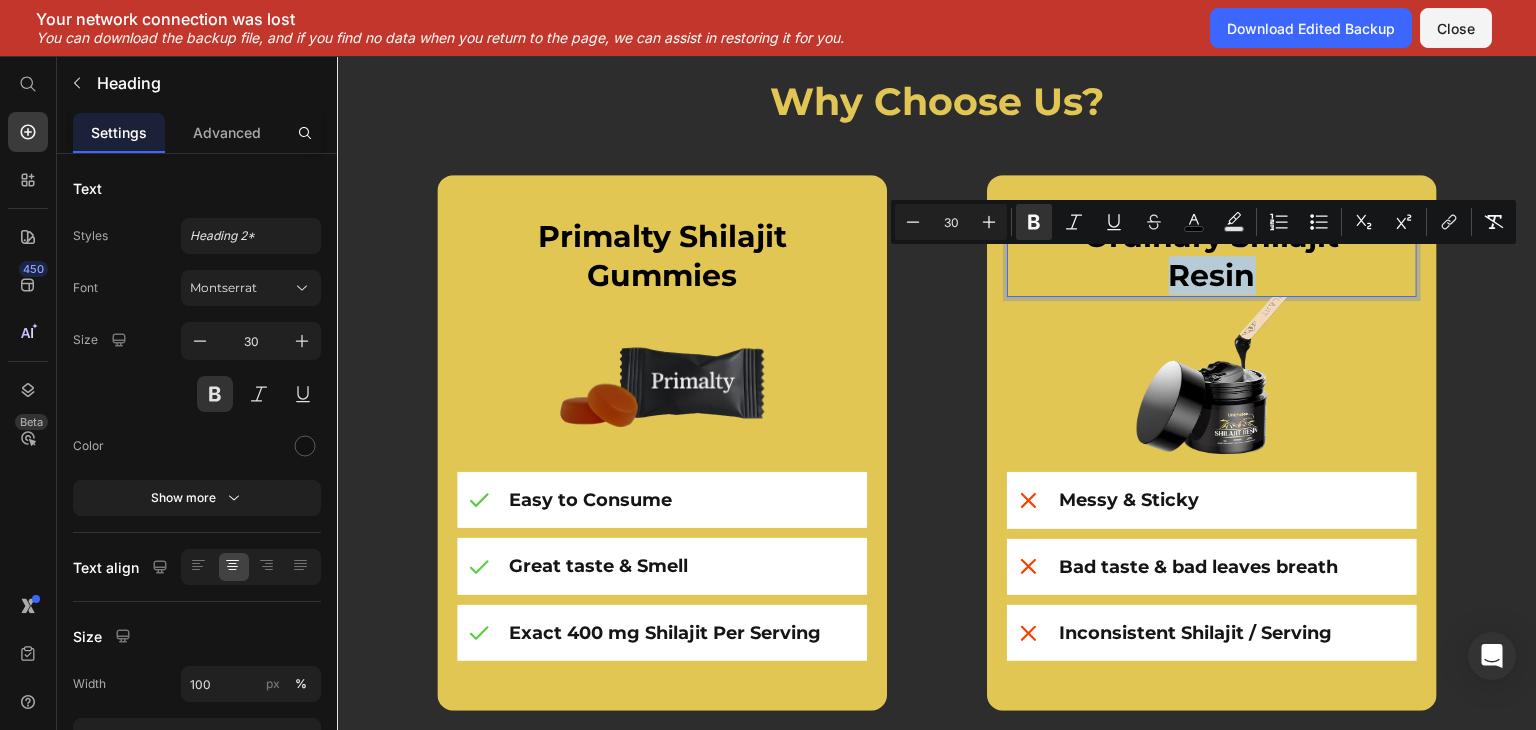 click on "Resin" at bounding box center (1212, 275) 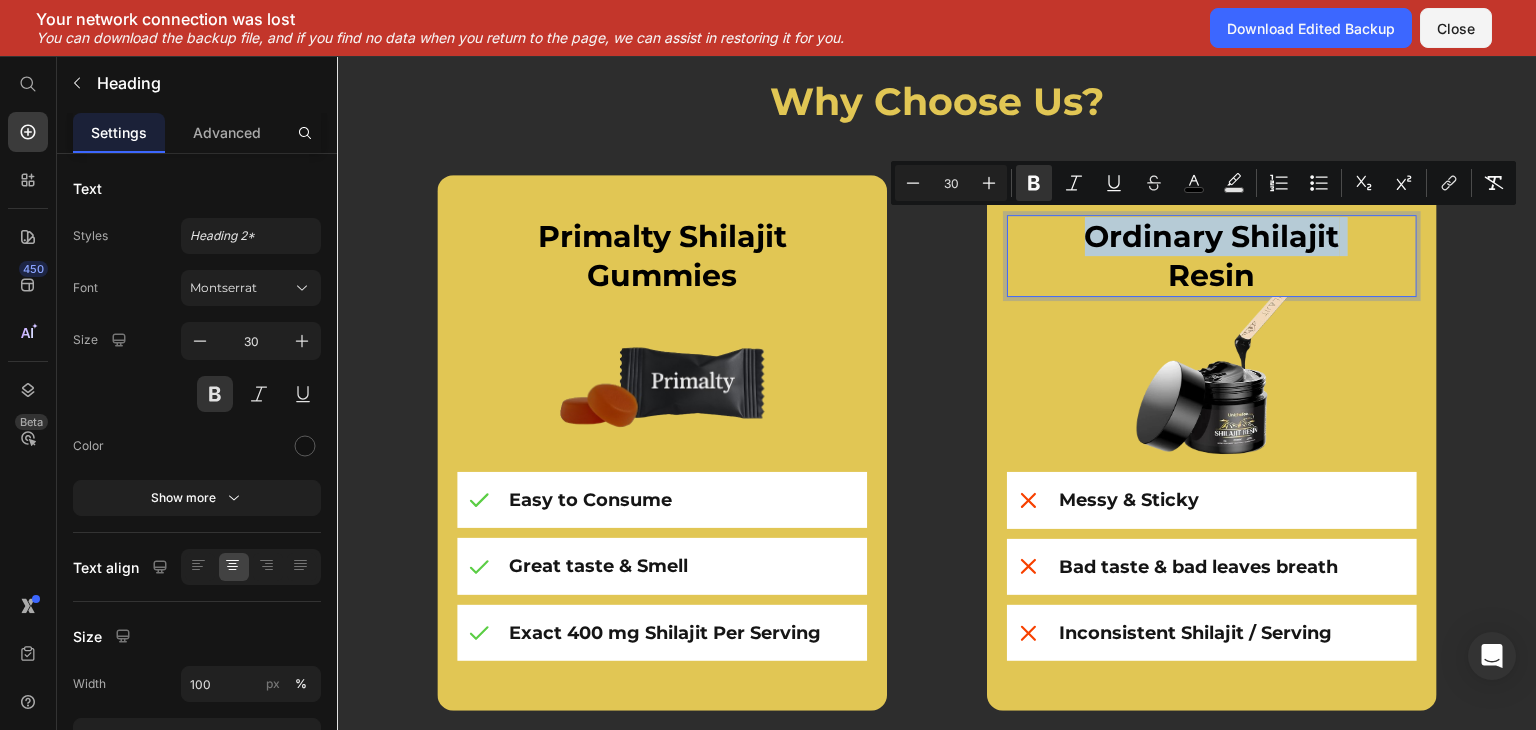 copy on "Ordinary Shilajit" 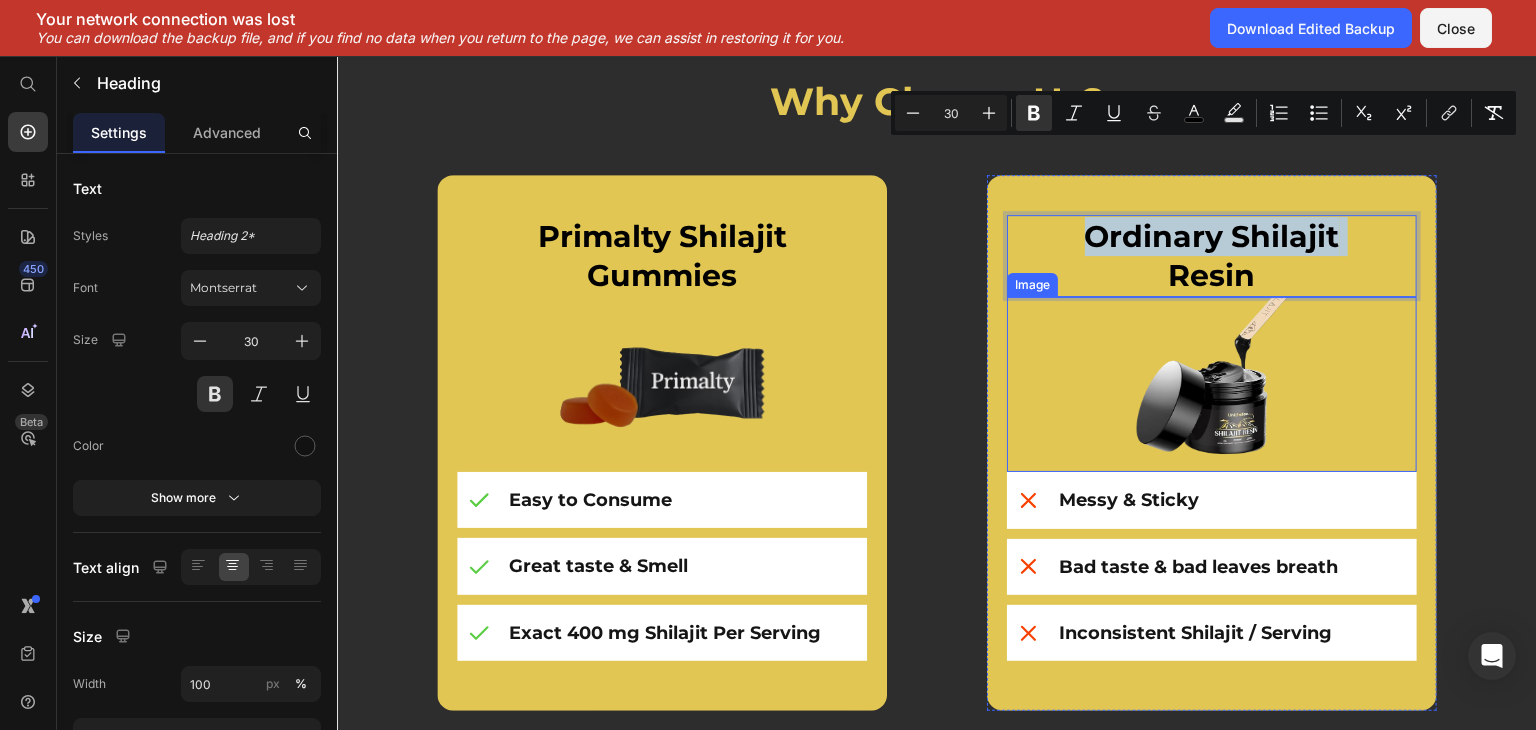 scroll, scrollTop: 4214, scrollLeft: 0, axis: vertical 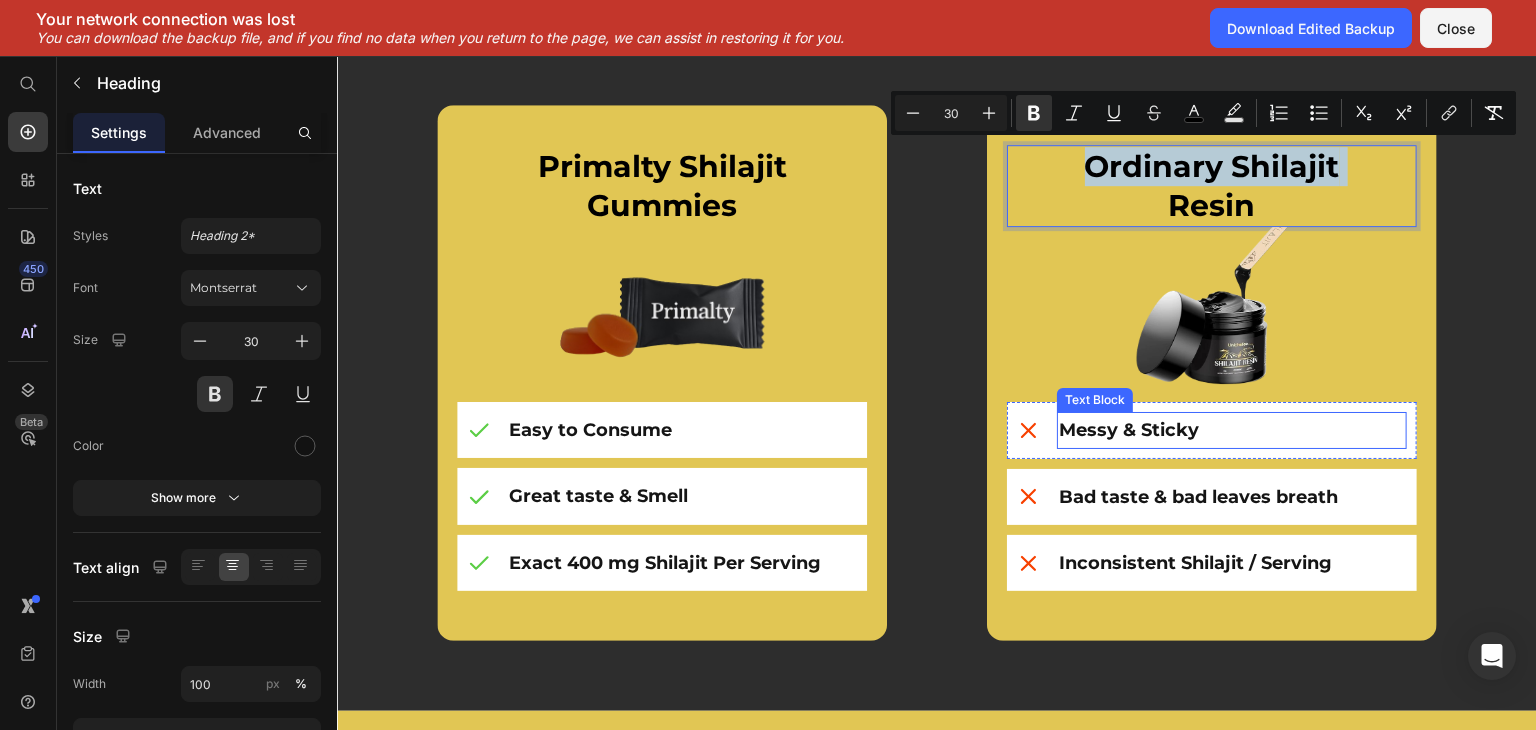 click on "Messy & Sticky" at bounding box center (1232, 430) 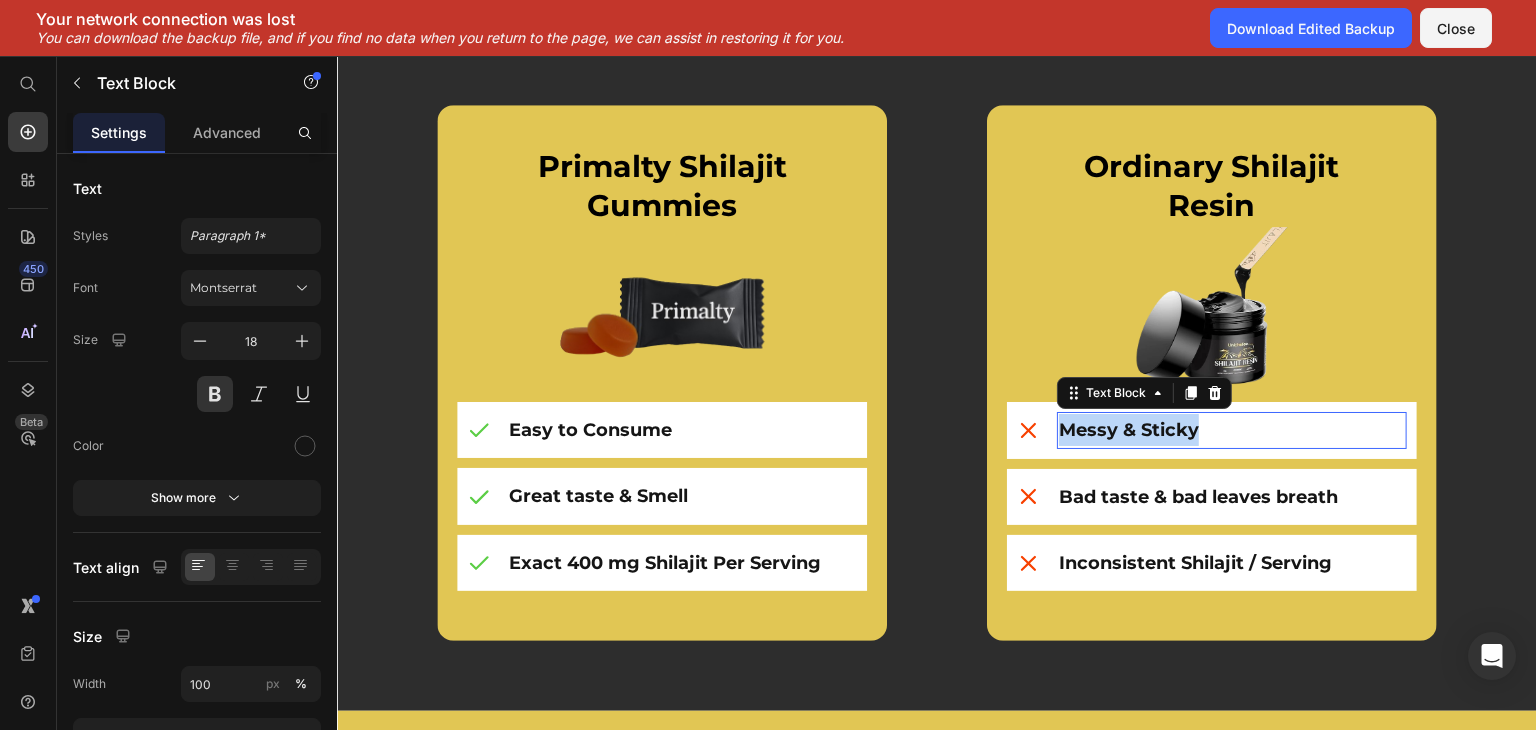 click on "Messy & Sticky" at bounding box center (1232, 430) 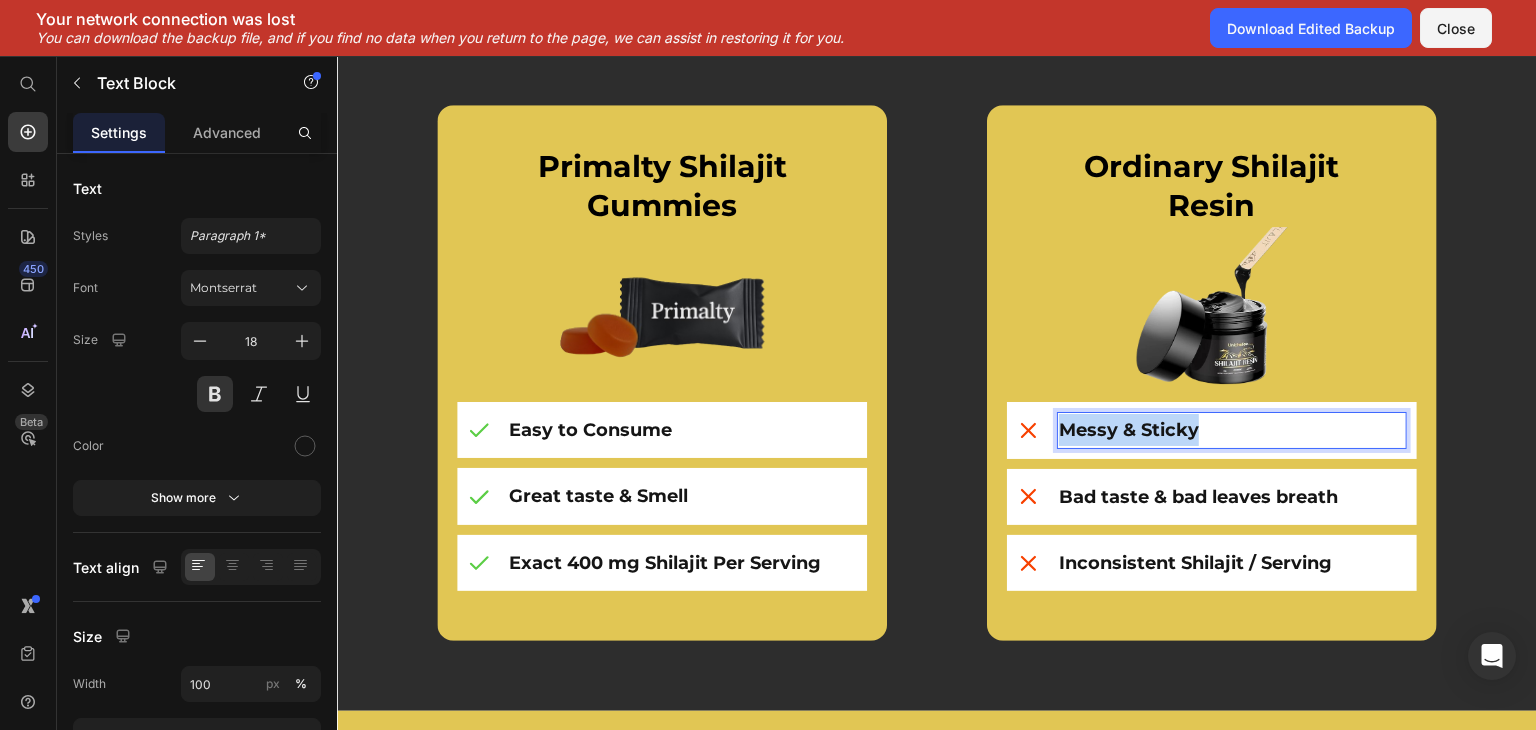 click on "Messy & Sticky" at bounding box center [1232, 430] 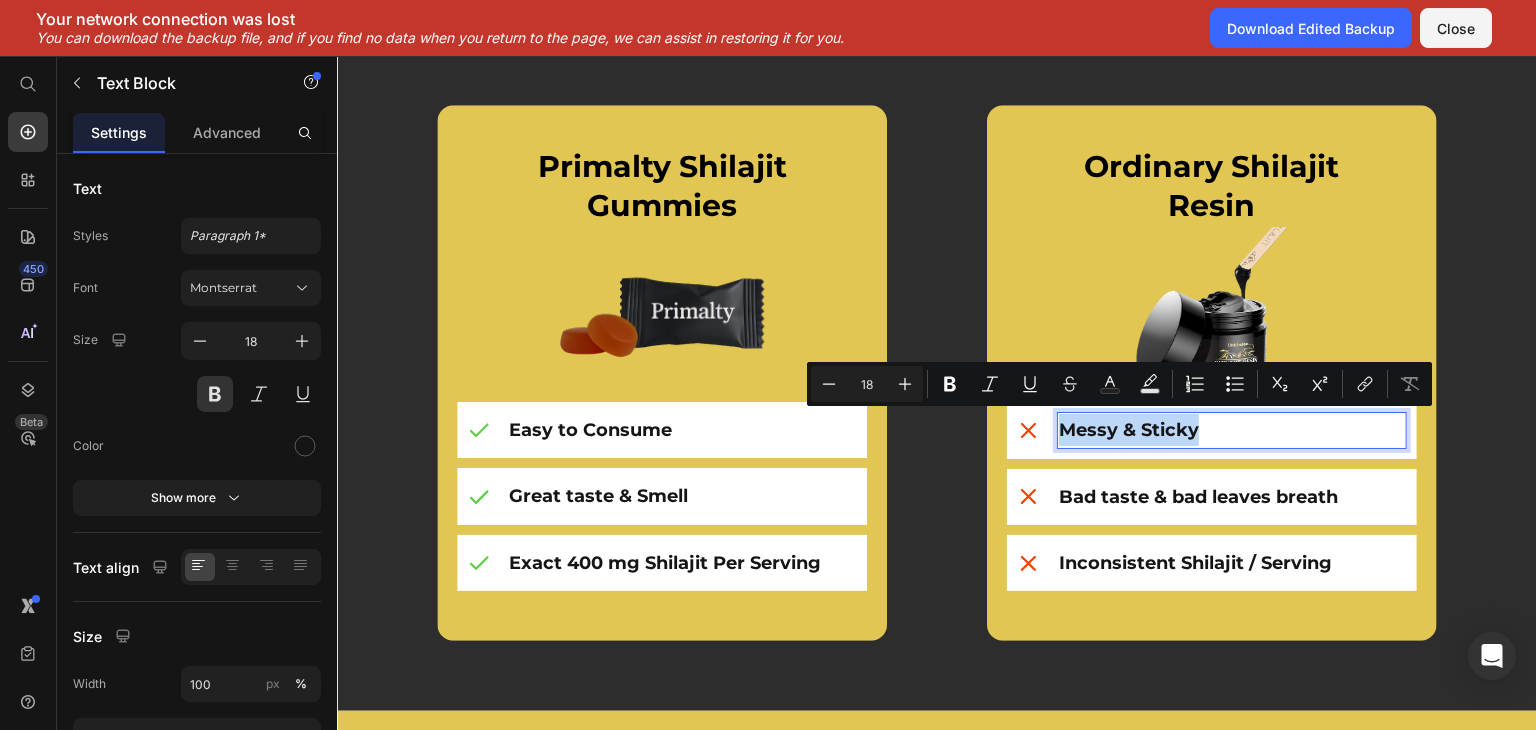 click on "Messy & Sticky" at bounding box center [1232, 430] 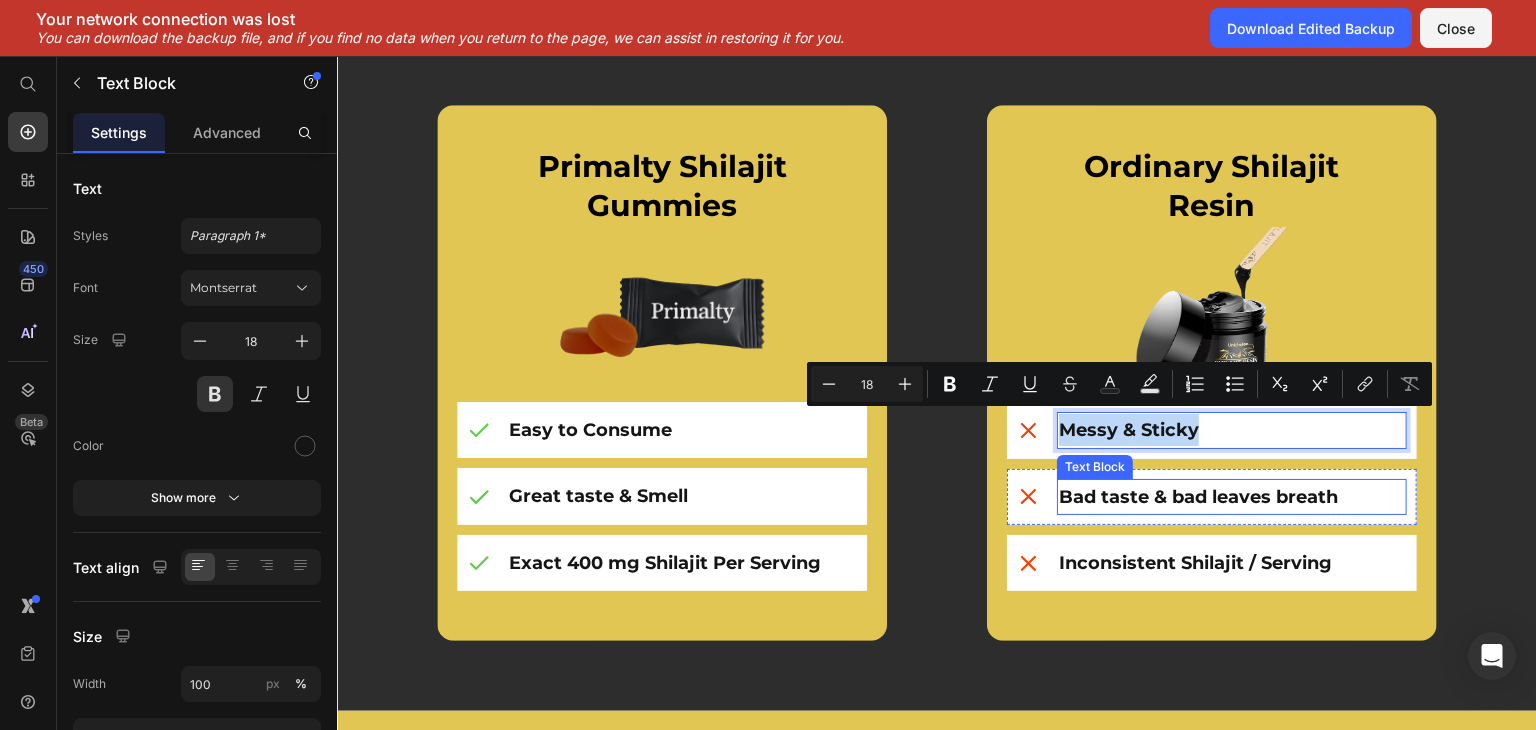 click on "Bad taste & bad leaves breath" at bounding box center (1232, 497) 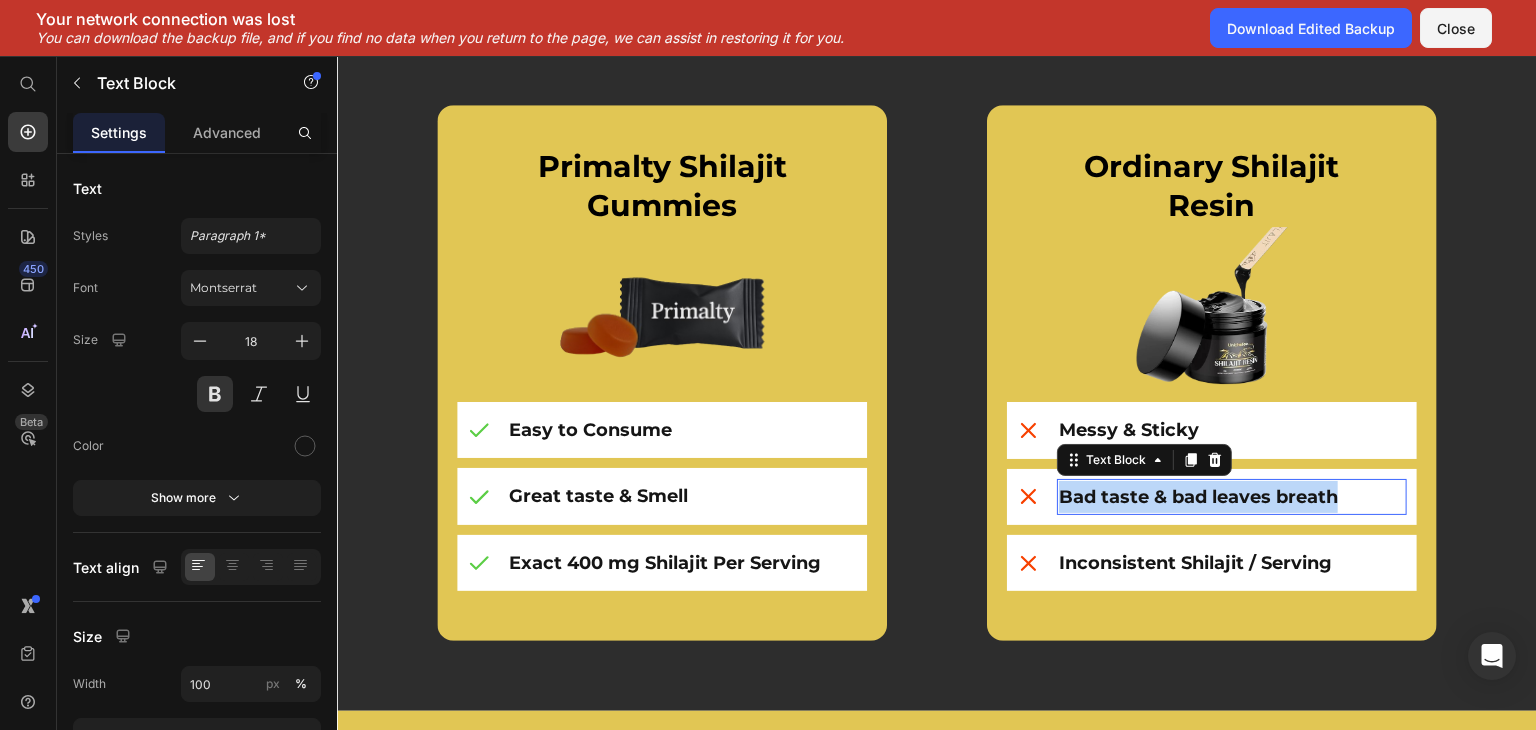 click on "Bad taste & bad leaves breath" at bounding box center (1232, 497) 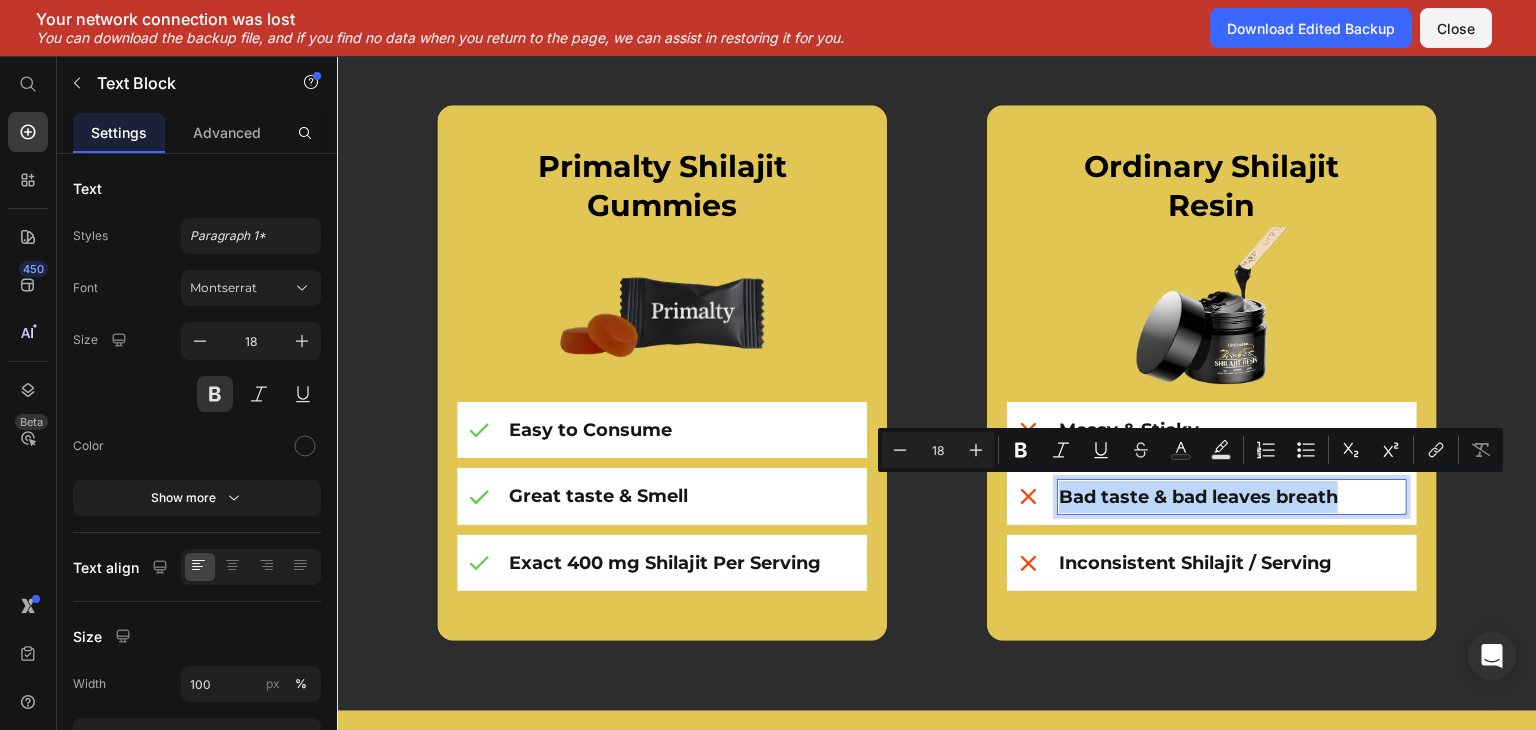 click on "Bad taste & bad leaves breath" at bounding box center (1232, 497) 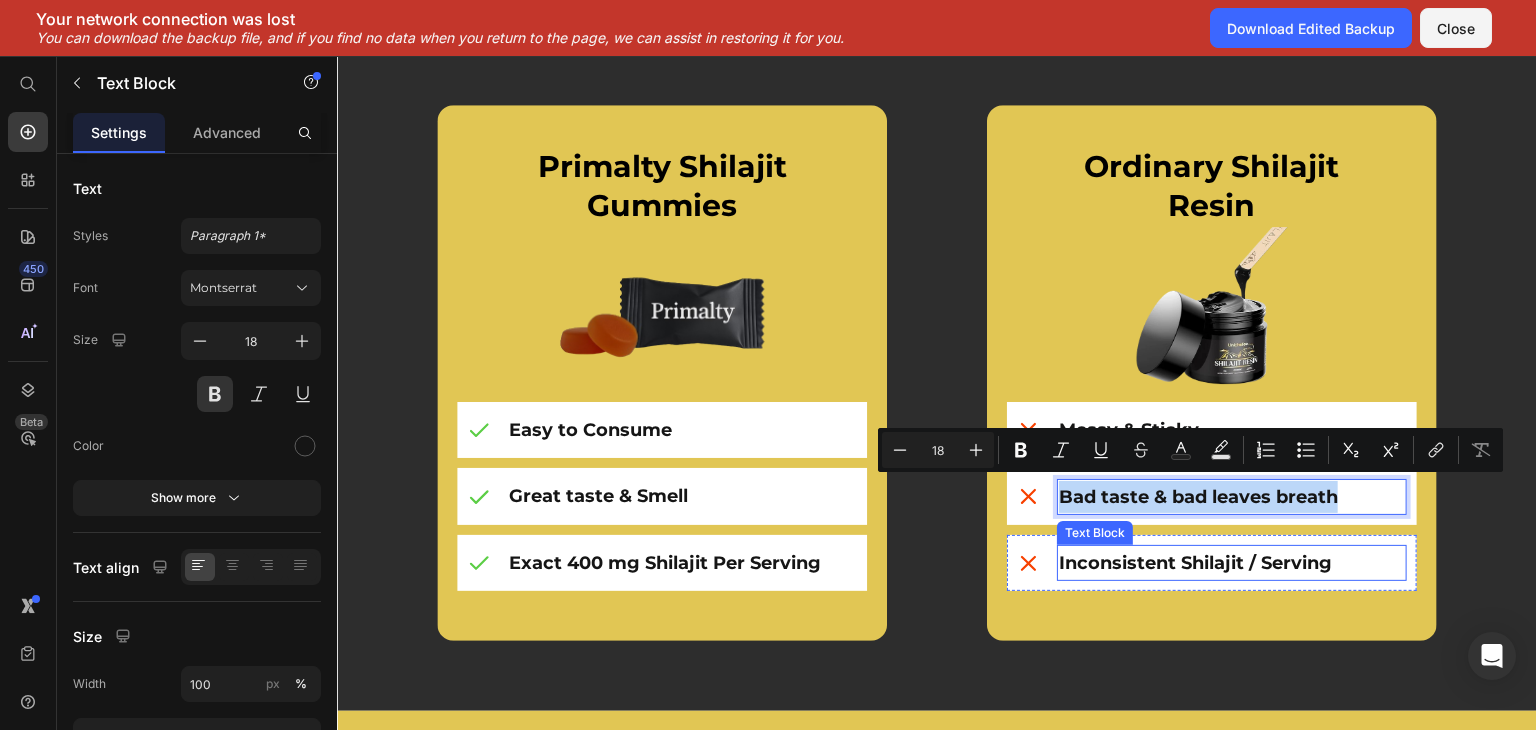 click on "Inconsistent Shilajit / Serving" at bounding box center [1232, 563] 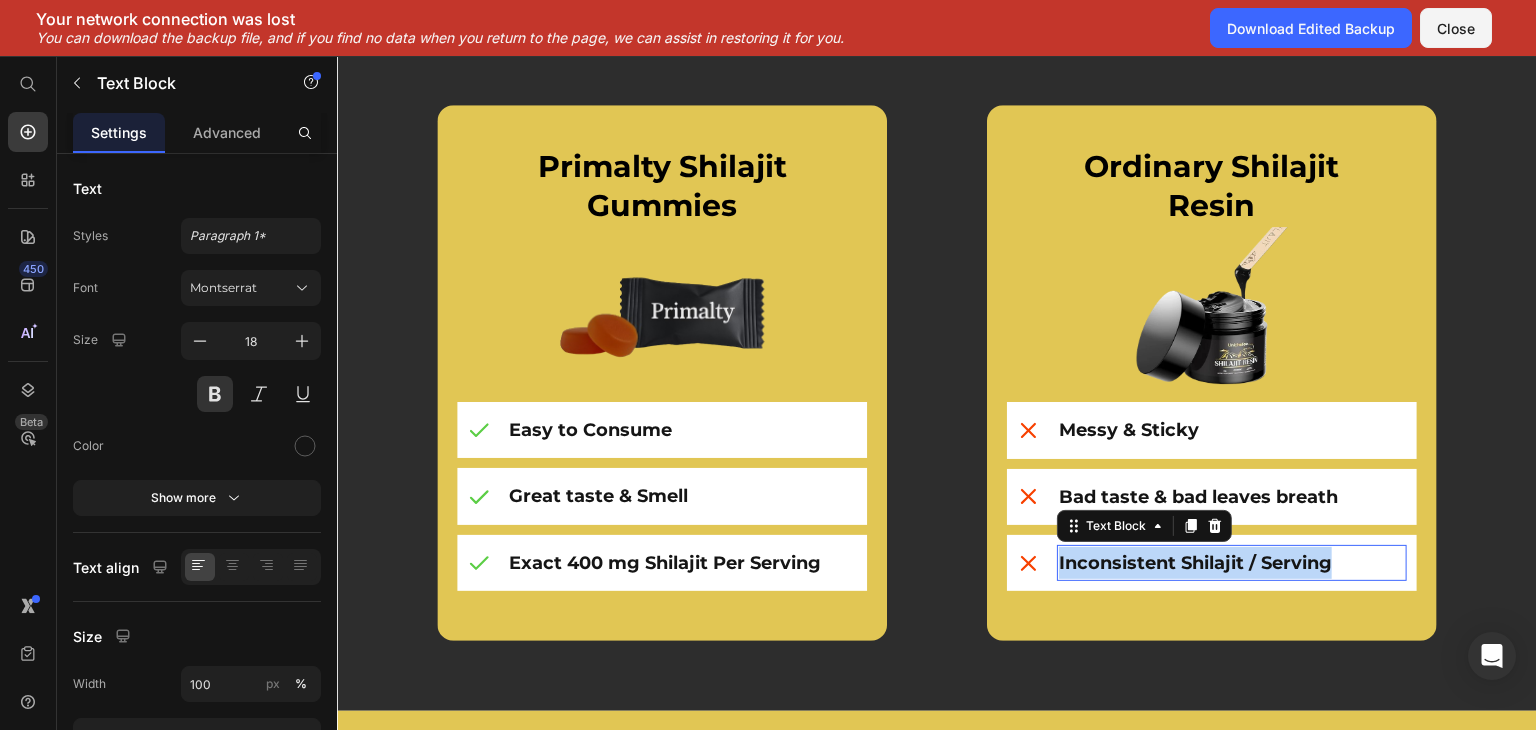 click on "Inconsistent Shilajit / Serving" at bounding box center (1232, 563) 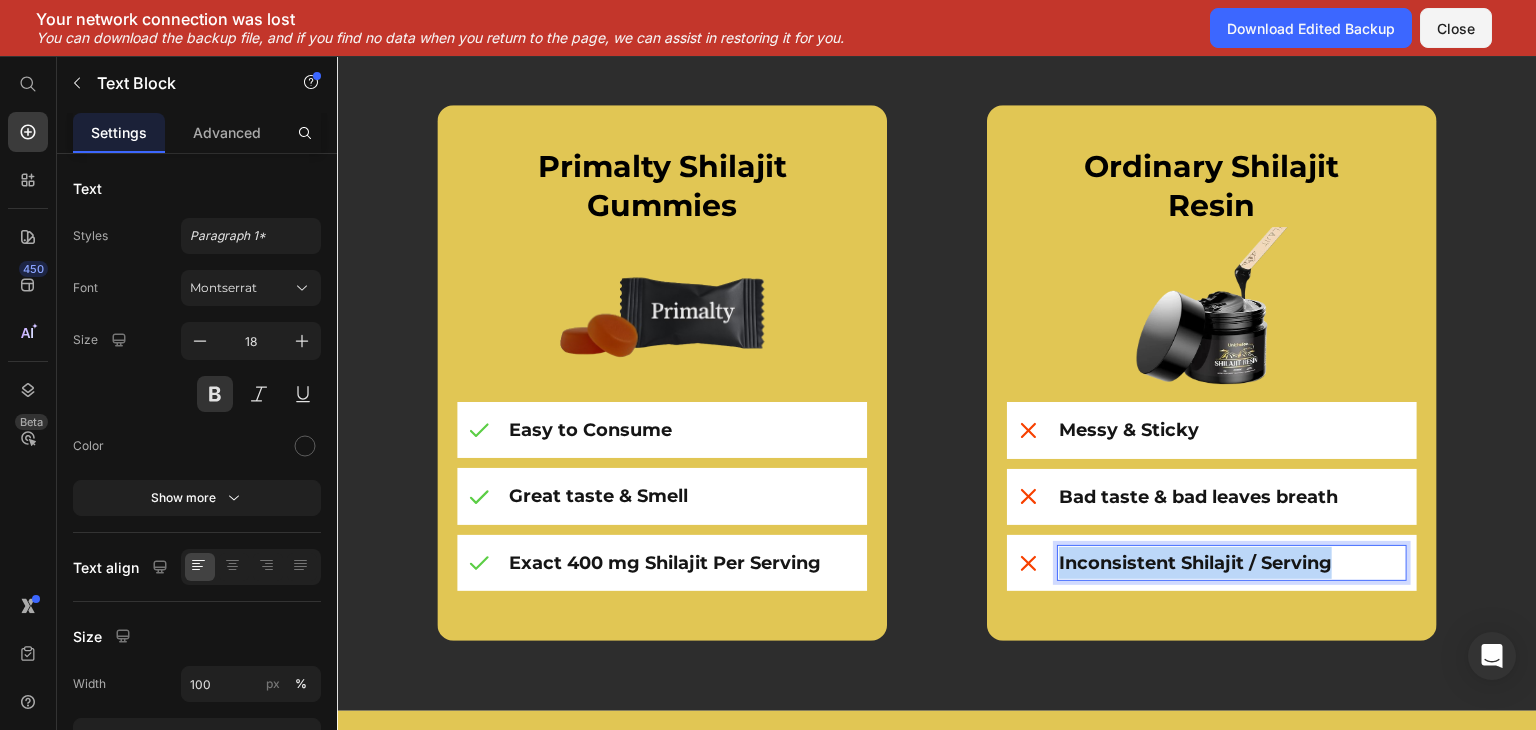 click on "Inconsistent Shilajit / Serving" at bounding box center (1232, 563) 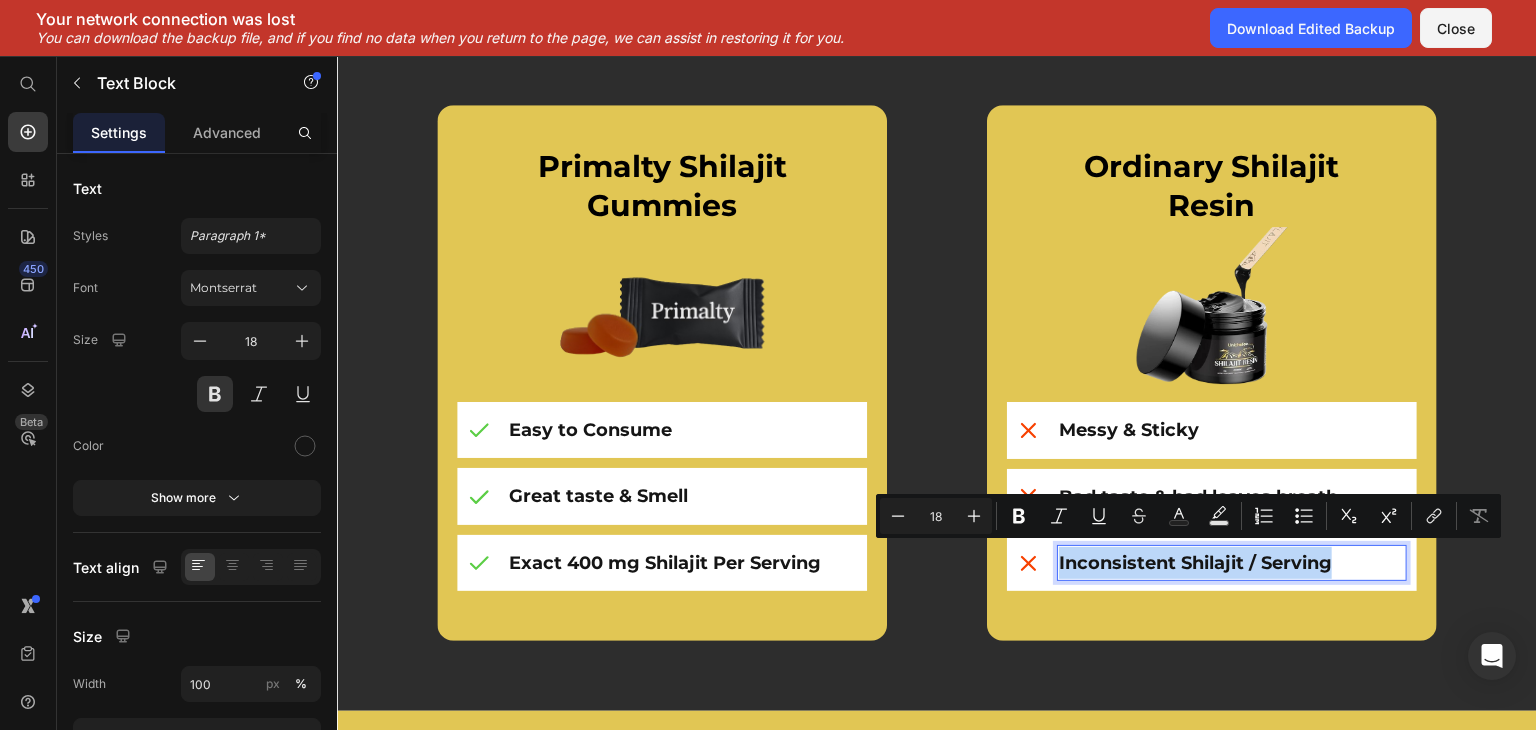 click on "Inconsistent Shilajit / Serving" at bounding box center [1232, 563] 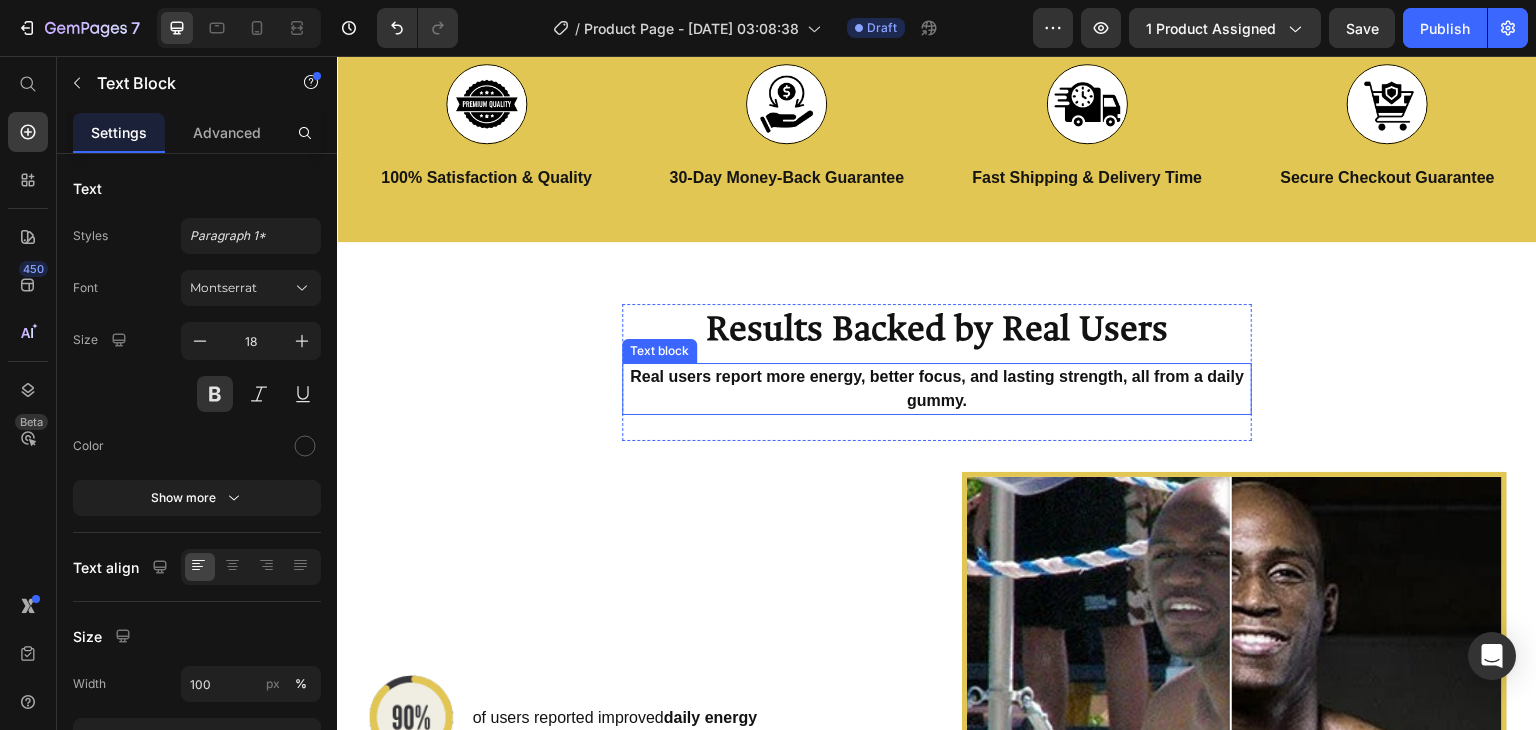 scroll, scrollTop: 4728, scrollLeft: 0, axis: vertical 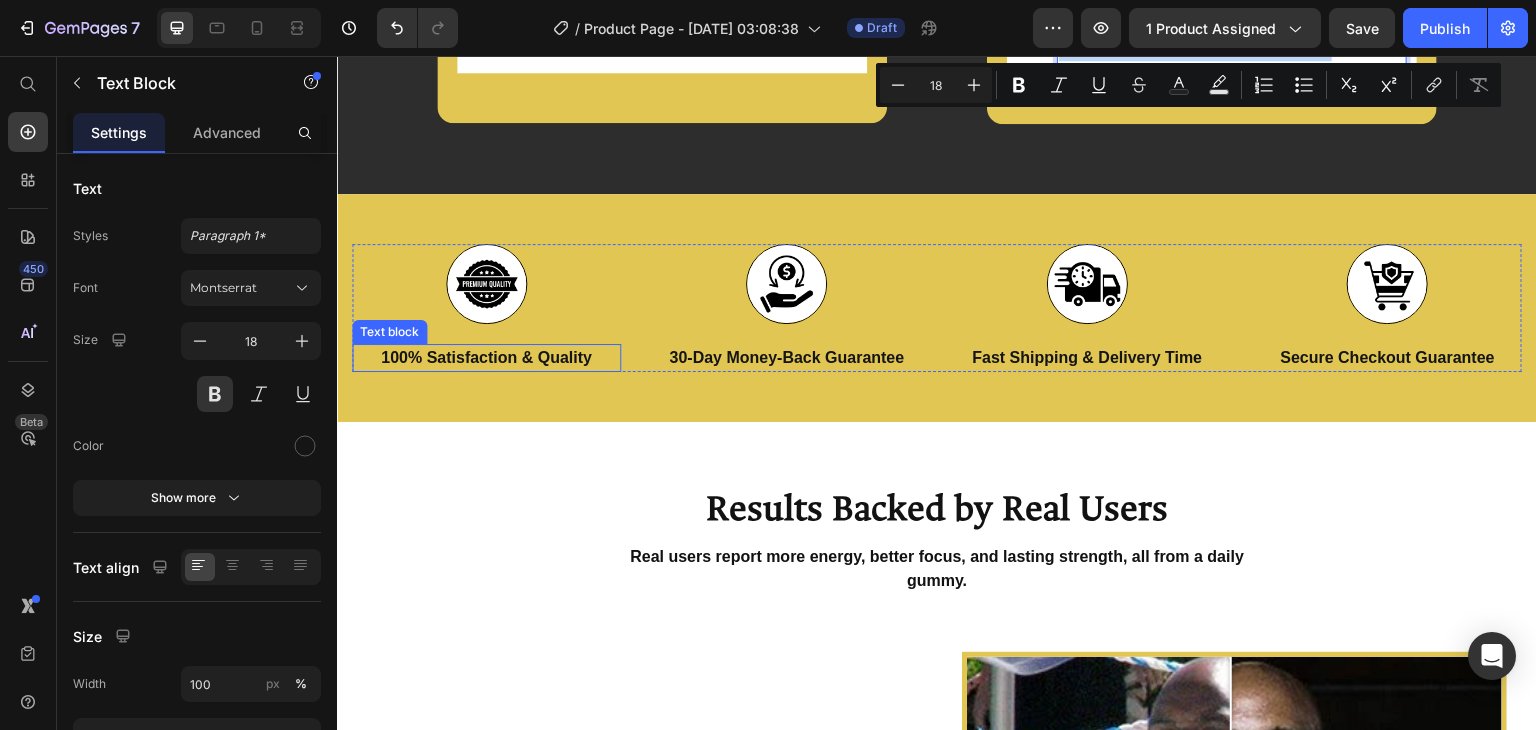 click on "100% Satisfaction & Quality" at bounding box center [486, 358] 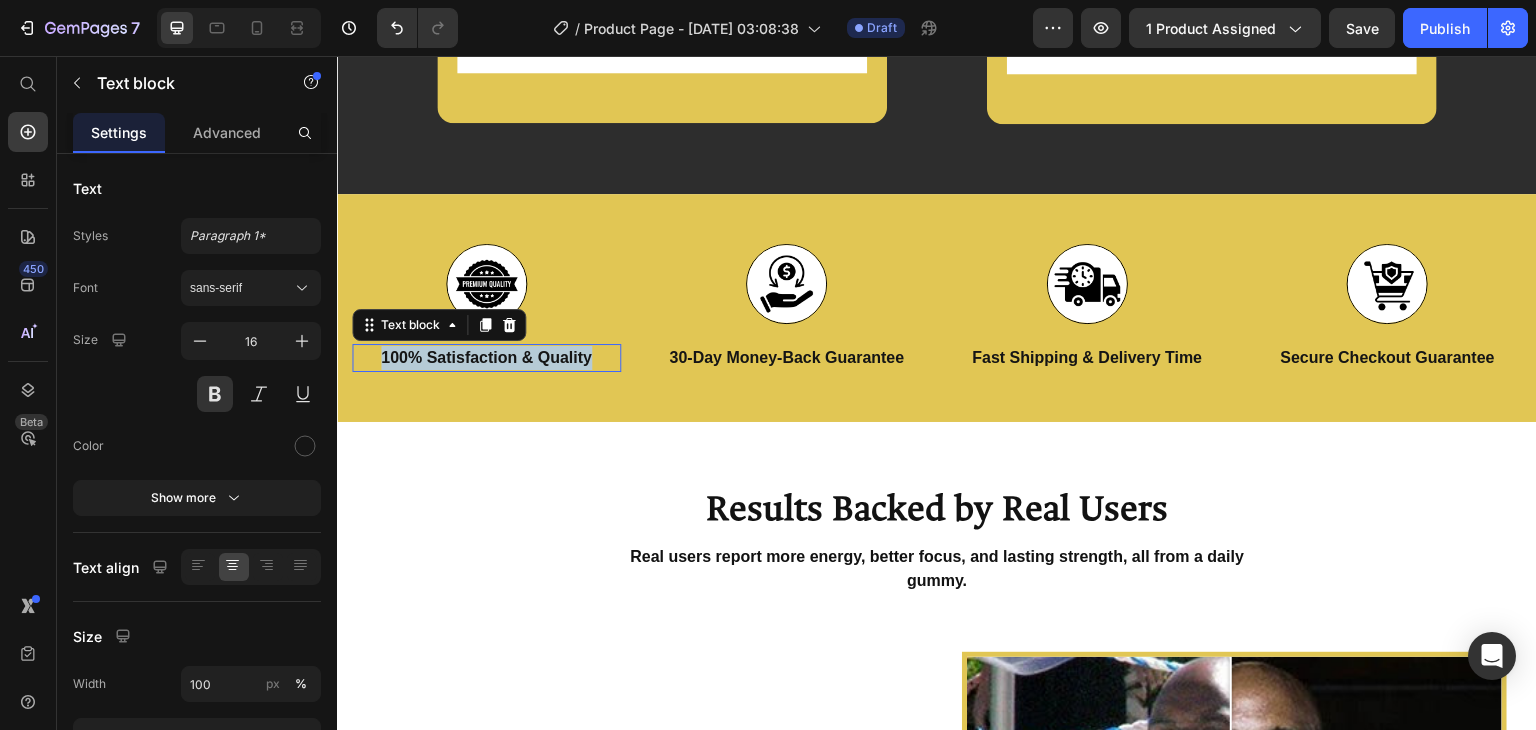 click on "100% Satisfaction & Quality" at bounding box center [486, 358] 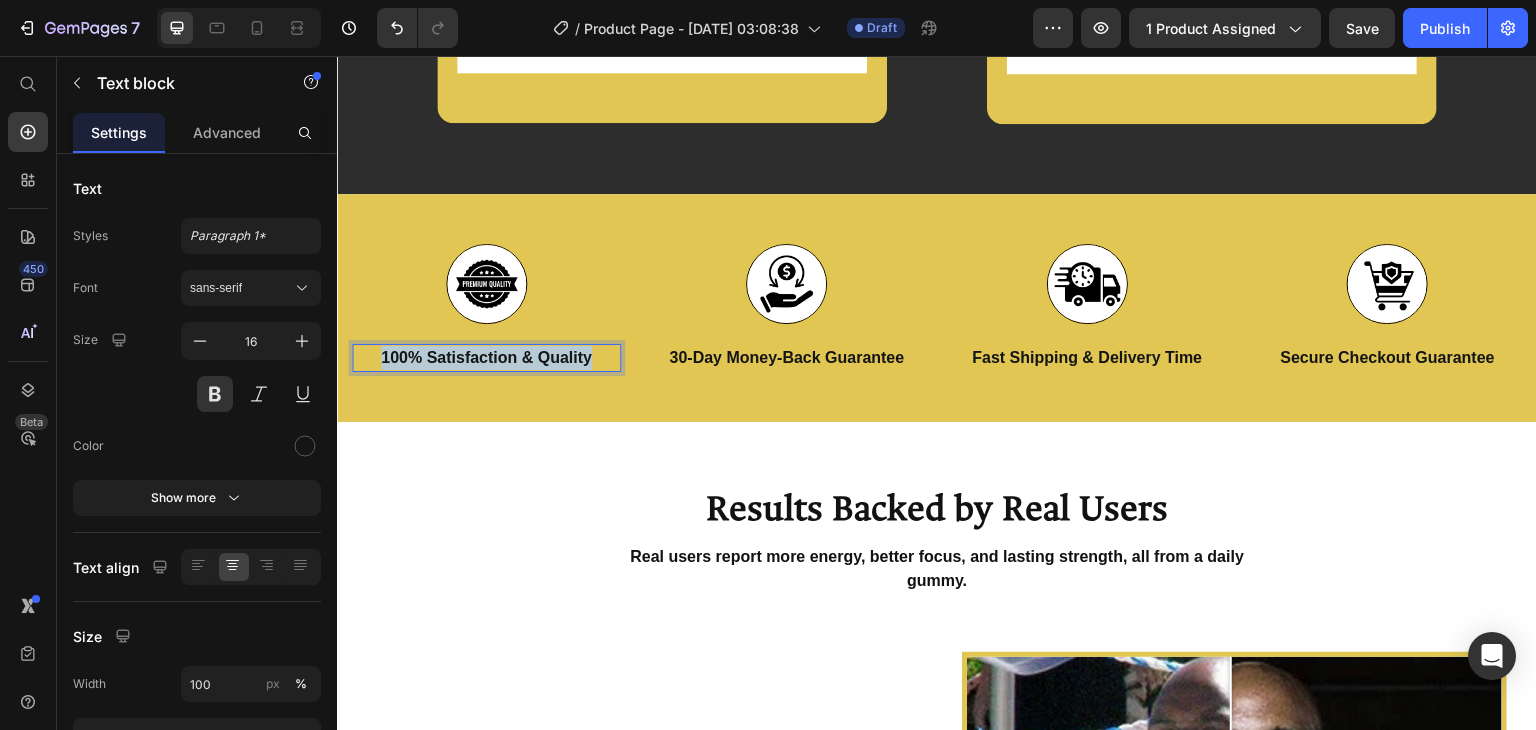 click on "100% Satisfaction & Quality" at bounding box center (486, 358) 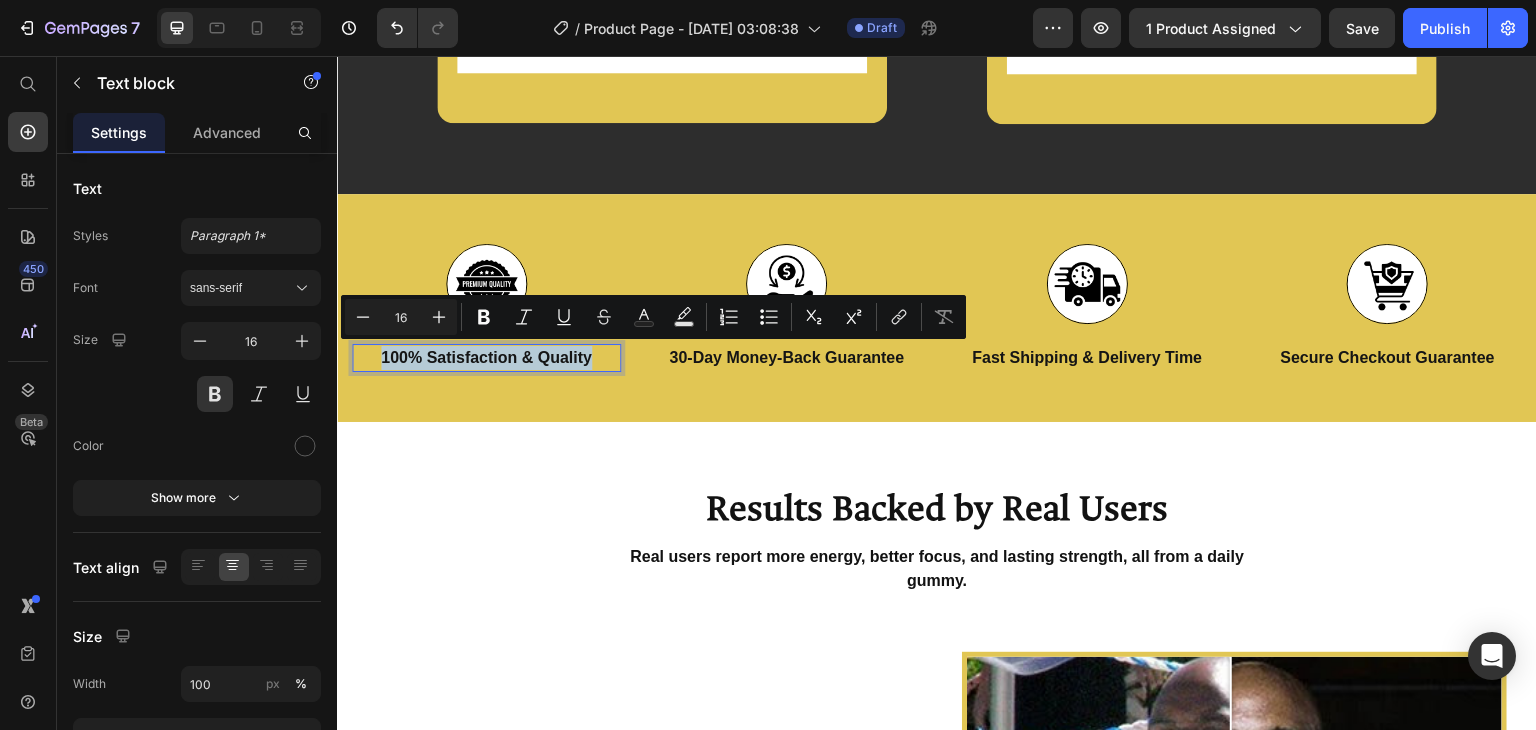 click on "100% Satisfaction & Quality" at bounding box center (486, 358) 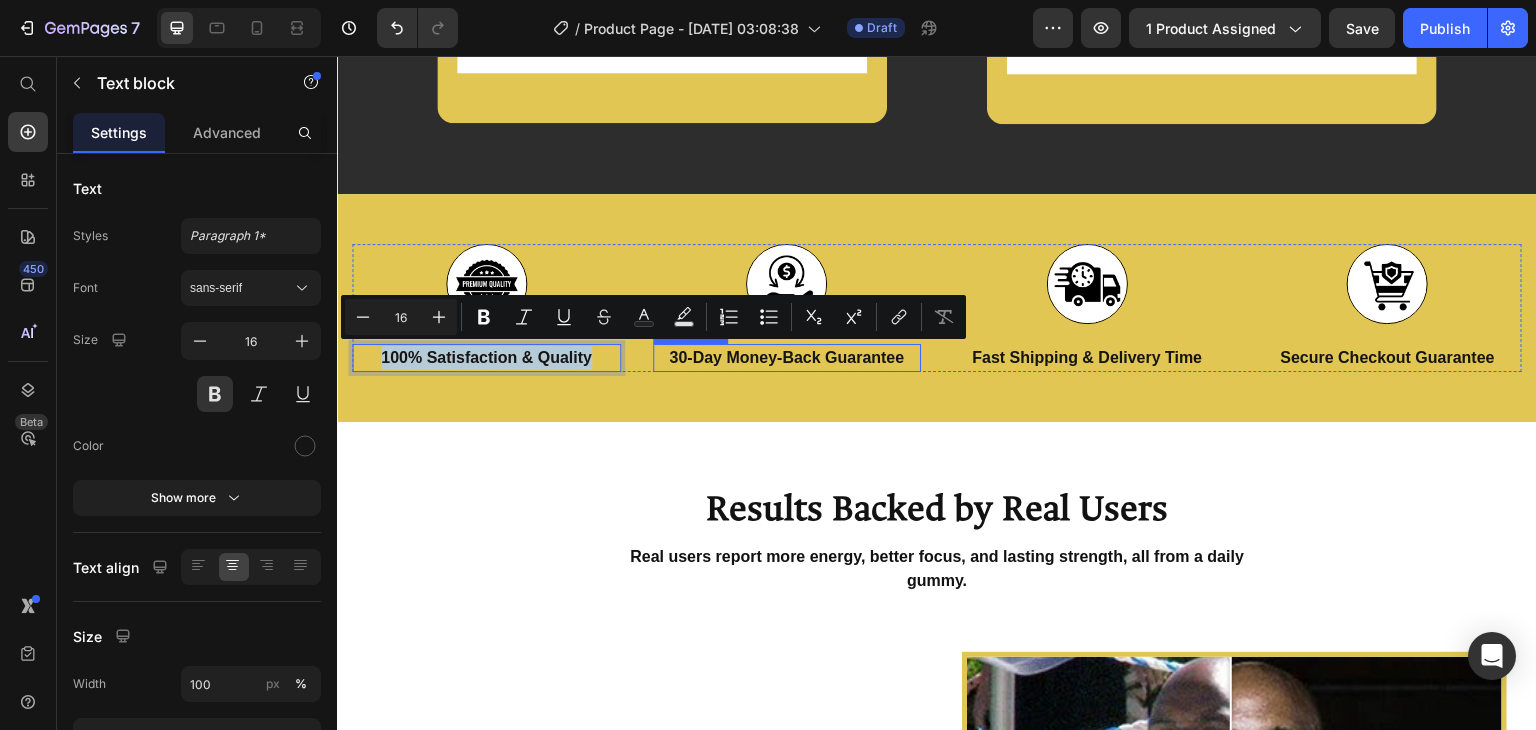 click on "30-Day Money-Back Guarantee" at bounding box center (787, 358) 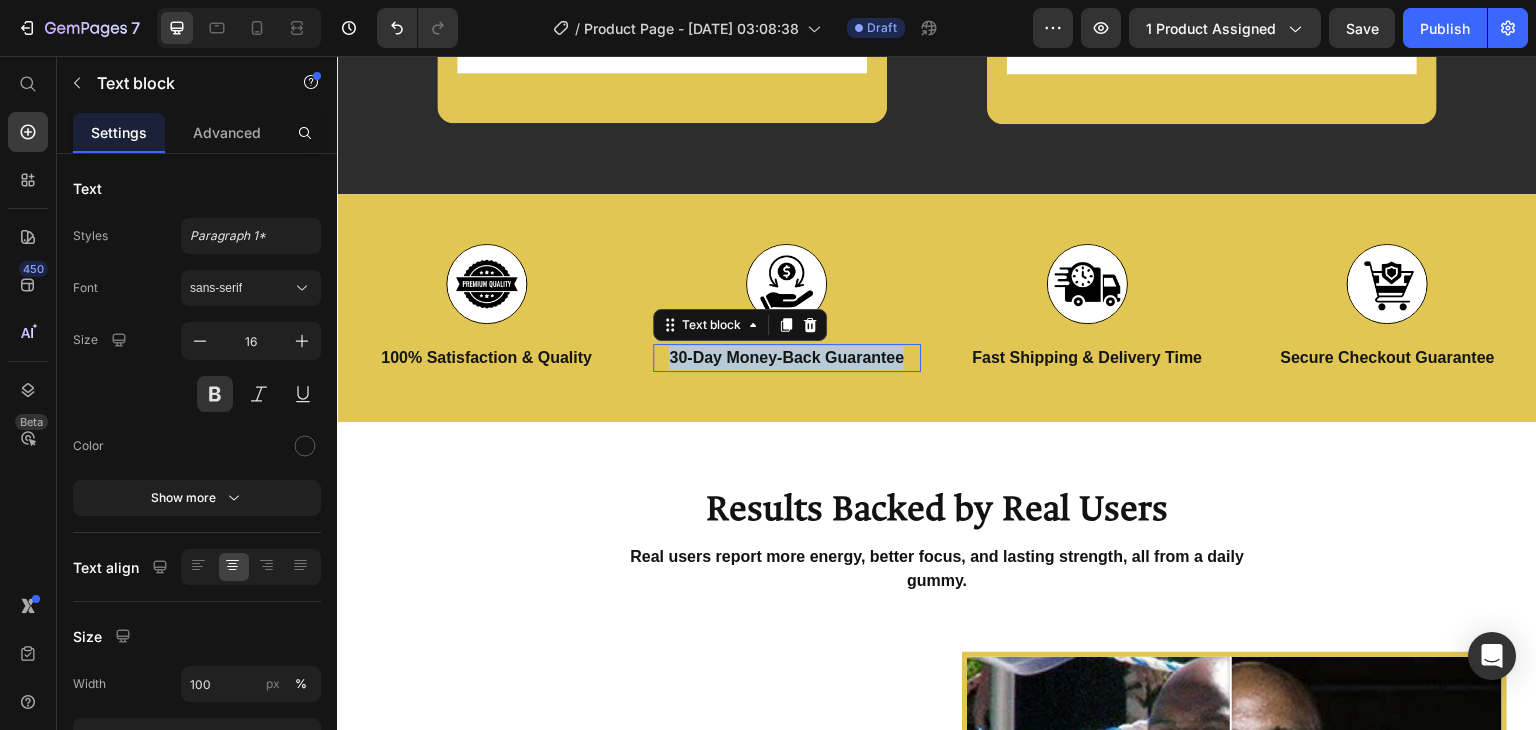 click on "30-Day Money-Back Guarantee" at bounding box center (787, 358) 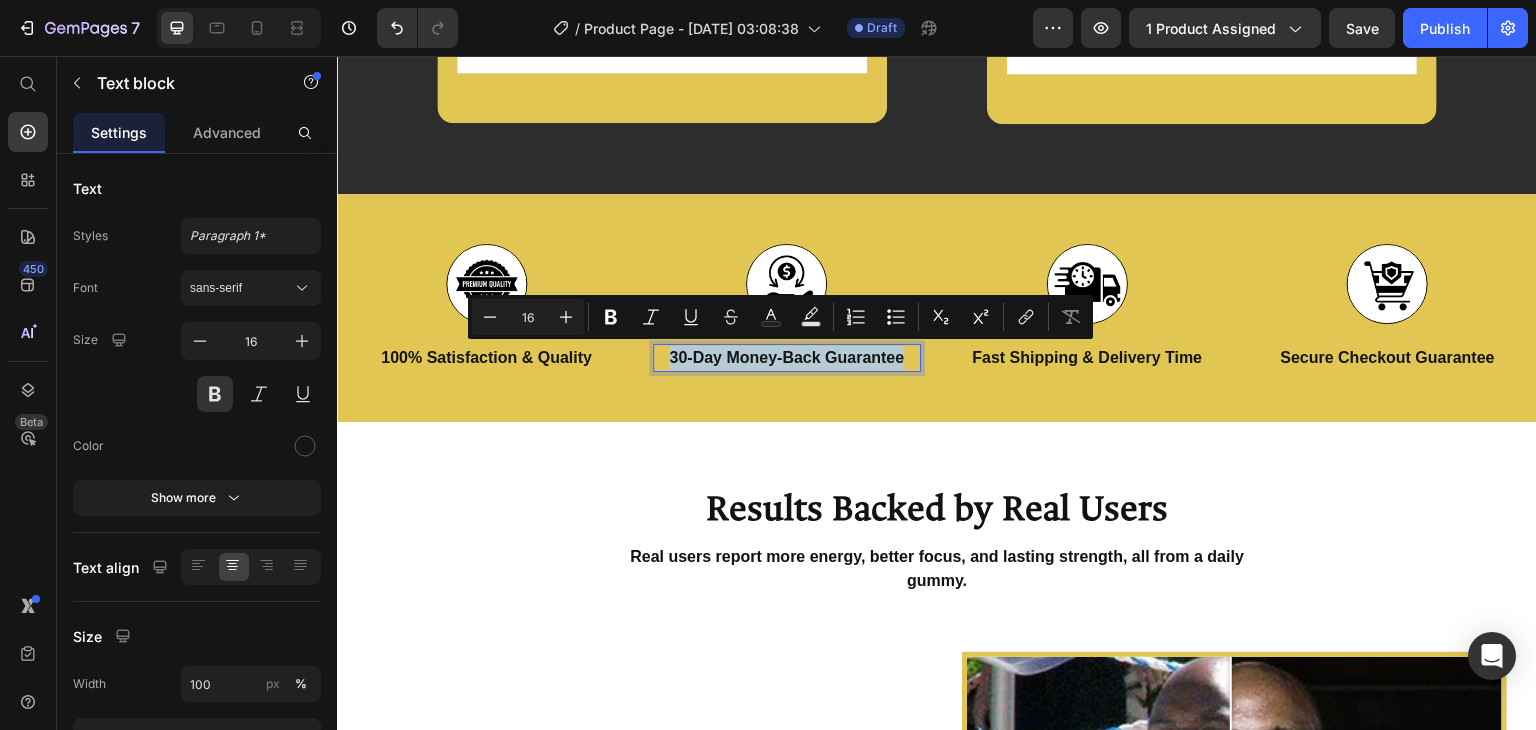 click on "30-Day Money-Back Guarantee" at bounding box center [787, 358] 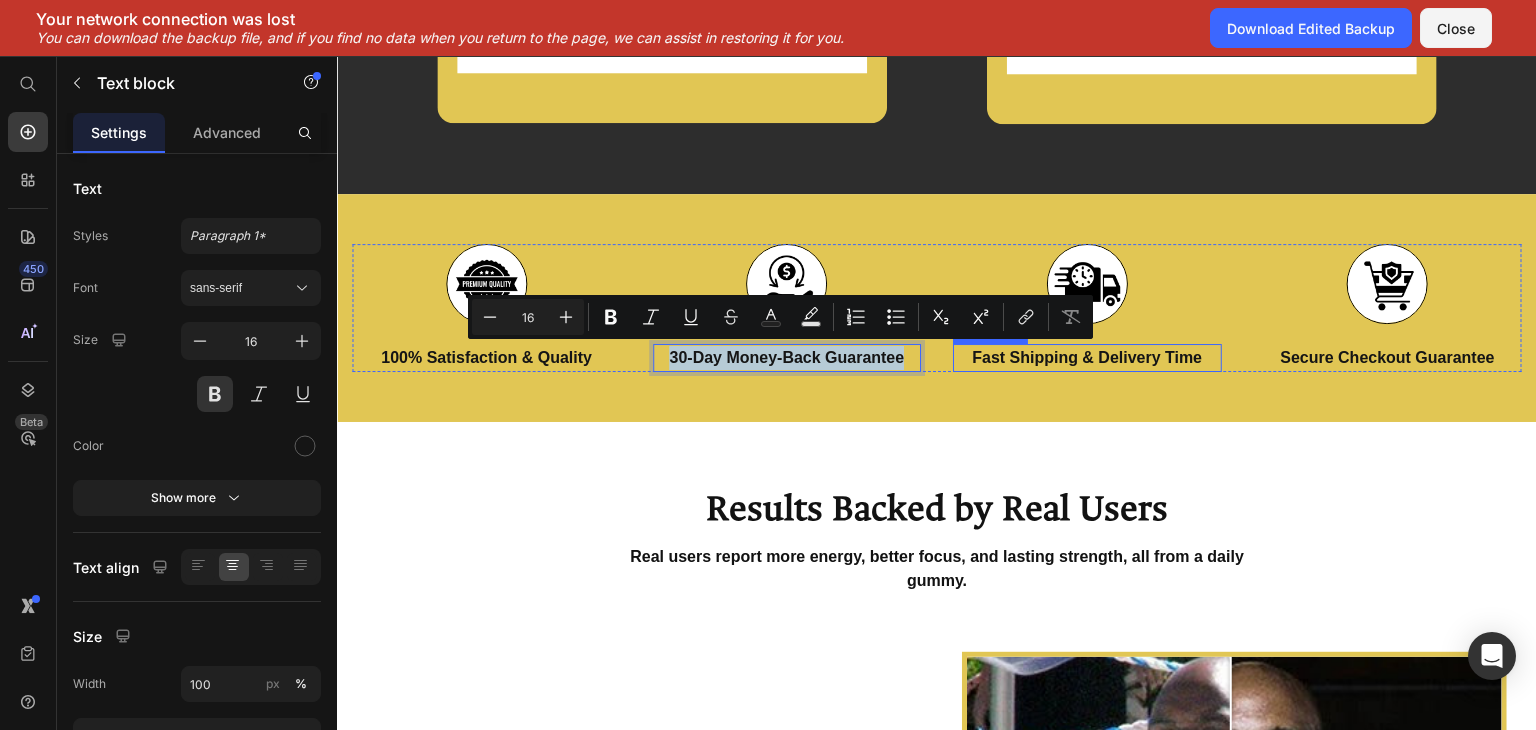click on "Fast Shipping & Delivery Time" at bounding box center (1087, 358) 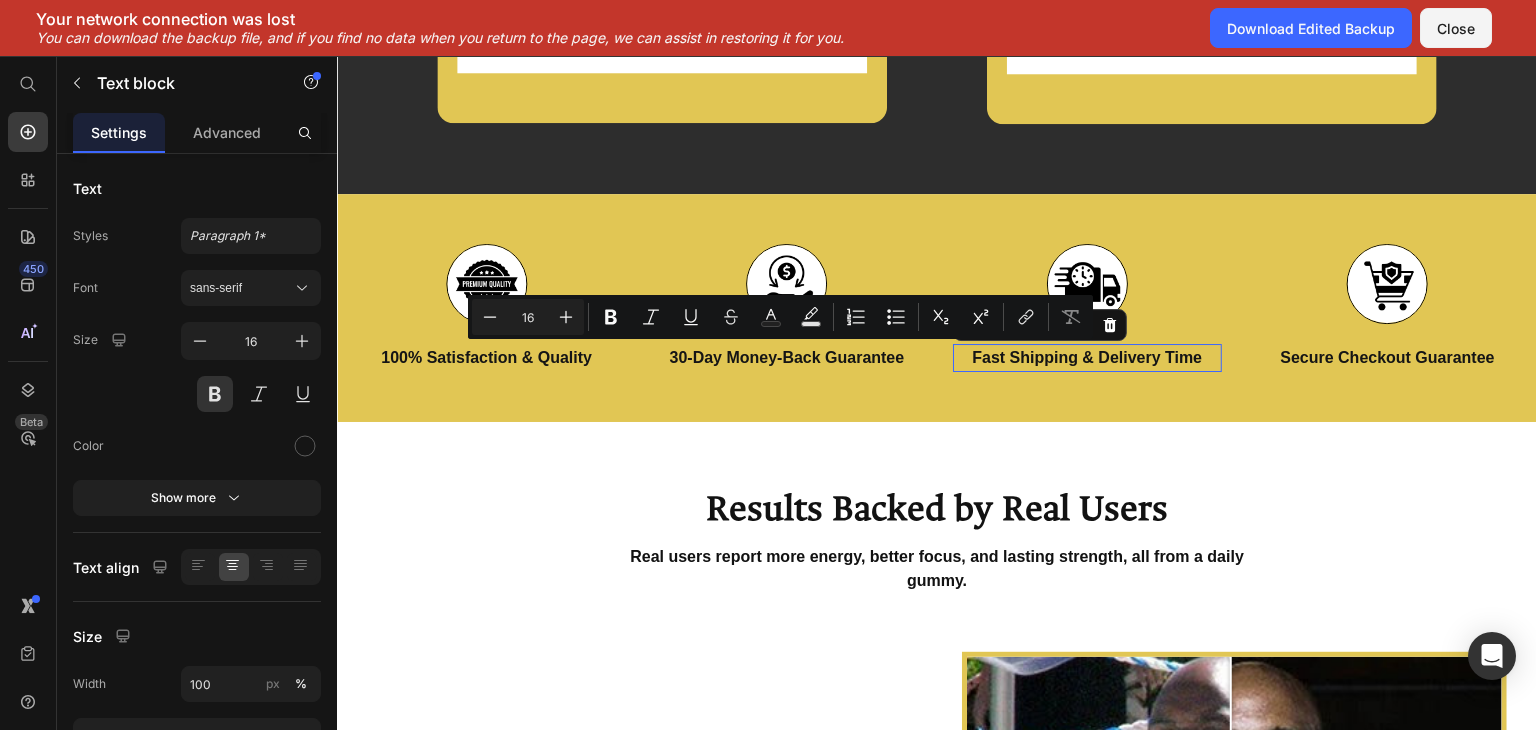 click on "Fast Shipping & Delivery Time" at bounding box center (1087, 358) 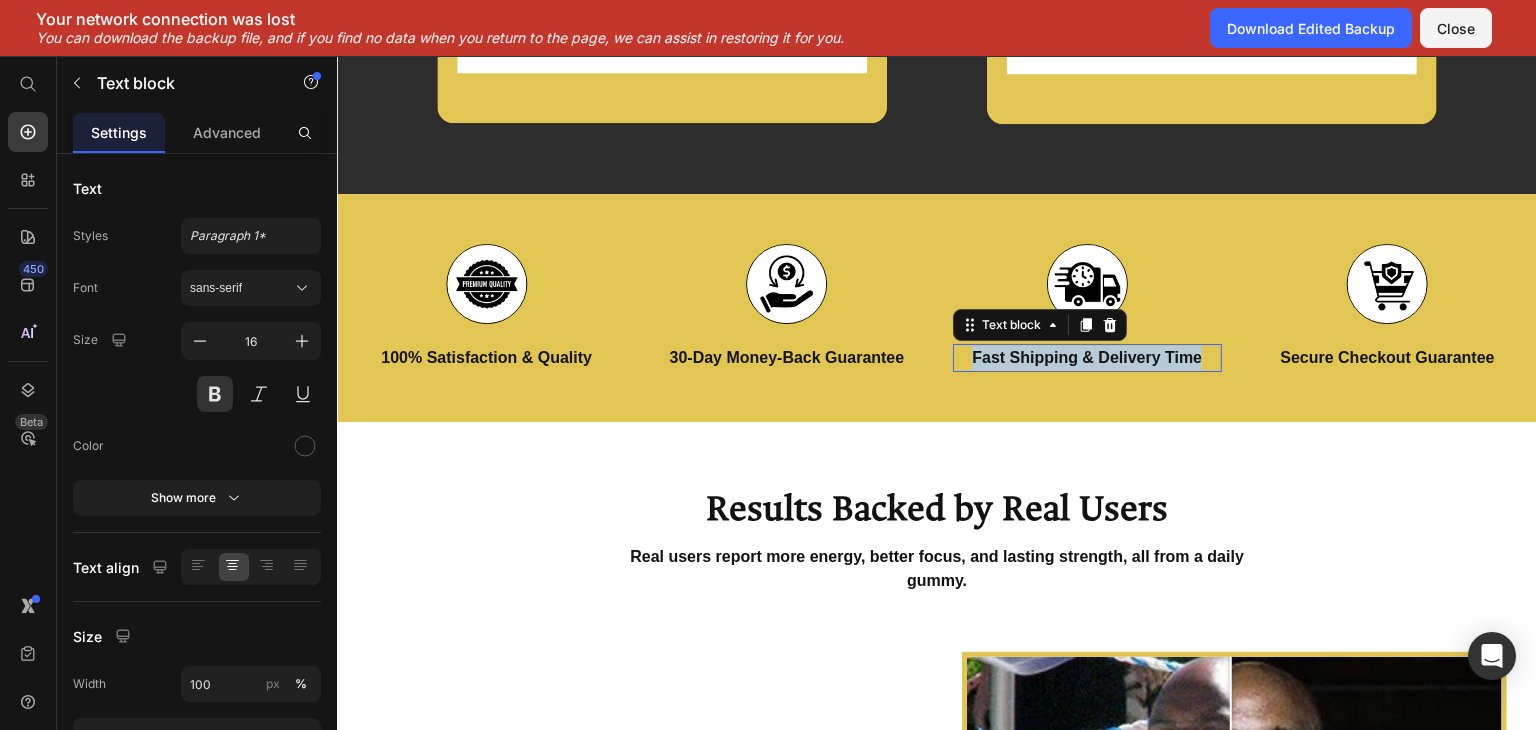 click on "Fast Shipping & Delivery Time" at bounding box center [1087, 358] 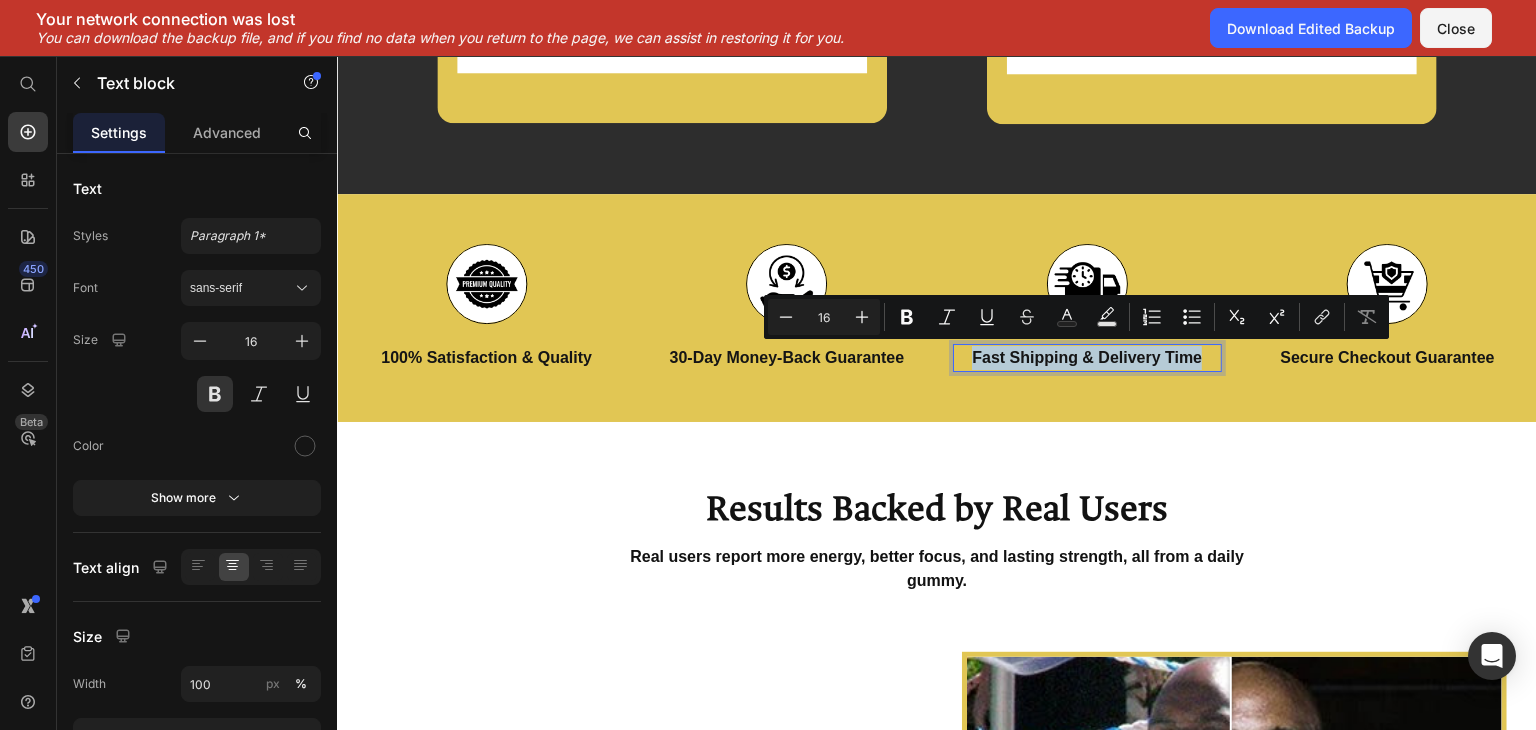 click on "Fast Shipping & Delivery Time" at bounding box center (1087, 358) 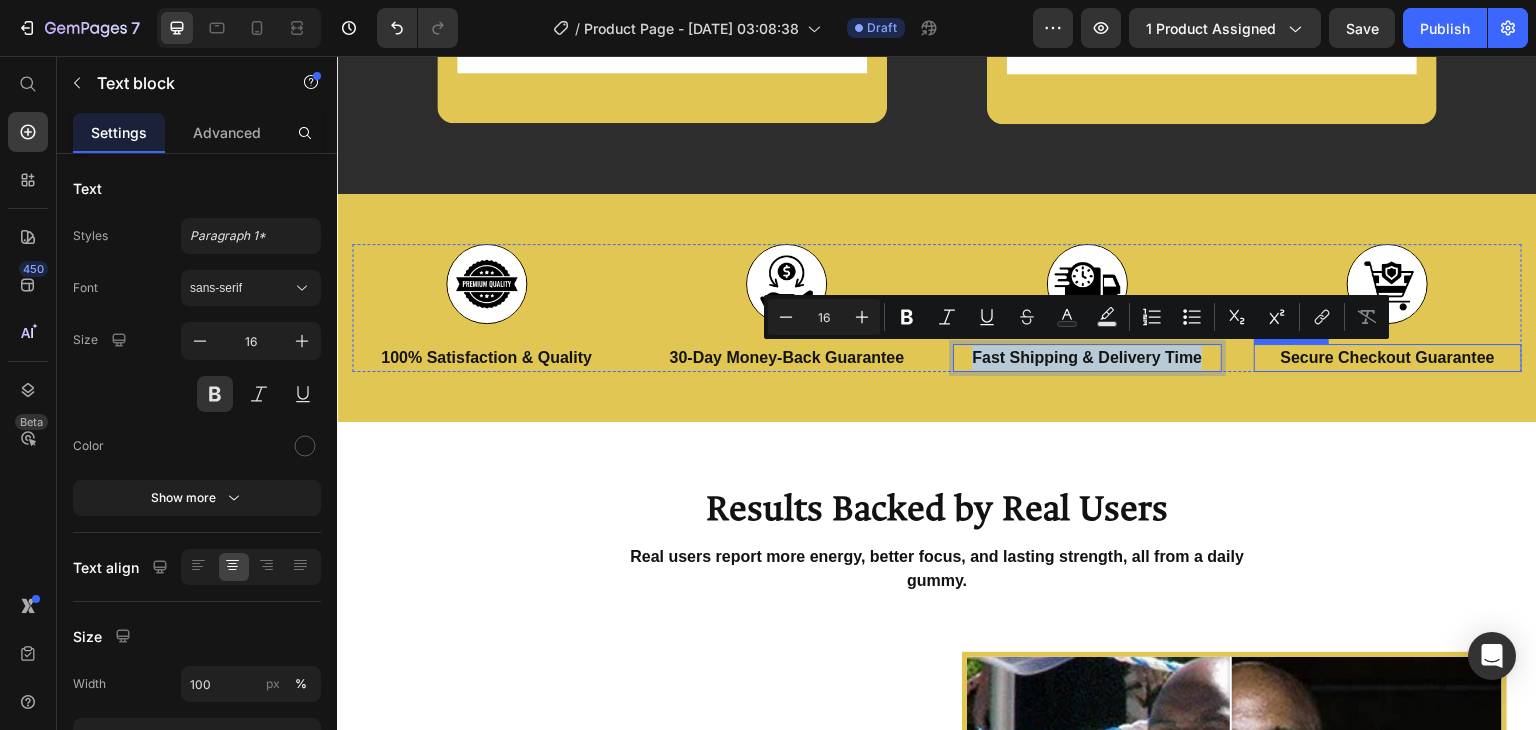 click on "Secure Checkout Guarantee" at bounding box center (1388, 358) 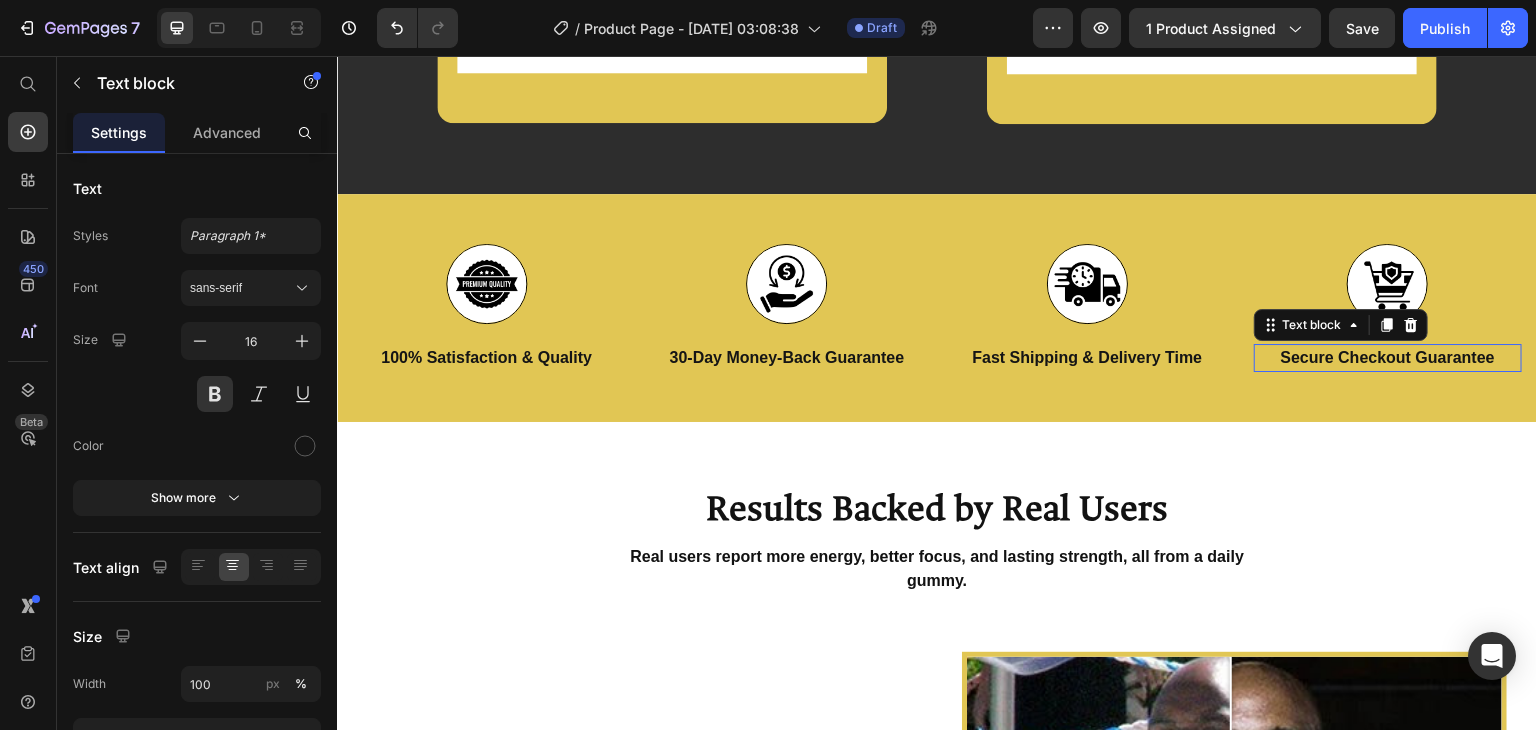 click on "Secure Checkout Guarantee" at bounding box center (1388, 358) 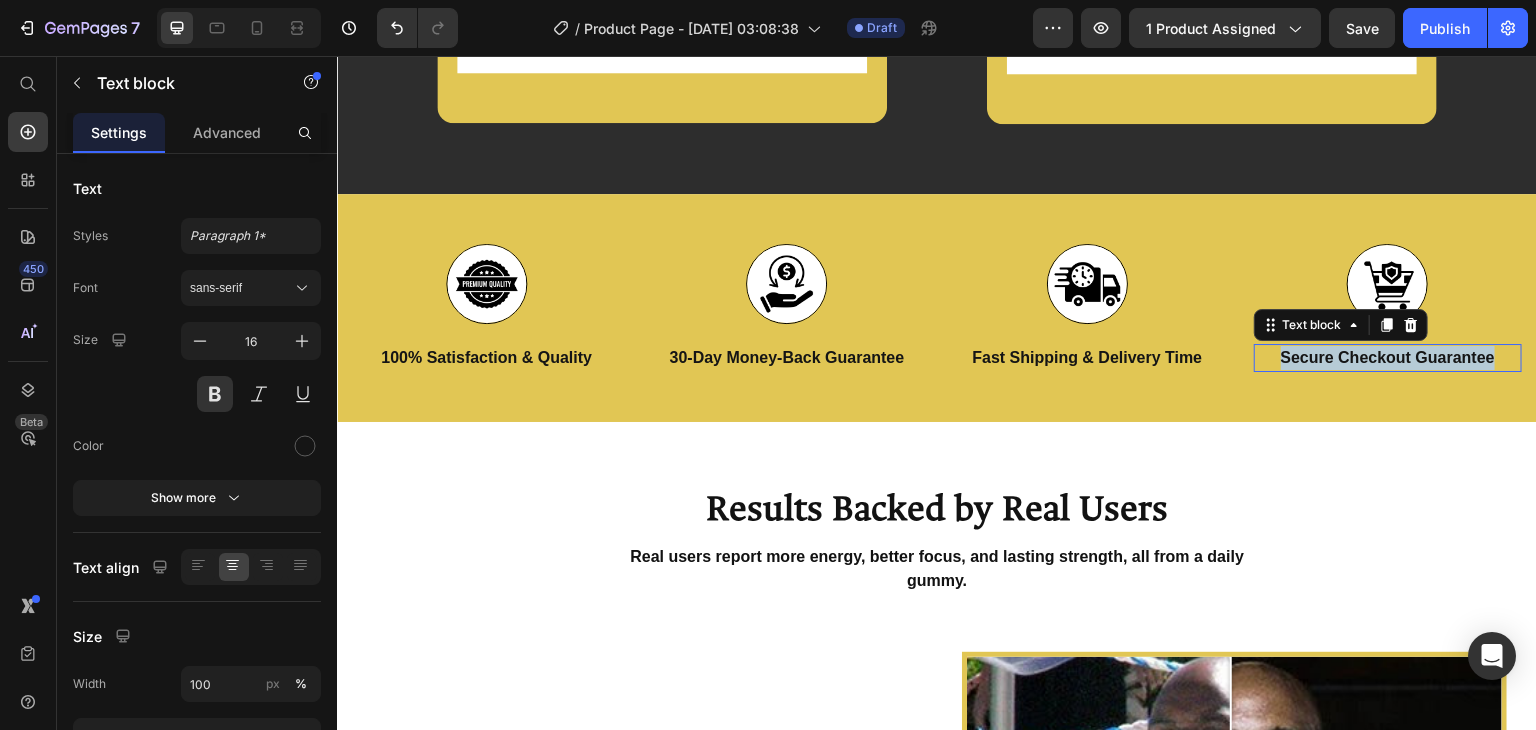 click on "Secure Checkout Guarantee" at bounding box center [1388, 358] 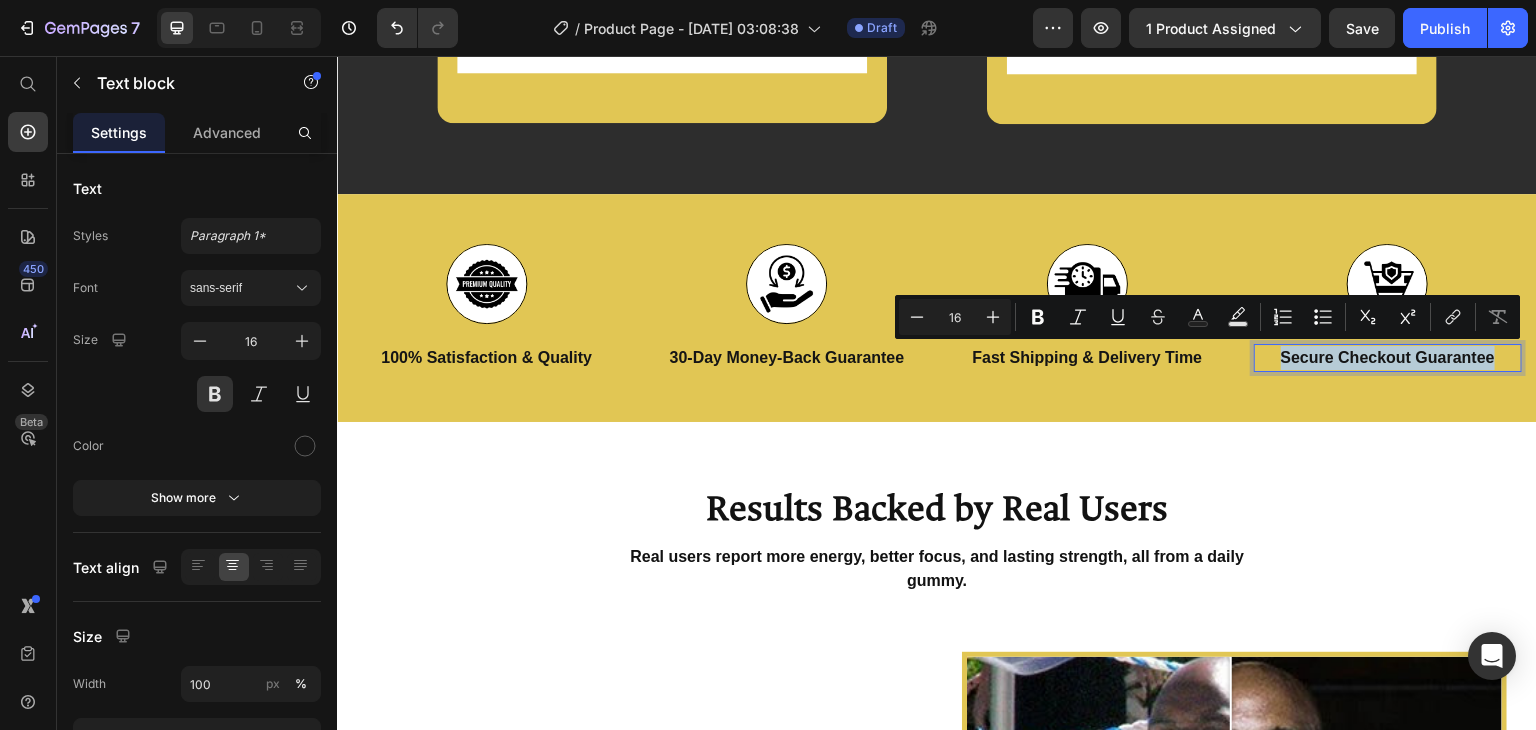 click on "Secure Checkout Guarantee" at bounding box center (1388, 358) 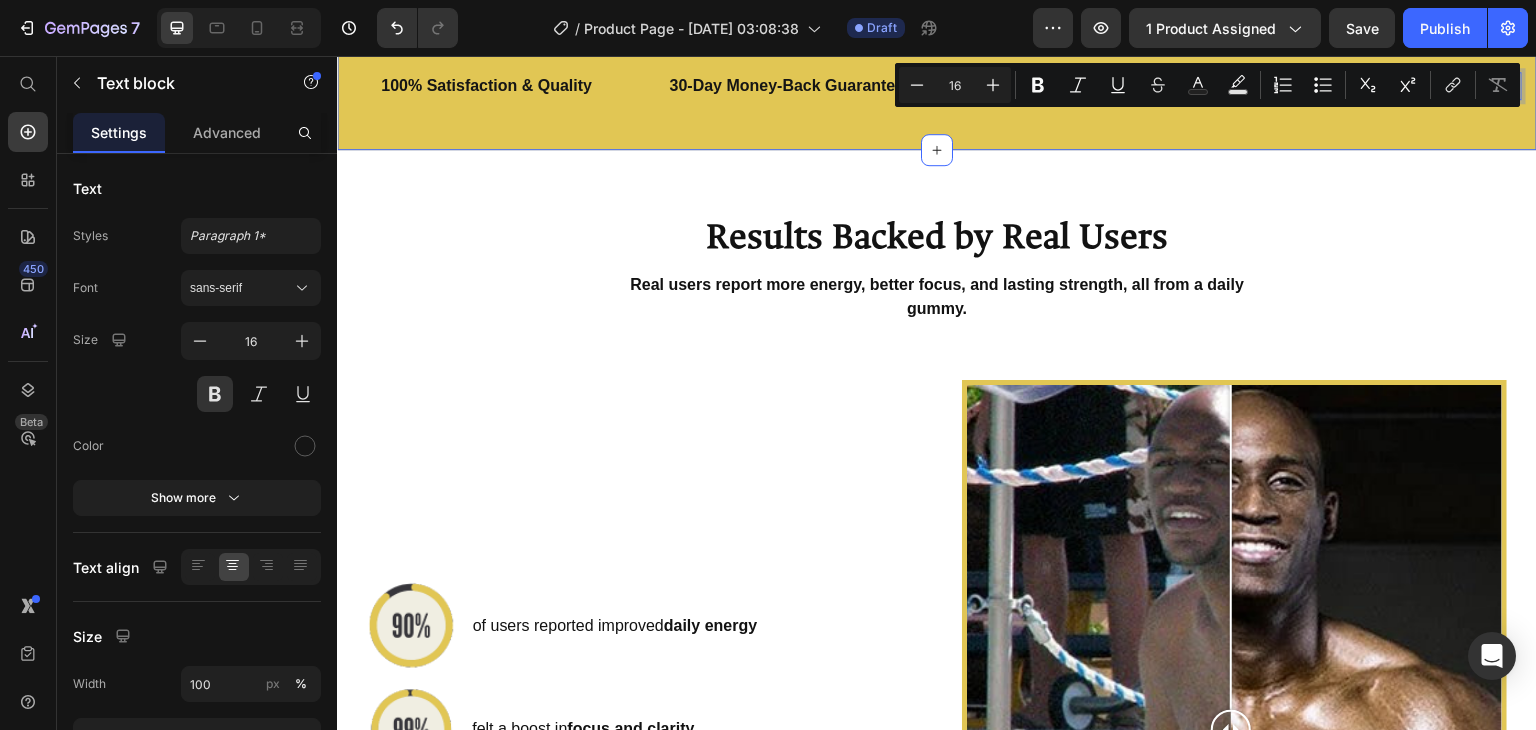 scroll, scrollTop: 5002, scrollLeft: 0, axis: vertical 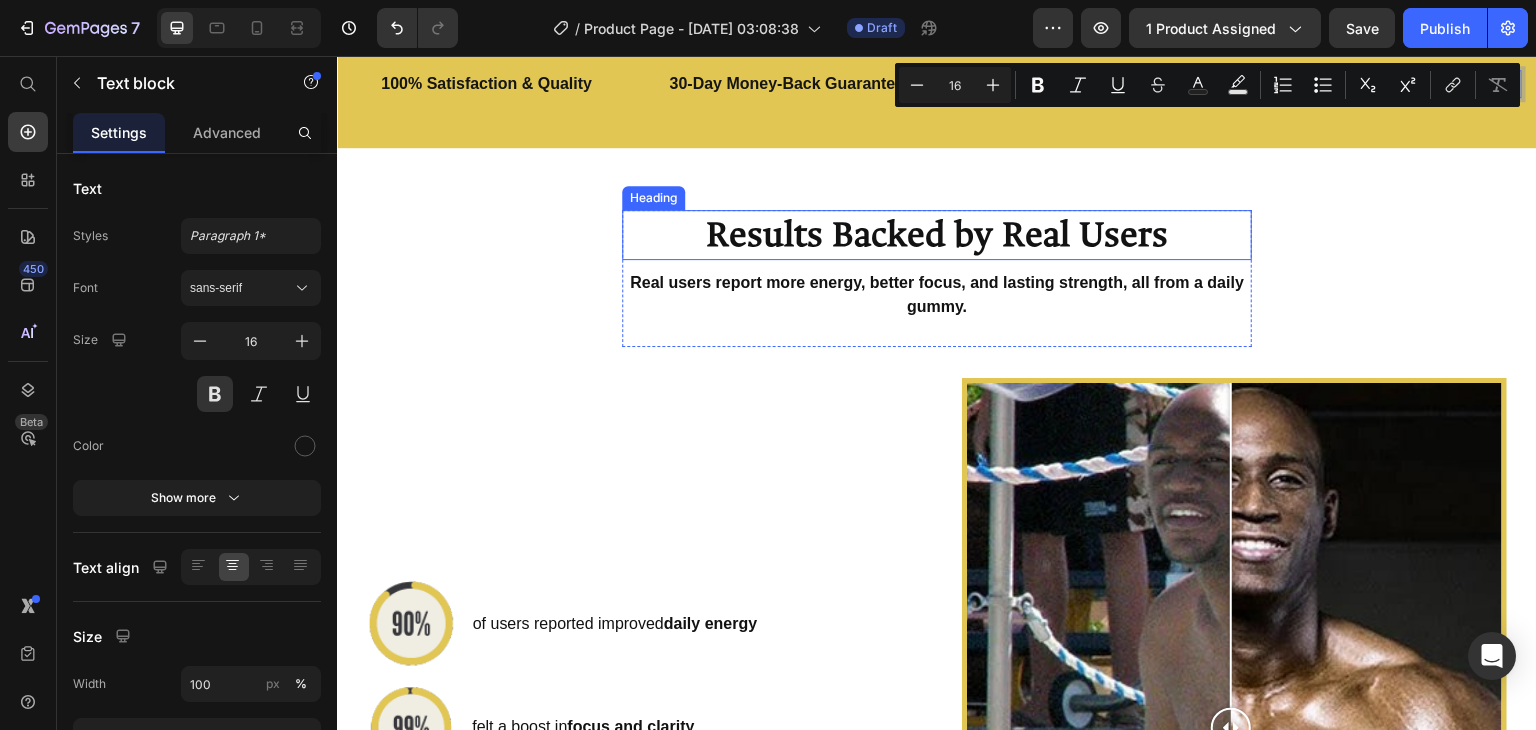 click on "Results Backed by Real Users" at bounding box center (937, 235) 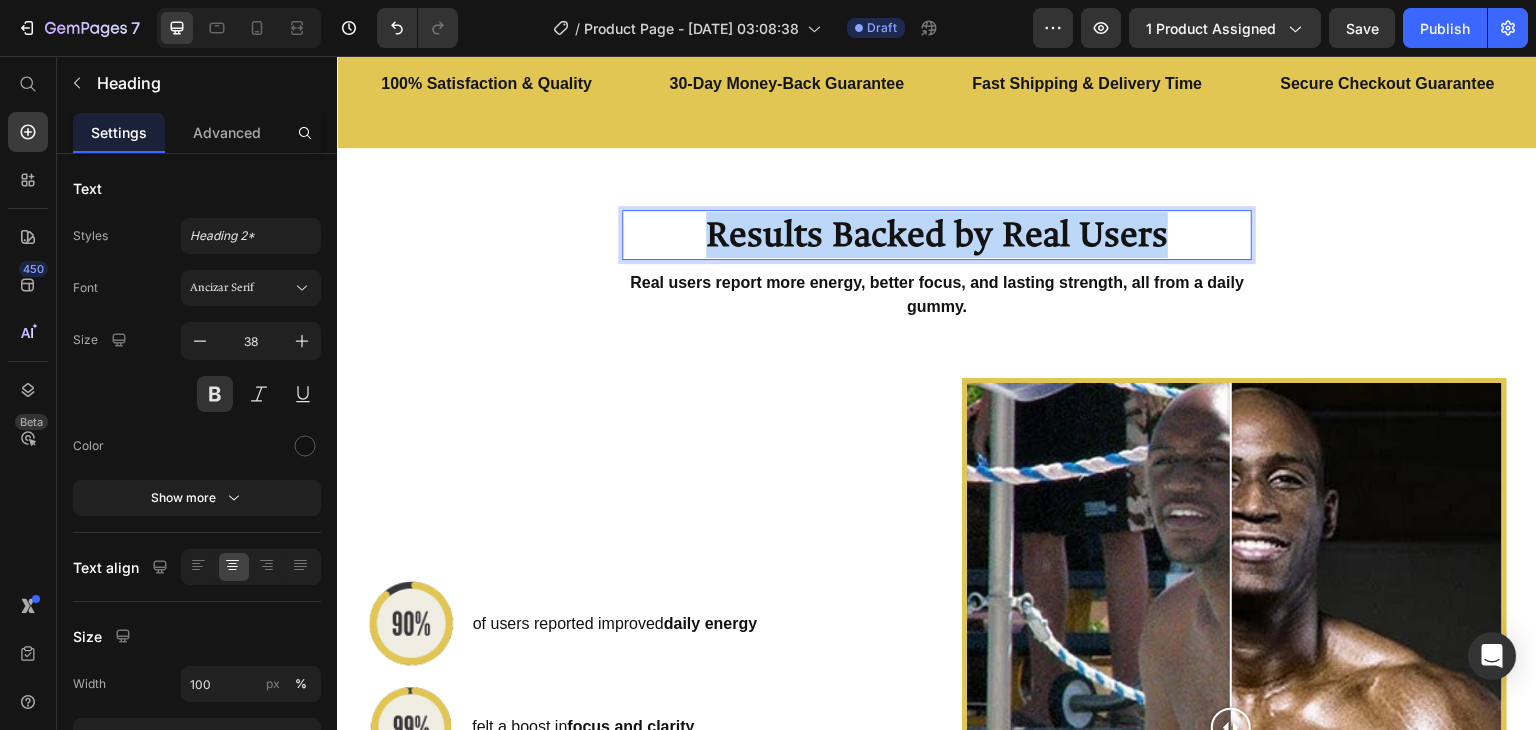 click on "Results Backed by Real Users" at bounding box center [937, 235] 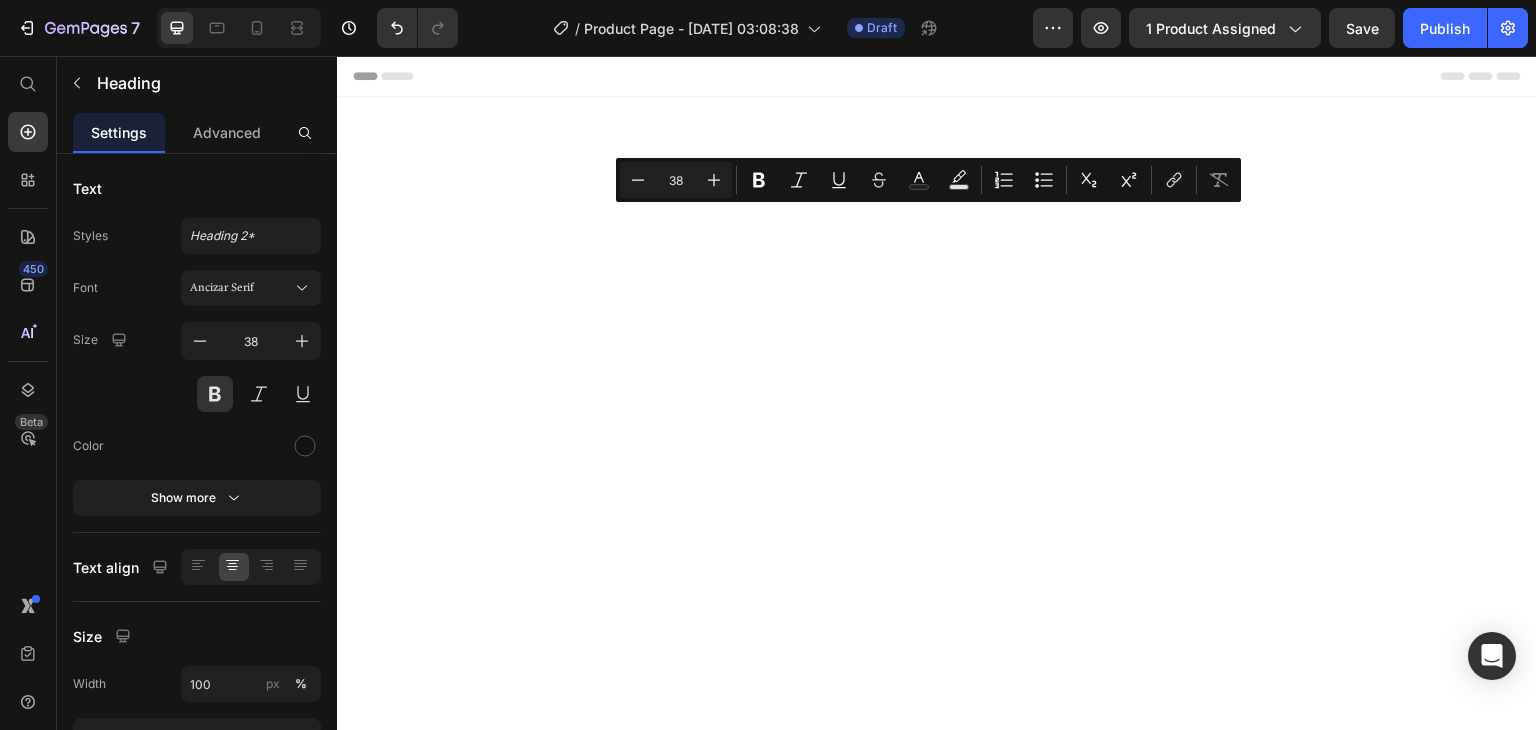 scroll, scrollTop: 0, scrollLeft: 0, axis: both 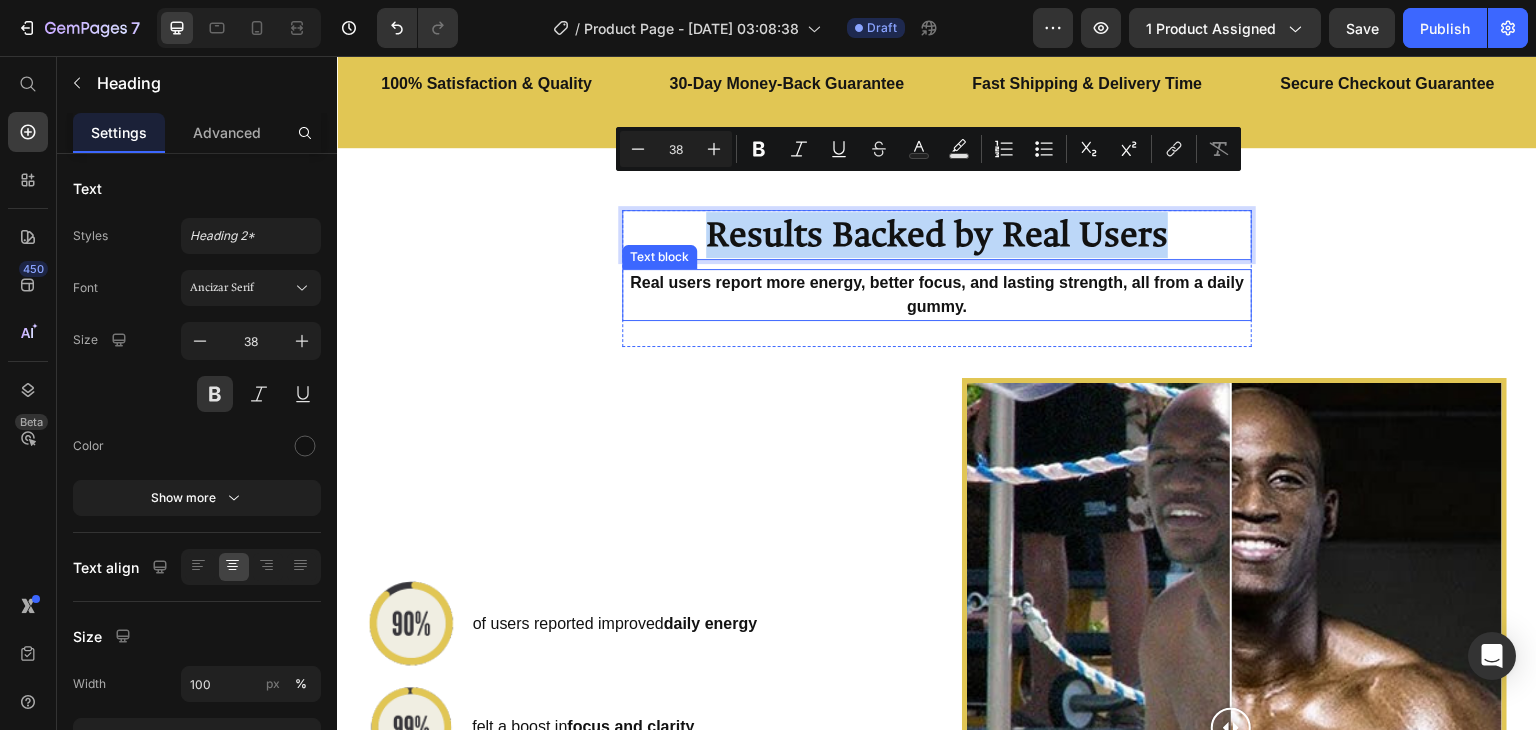 click on "Real users report more energy, better focus, and lasting strength, all from a daily gummy." at bounding box center [937, 294] 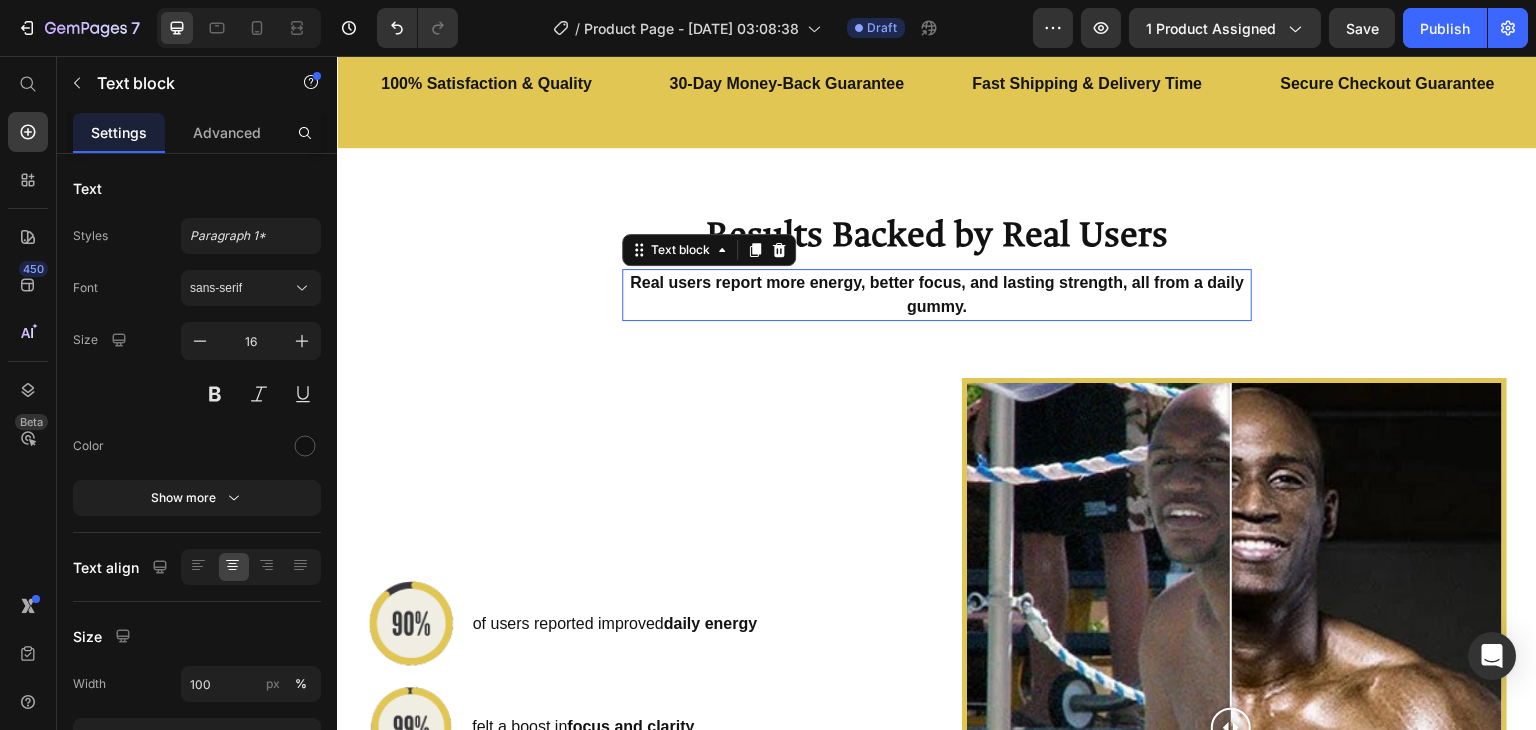 scroll, scrollTop: 5034, scrollLeft: 0, axis: vertical 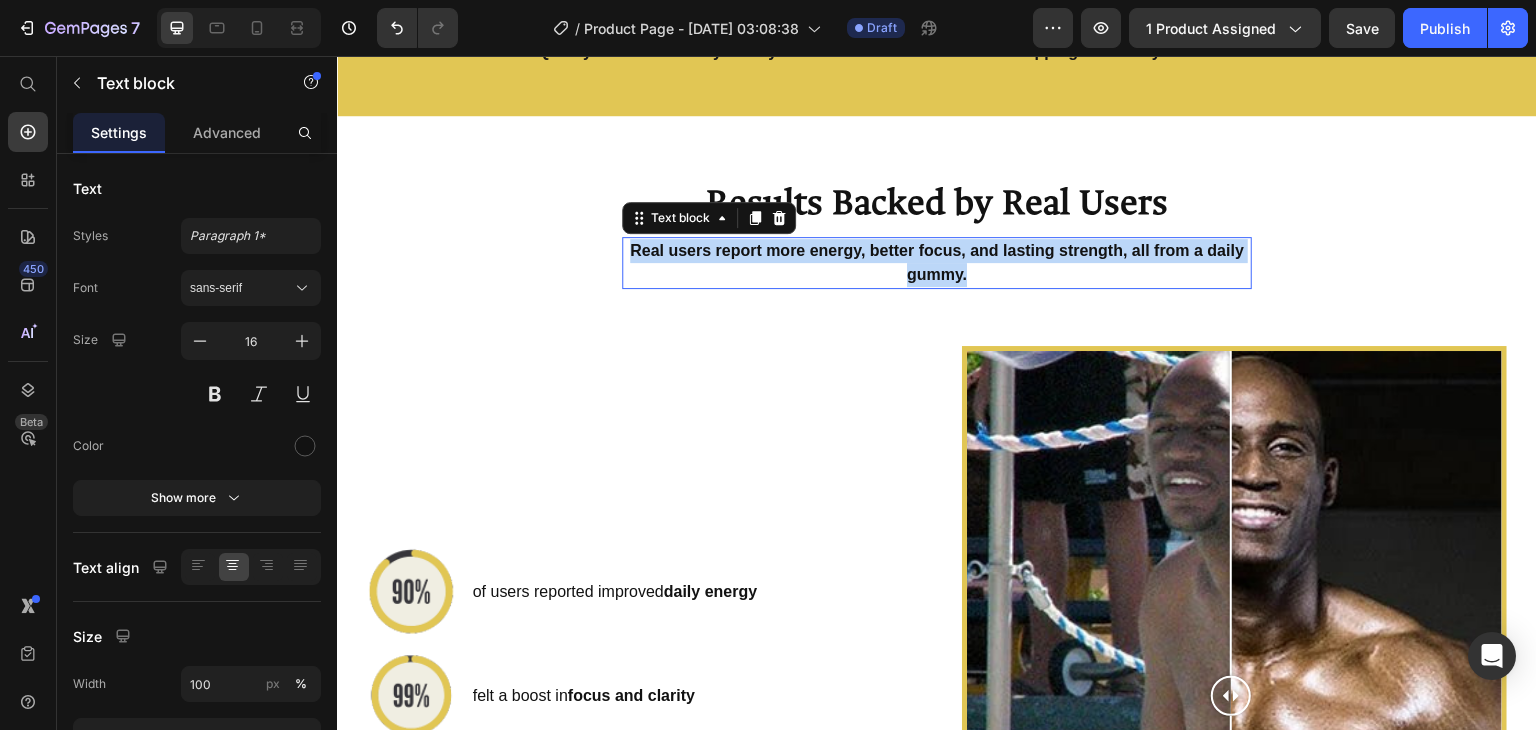 click on "Real users report more energy, better focus, and lasting strength, all from a daily gummy." at bounding box center [937, 262] 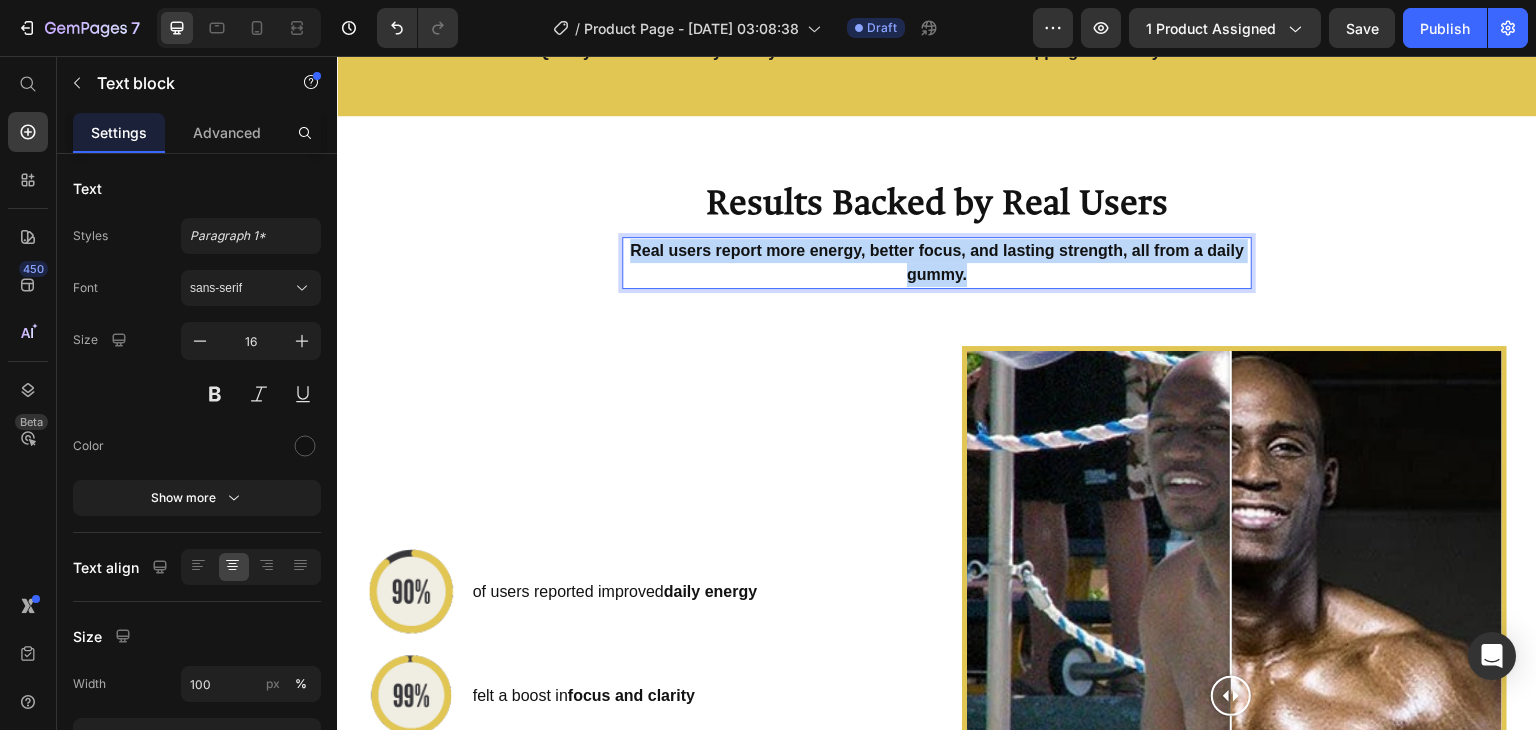 click on "Real users report more energy, better focus, and lasting strength, all from a daily gummy." at bounding box center (937, 262) 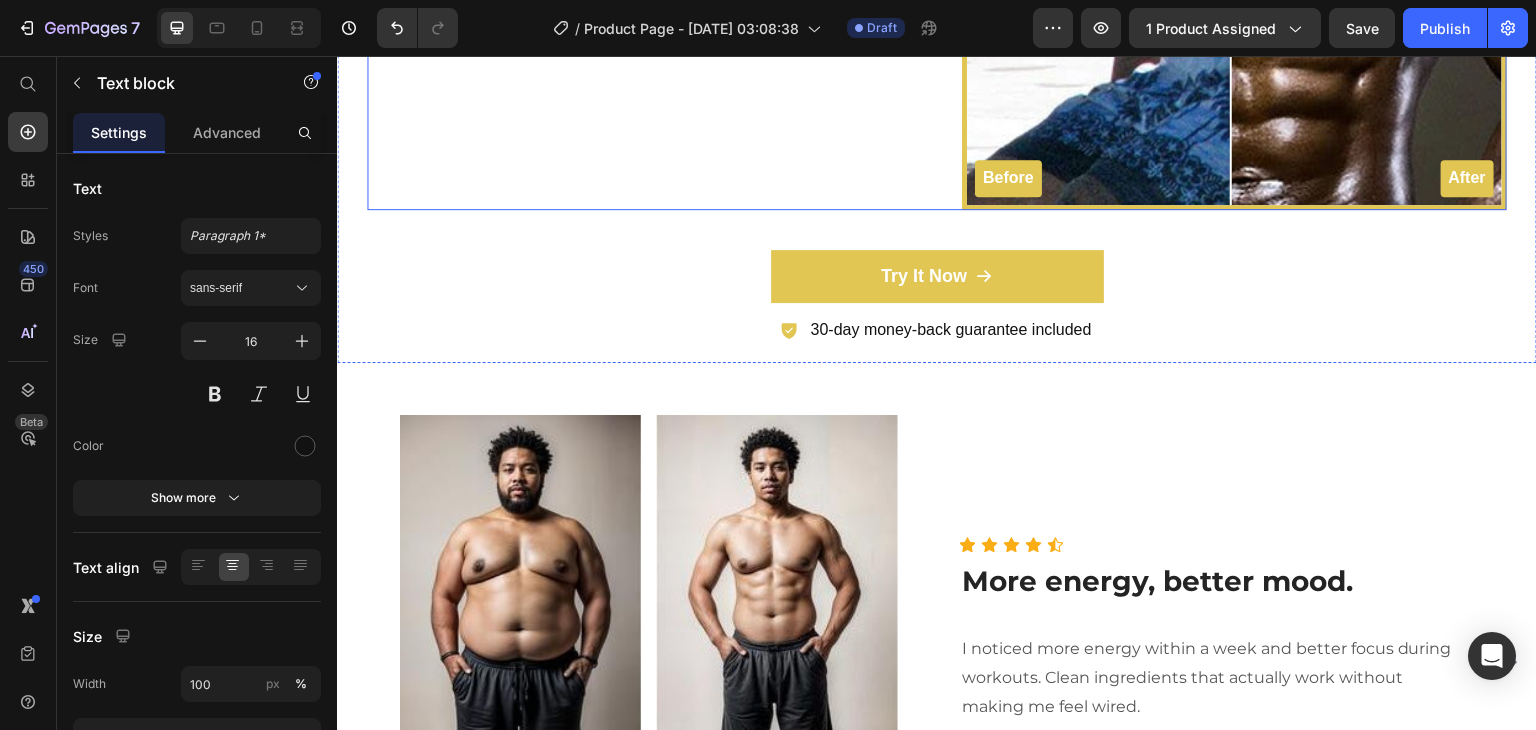 scroll, scrollTop: 6099, scrollLeft: 0, axis: vertical 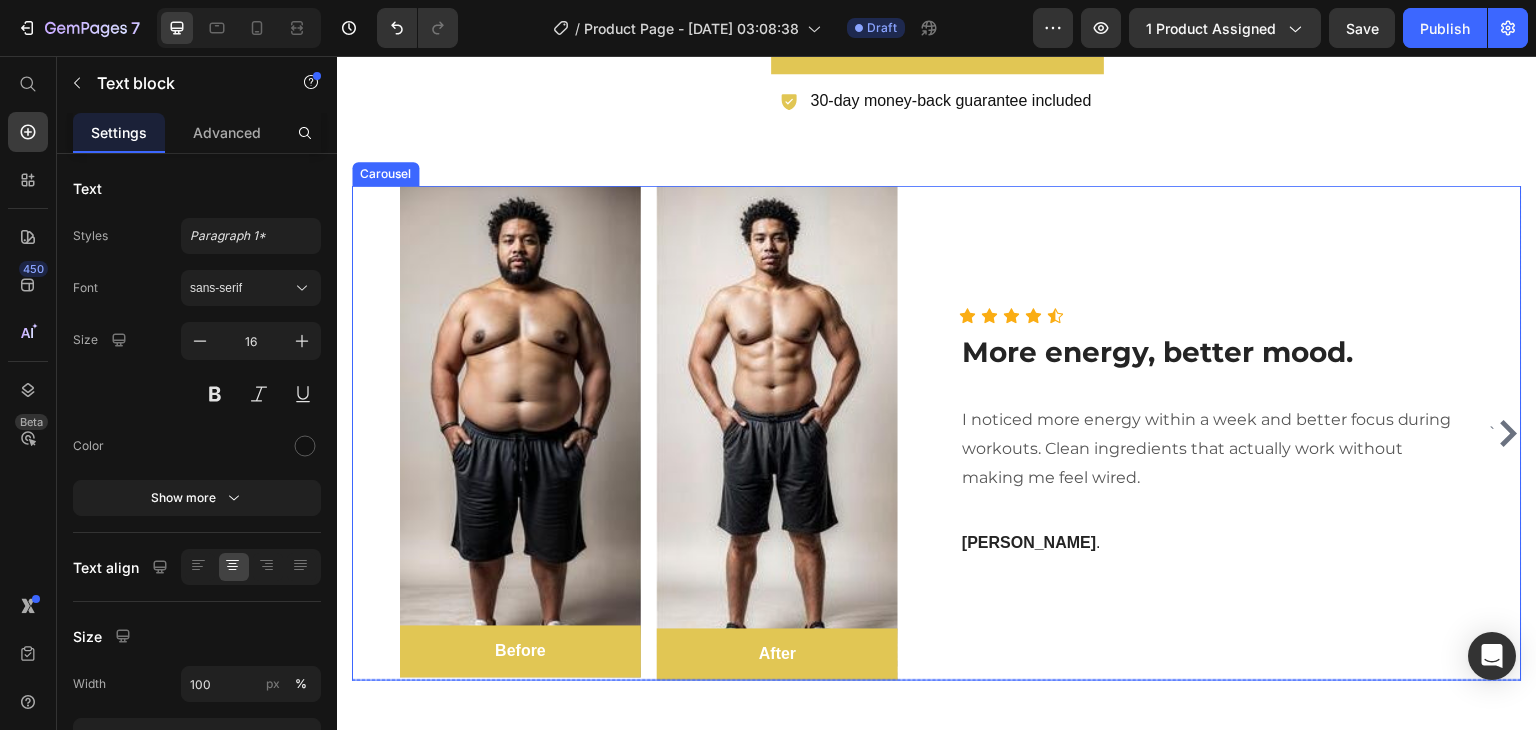 click 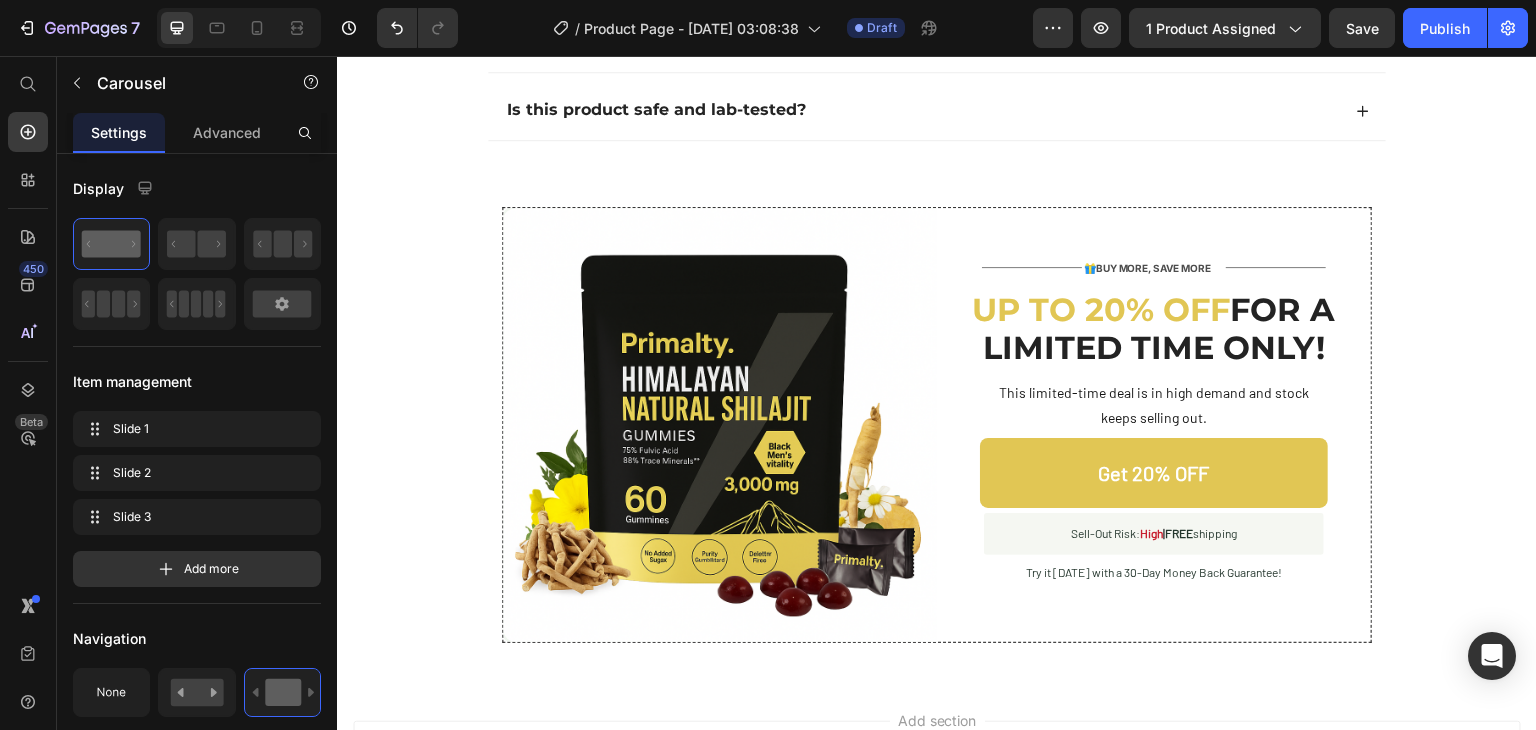 scroll, scrollTop: 7179, scrollLeft: 0, axis: vertical 